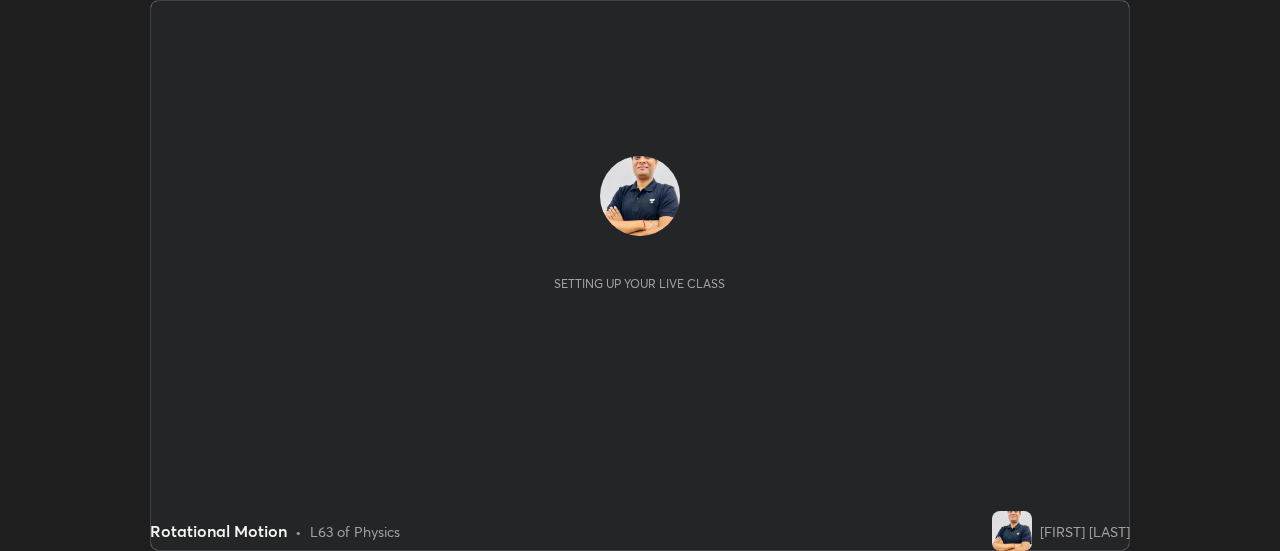 scroll, scrollTop: 0, scrollLeft: 0, axis: both 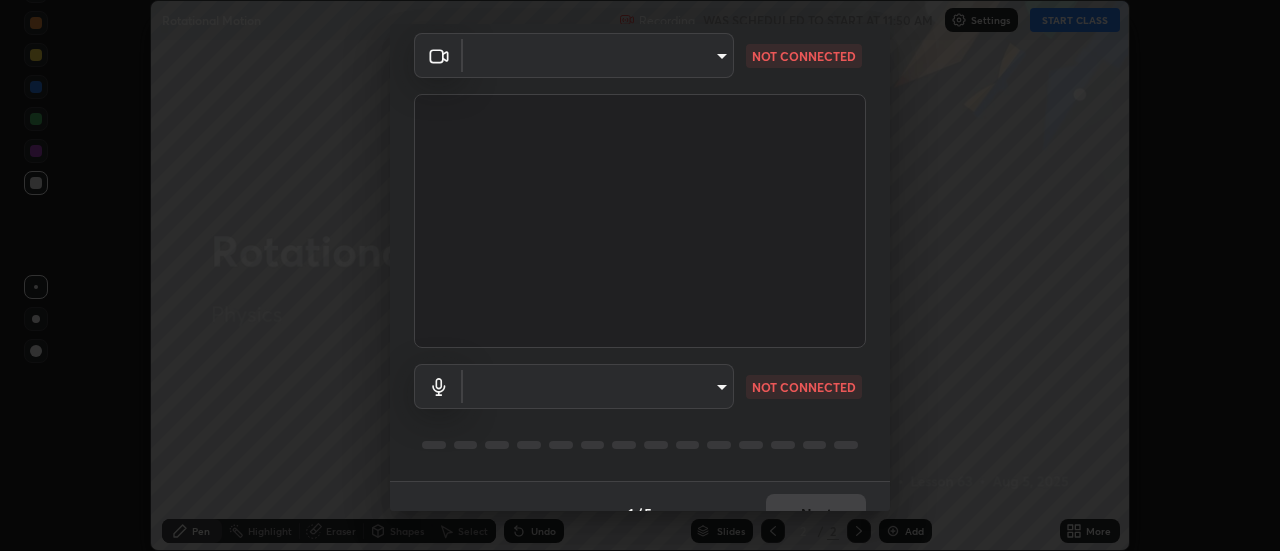 type on "22fd1baf326a4dc2477b81f4db25bcd6a257ae2ff3fe6e8918437301c5c1cc95" 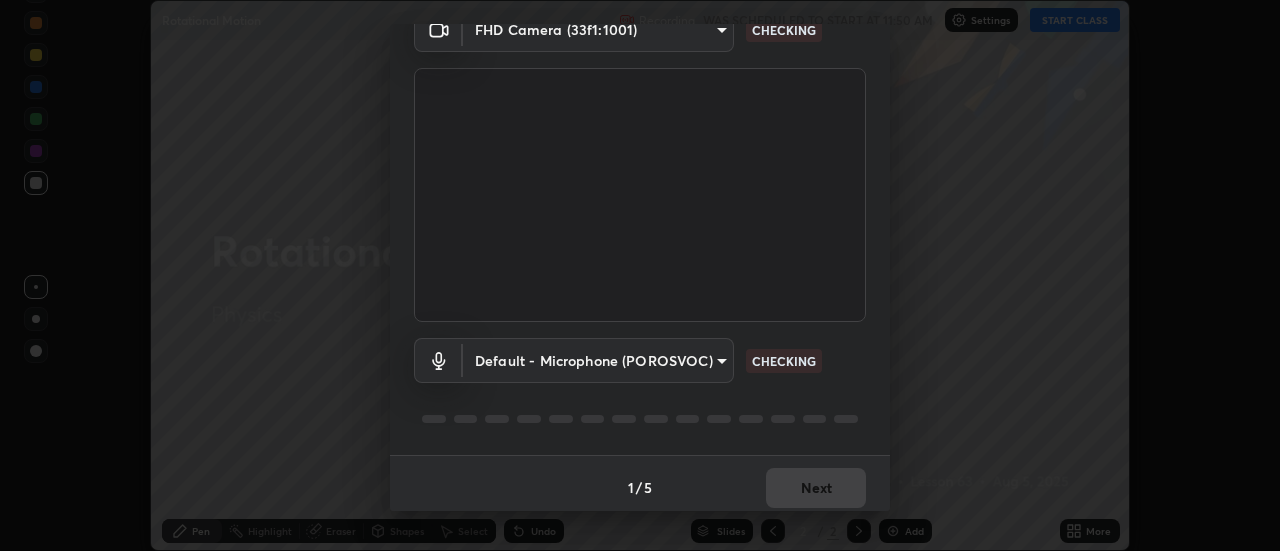scroll, scrollTop: 105, scrollLeft: 0, axis: vertical 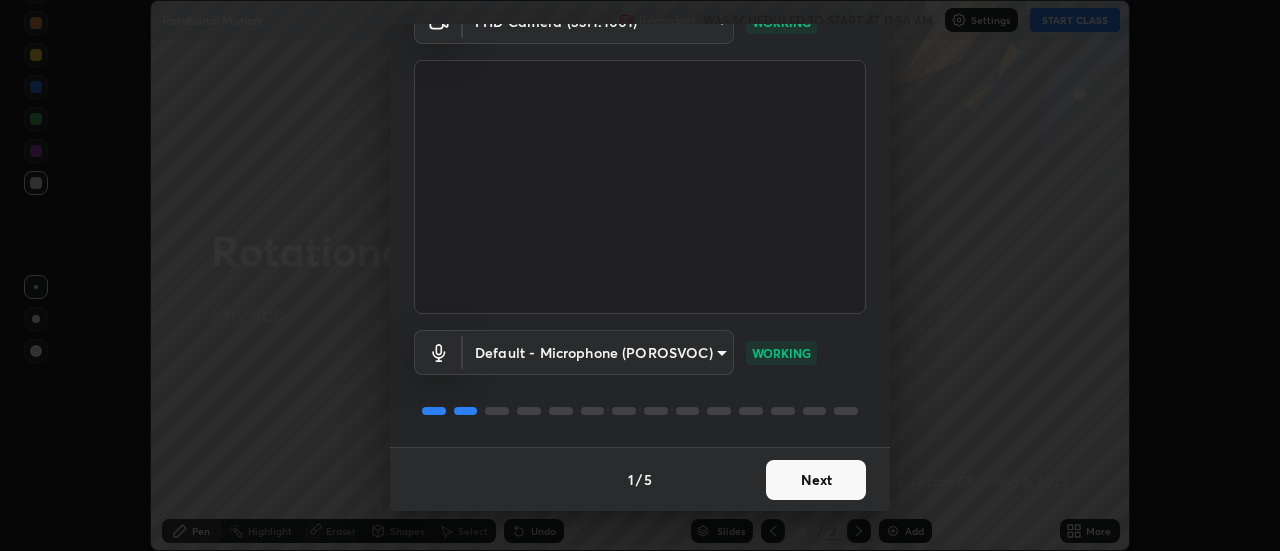 click on "Next" at bounding box center [816, 480] 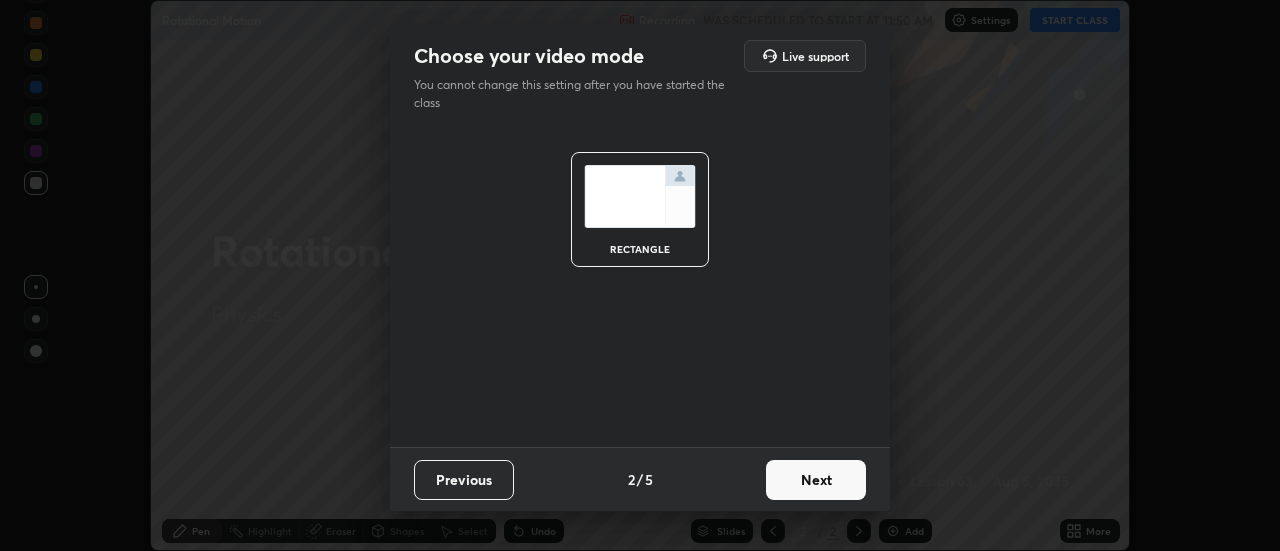 scroll, scrollTop: 0, scrollLeft: 0, axis: both 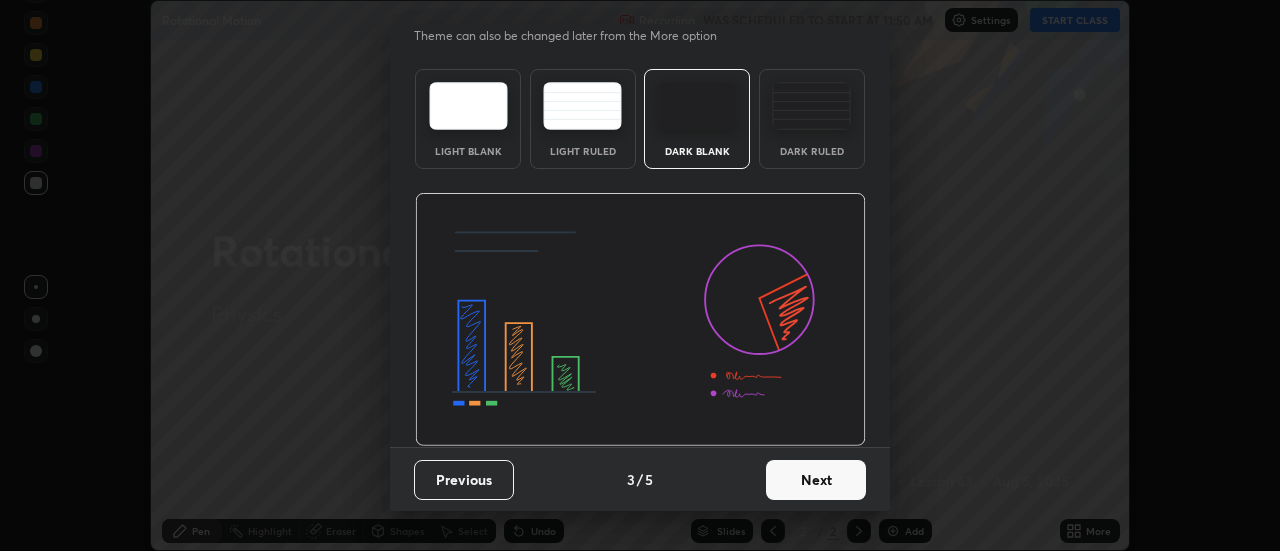 click on "Next" at bounding box center [816, 480] 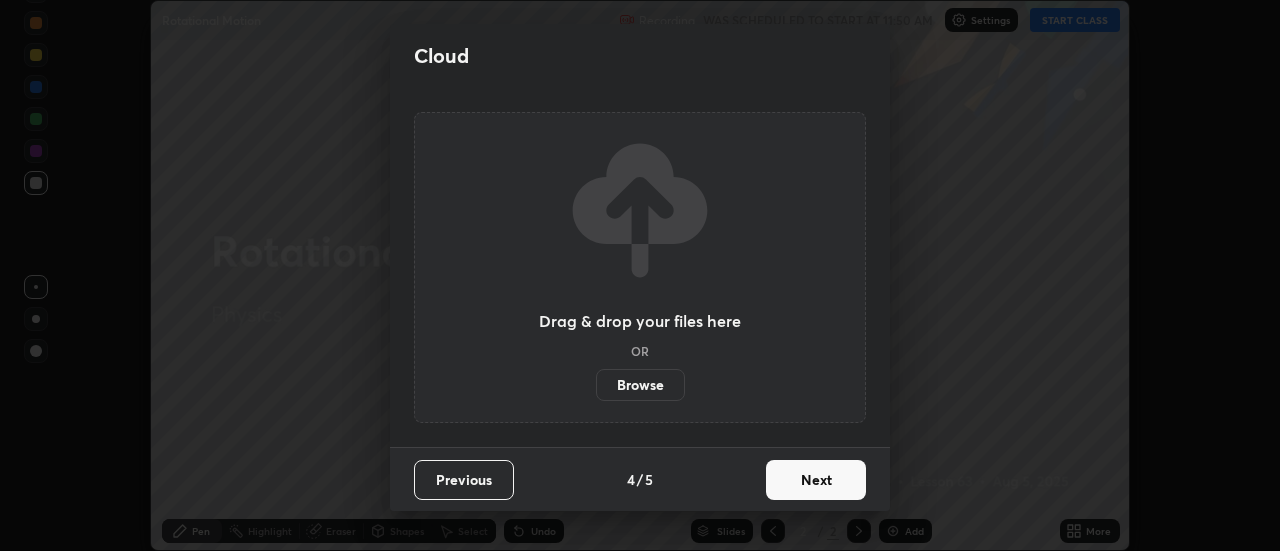 click on "Next" at bounding box center (816, 480) 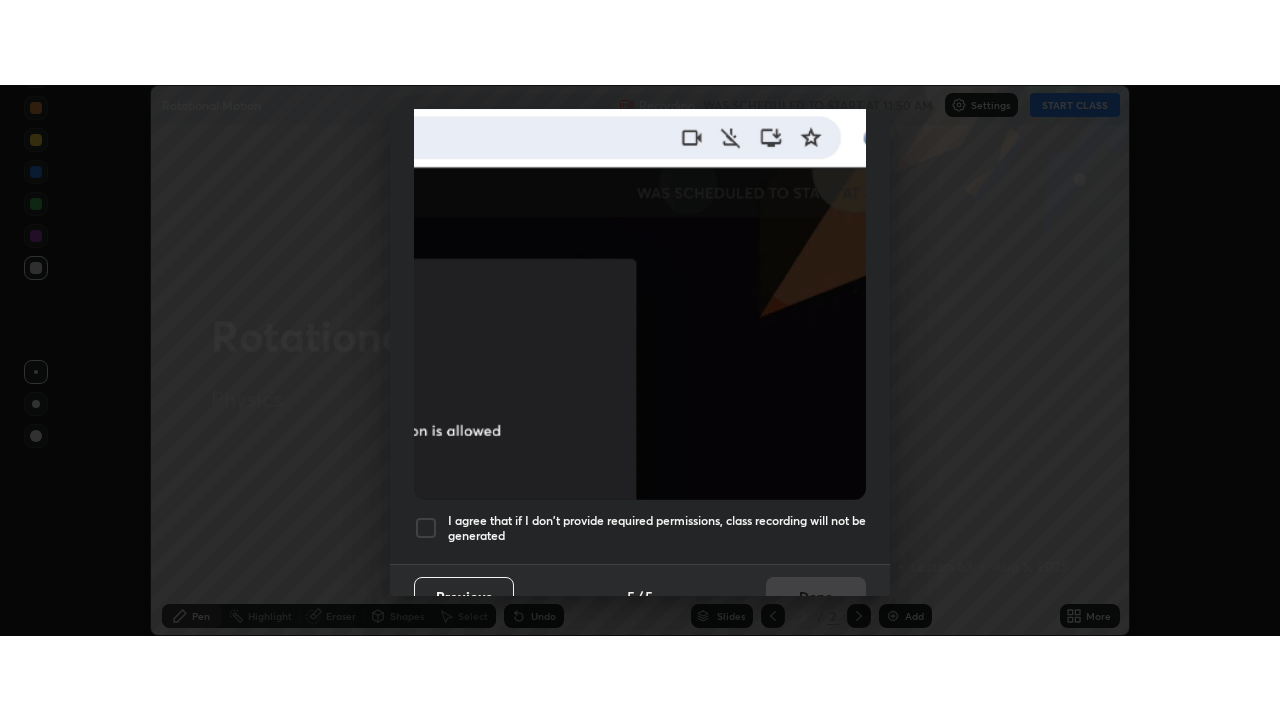scroll, scrollTop: 513, scrollLeft: 0, axis: vertical 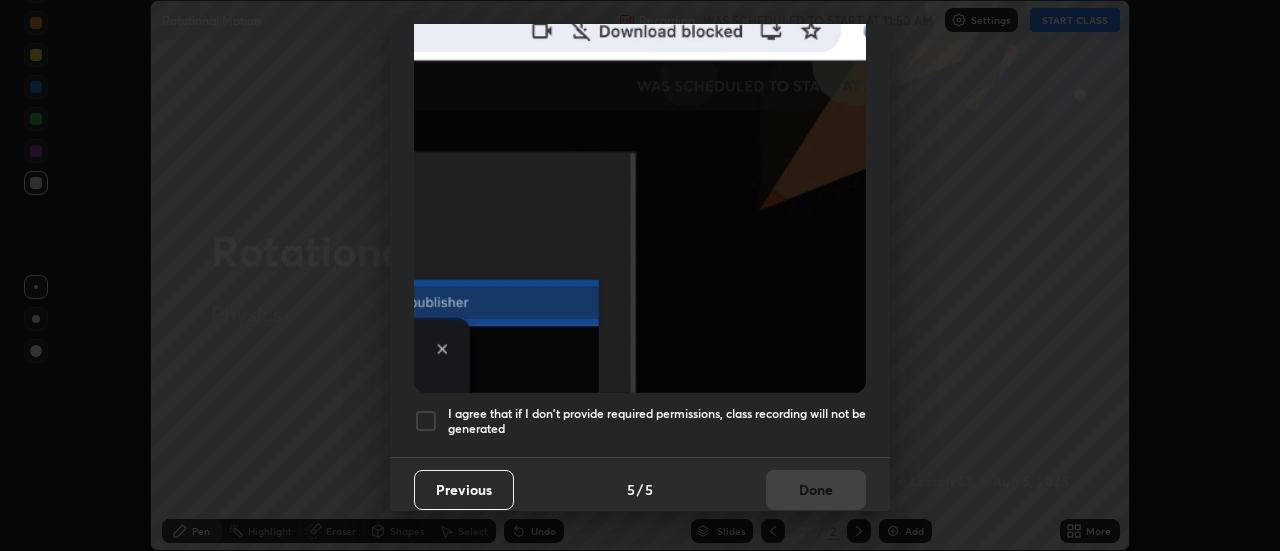 click at bounding box center (426, 421) 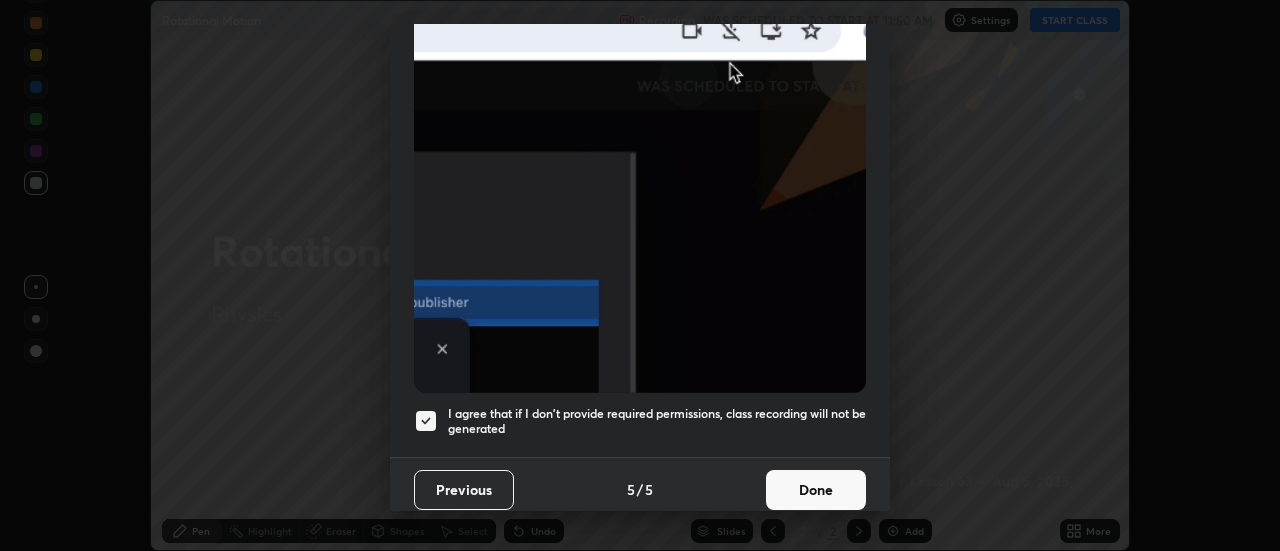 click on "Done" at bounding box center (816, 490) 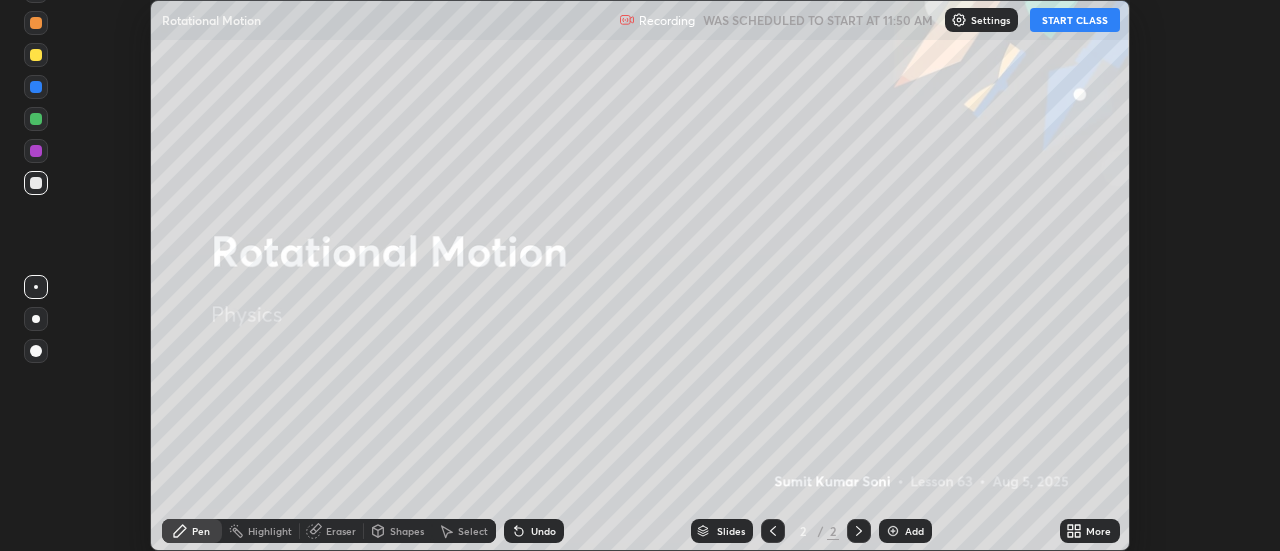 click on "START CLASS" at bounding box center (1075, 20) 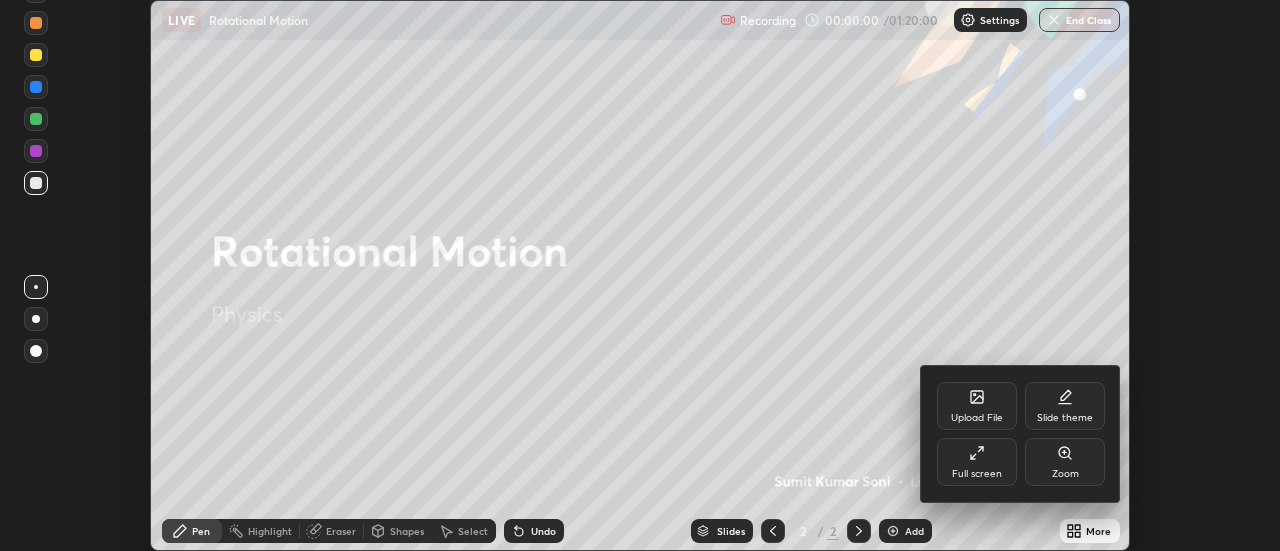 click on "Full screen" at bounding box center (977, 462) 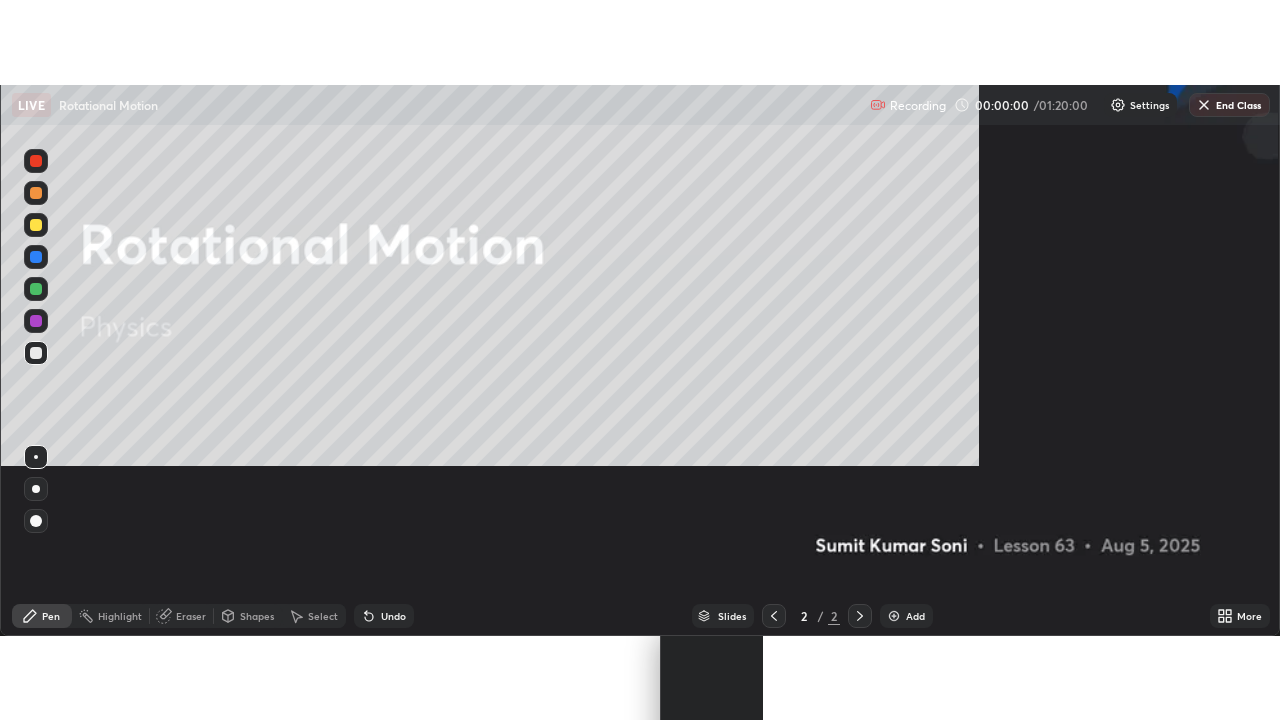 scroll, scrollTop: 99280, scrollLeft: 98720, axis: both 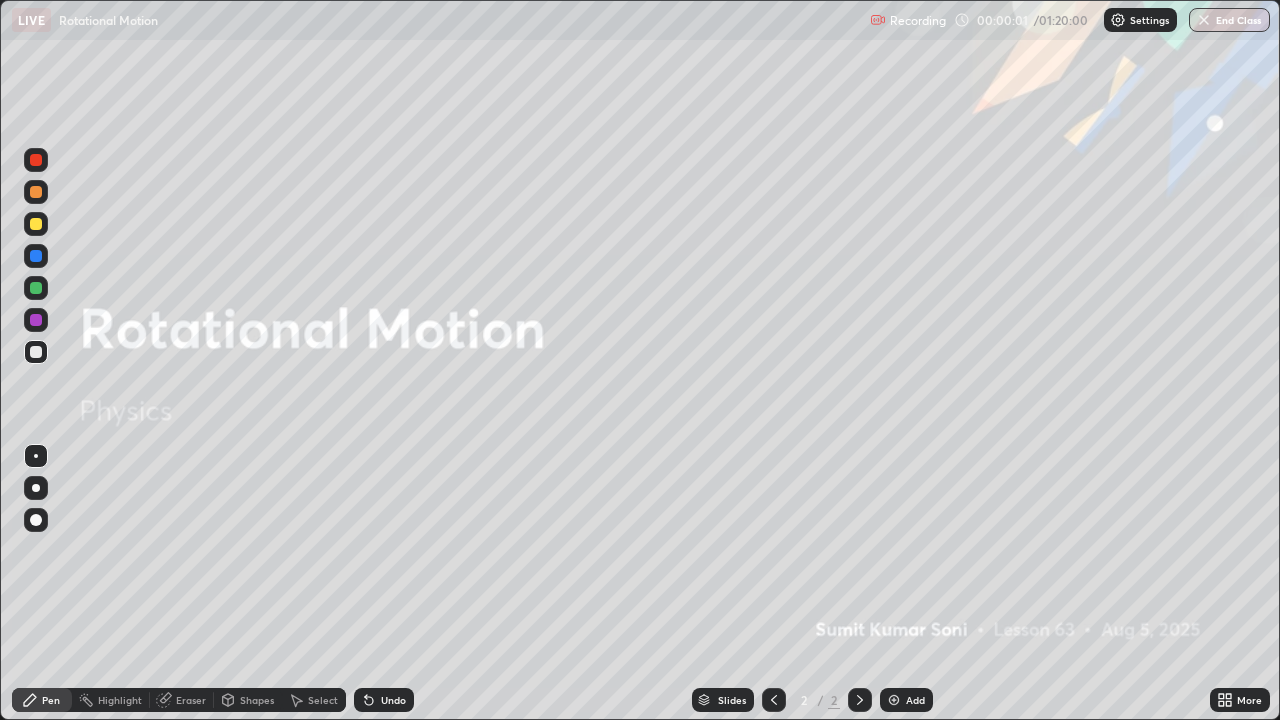 click on "Add" at bounding box center [906, 700] 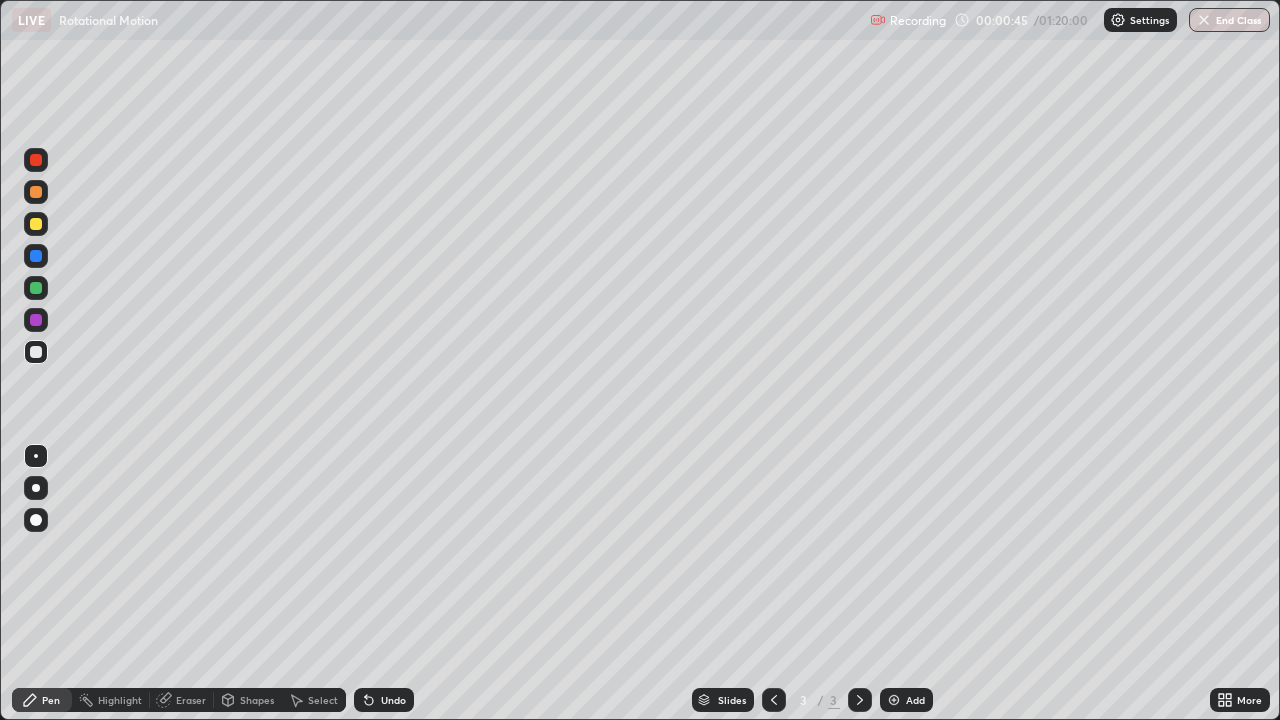click at bounding box center (36, 256) 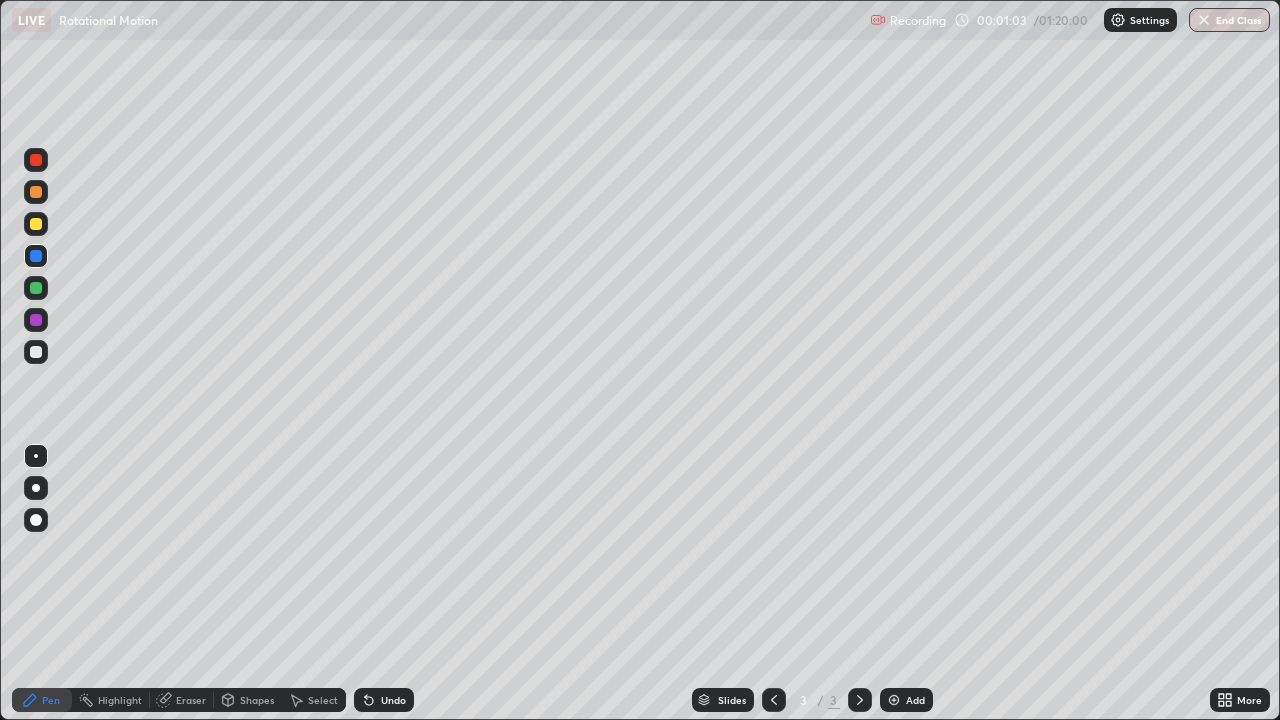 click on "Undo" at bounding box center (393, 700) 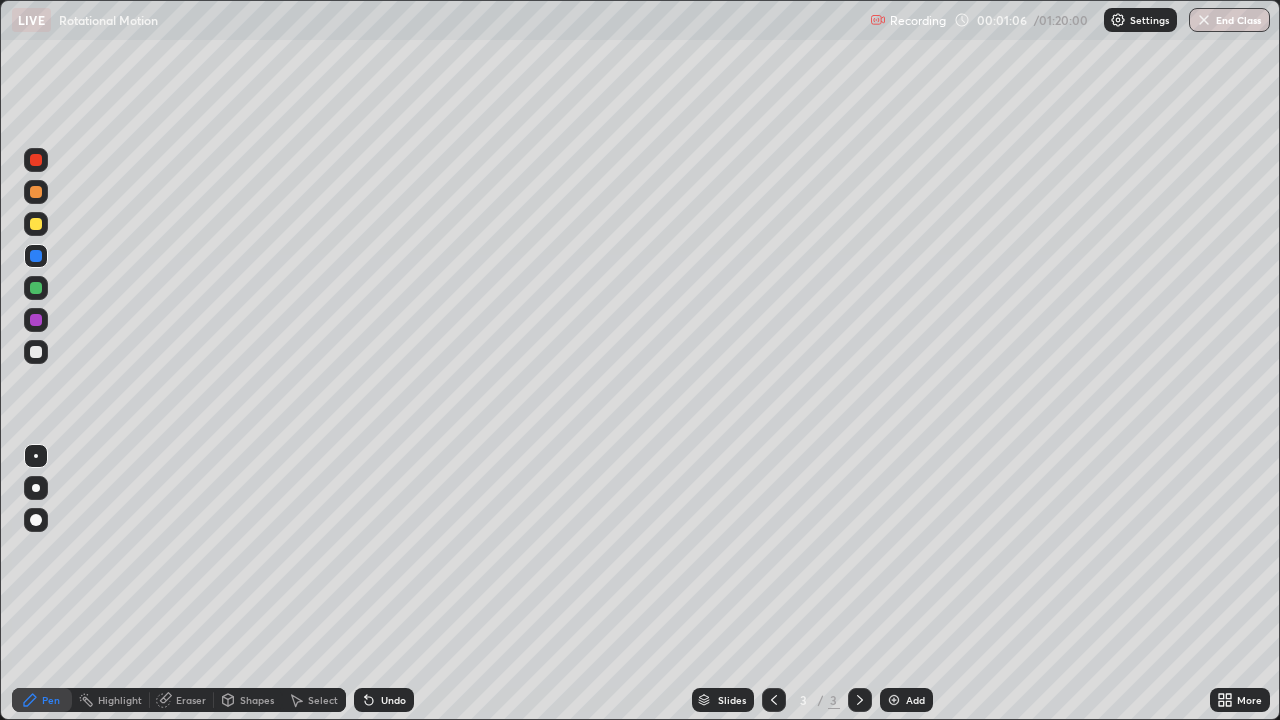 click at bounding box center [36, 352] 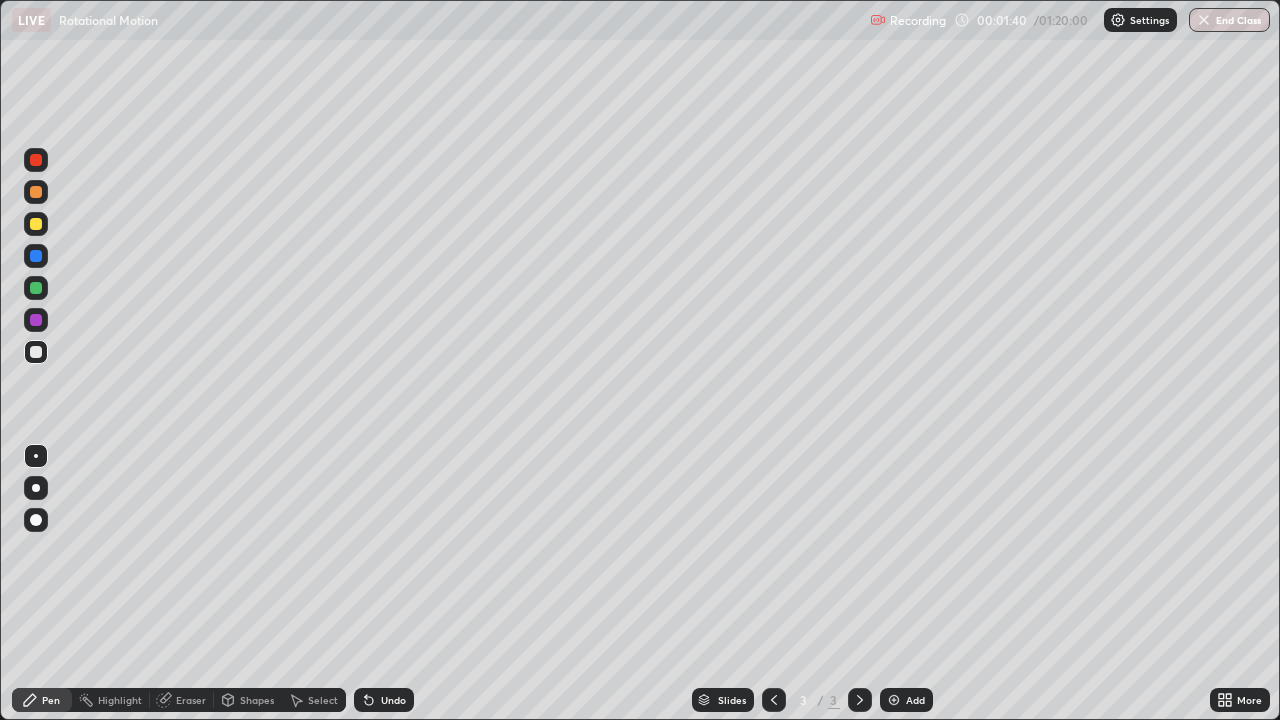 click at bounding box center (36, 320) 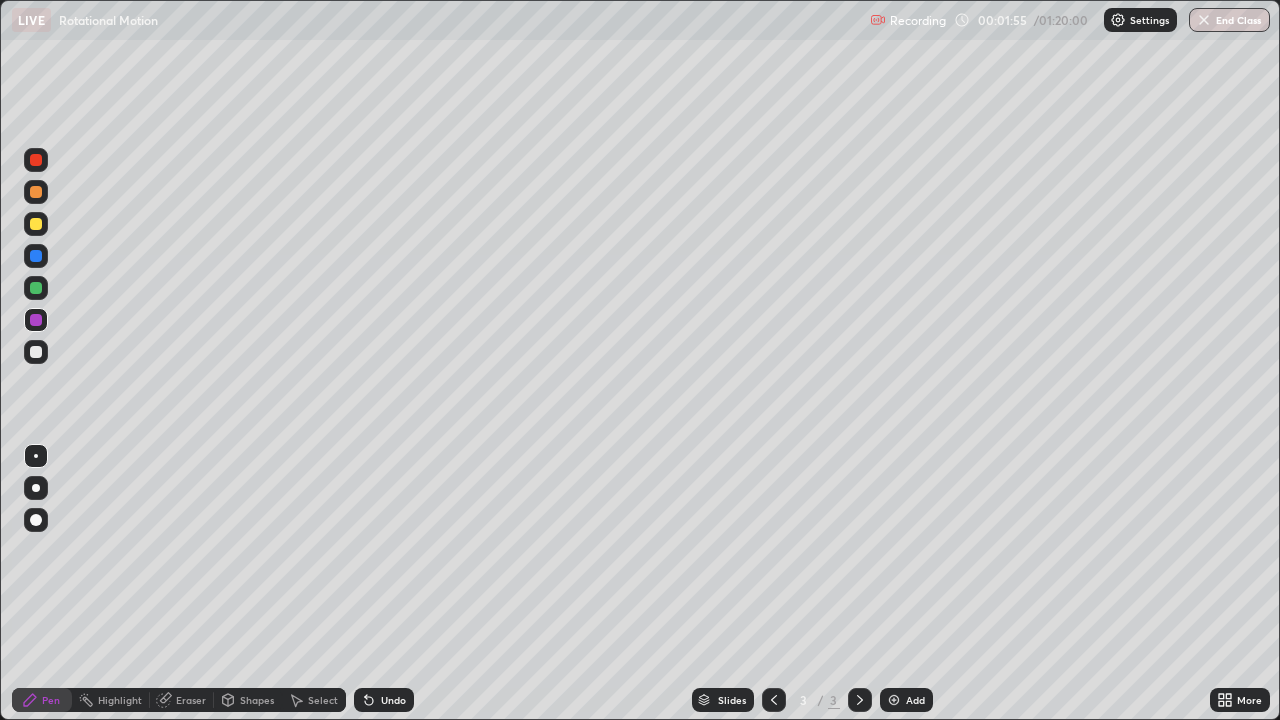 click on "Eraser" at bounding box center [191, 700] 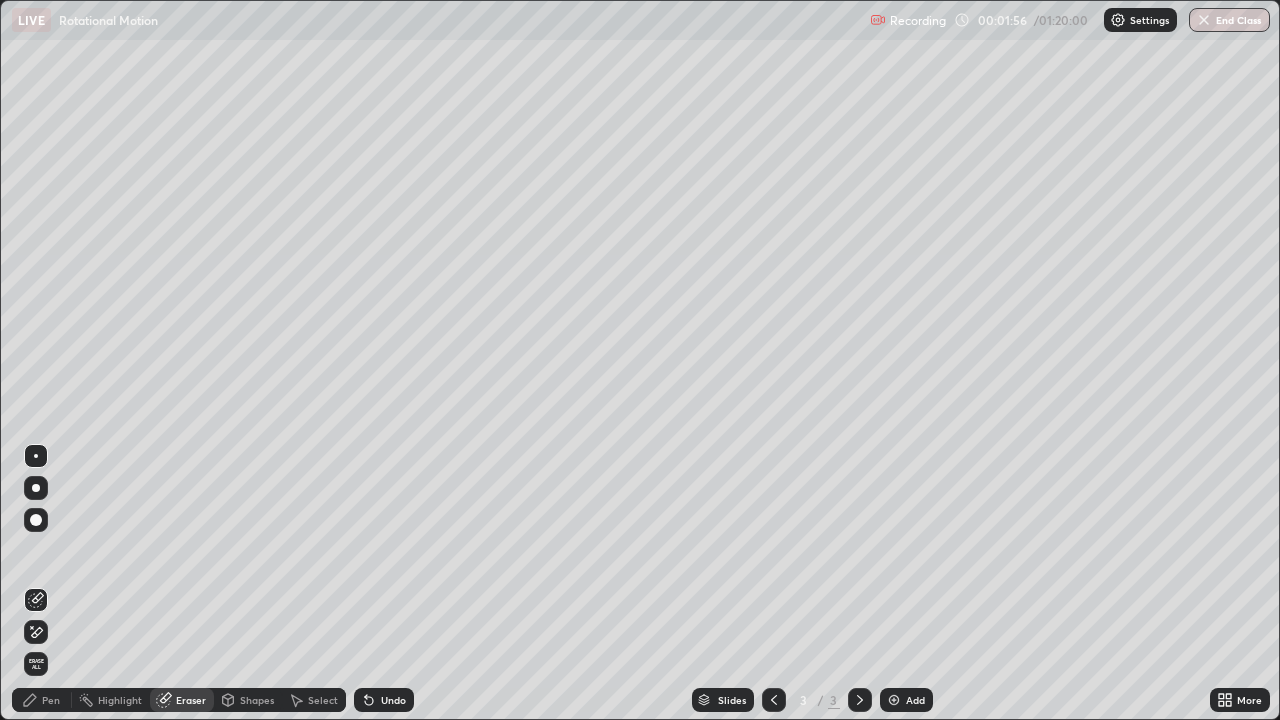 click on "Pen" at bounding box center (51, 700) 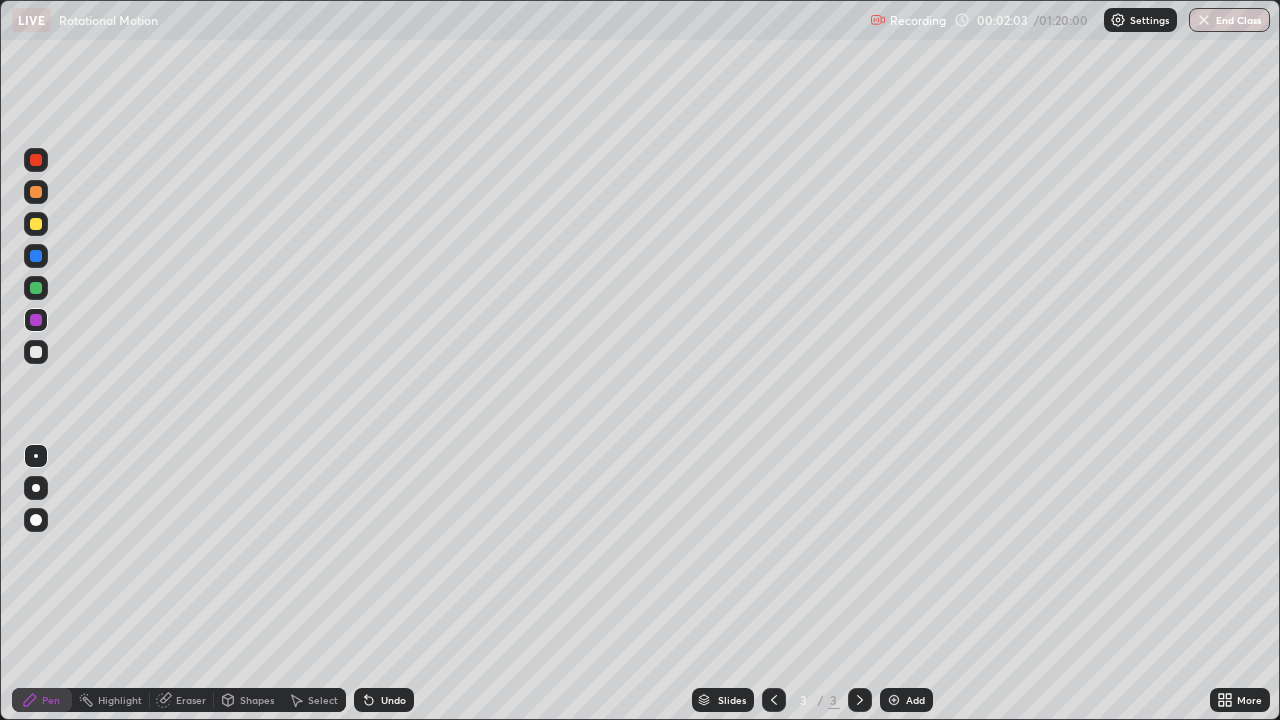 click on "Undo" at bounding box center [393, 700] 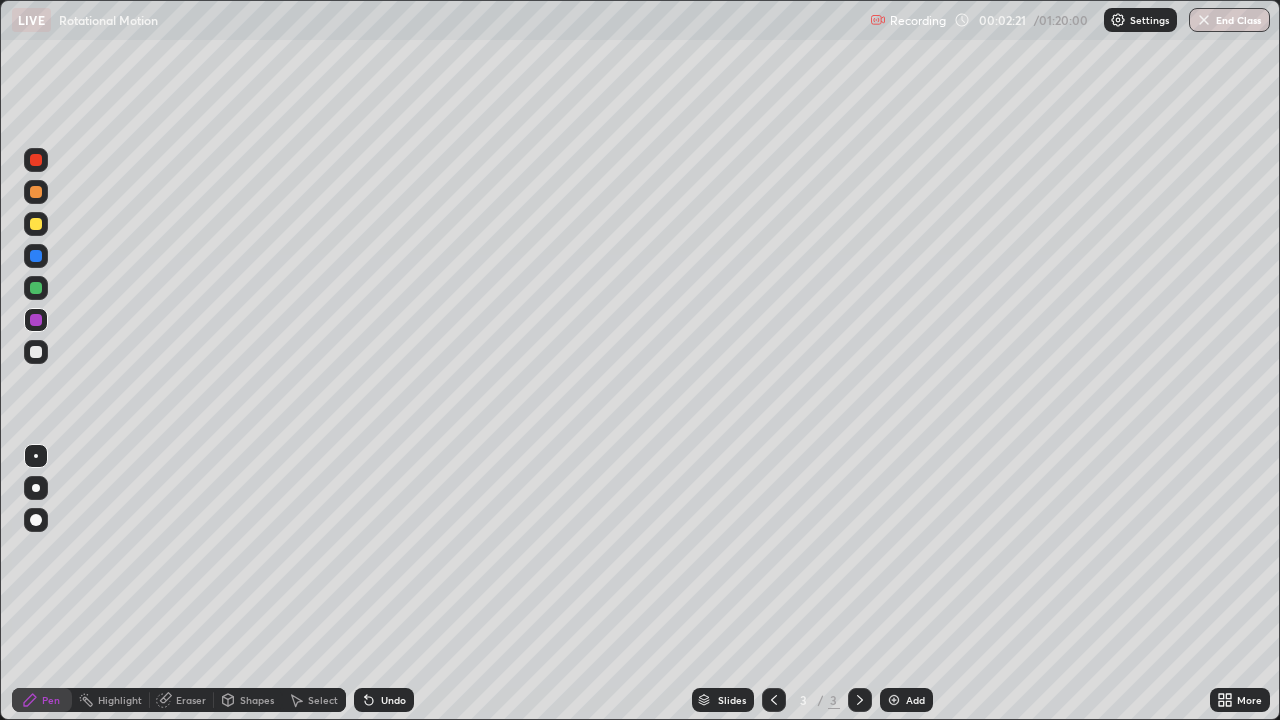 click at bounding box center (36, 288) 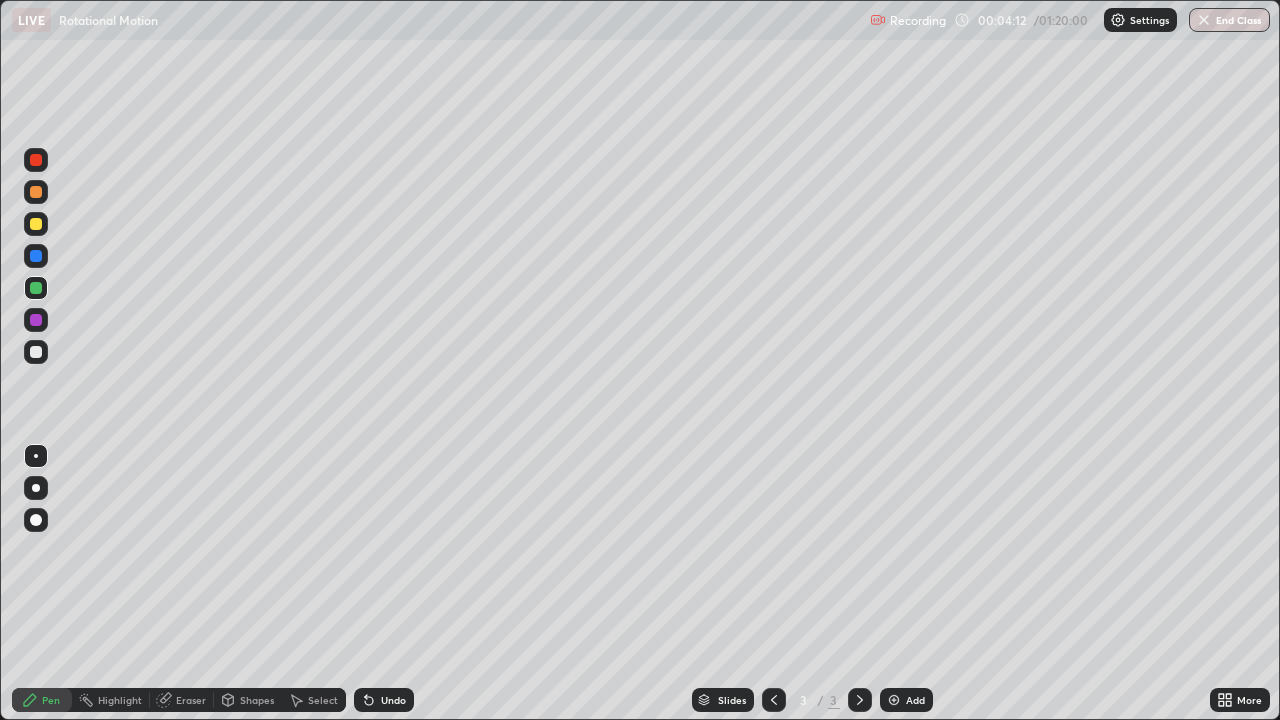 click on "Undo" at bounding box center (393, 700) 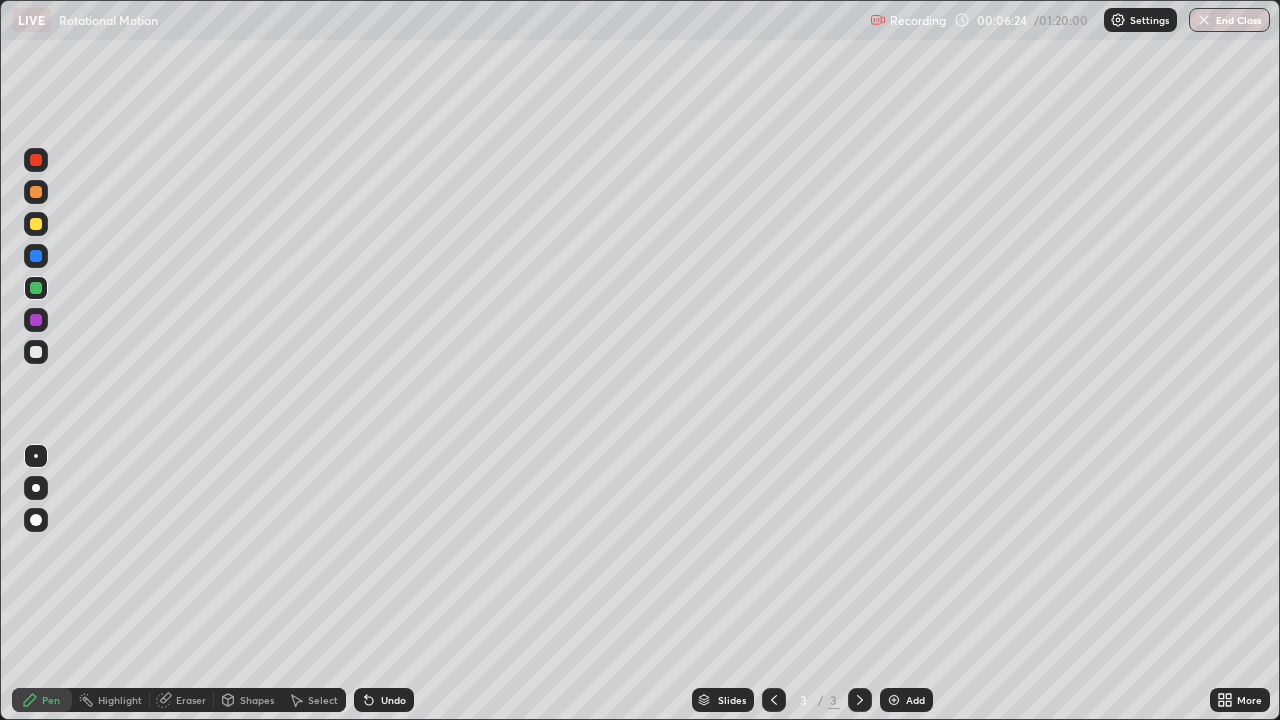 click at bounding box center (894, 700) 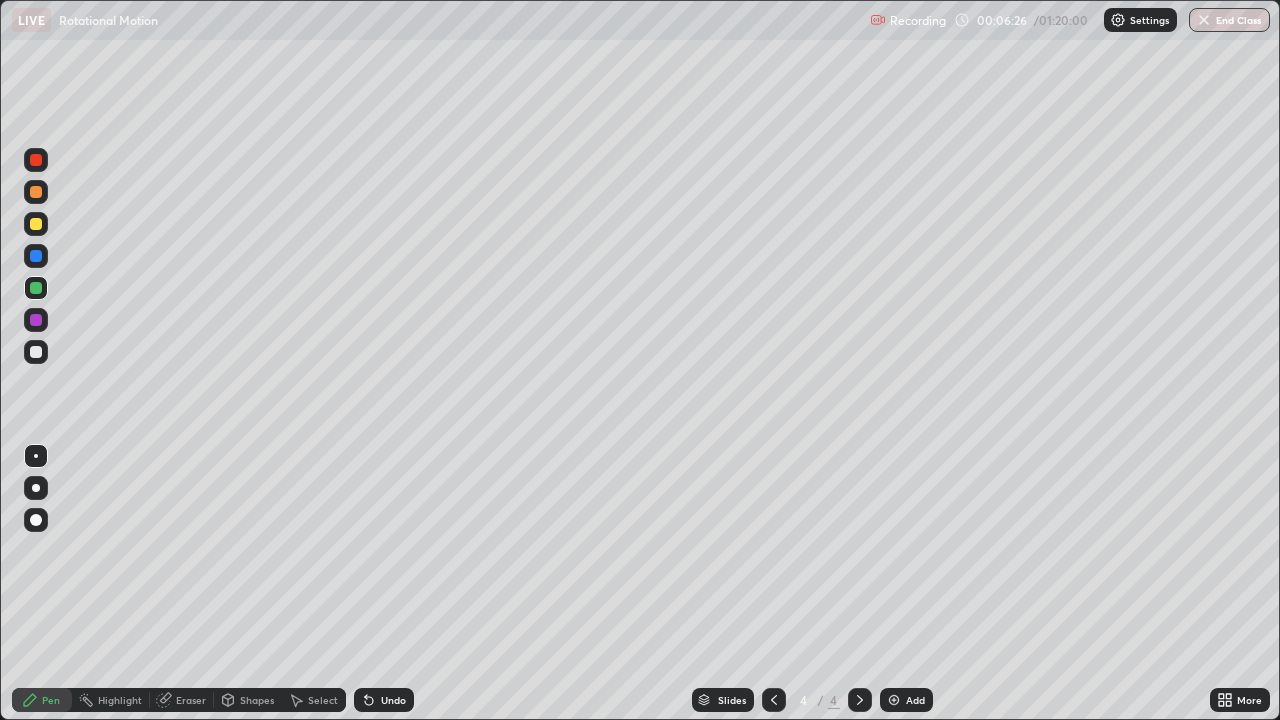 click at bounding box center [36, 352] 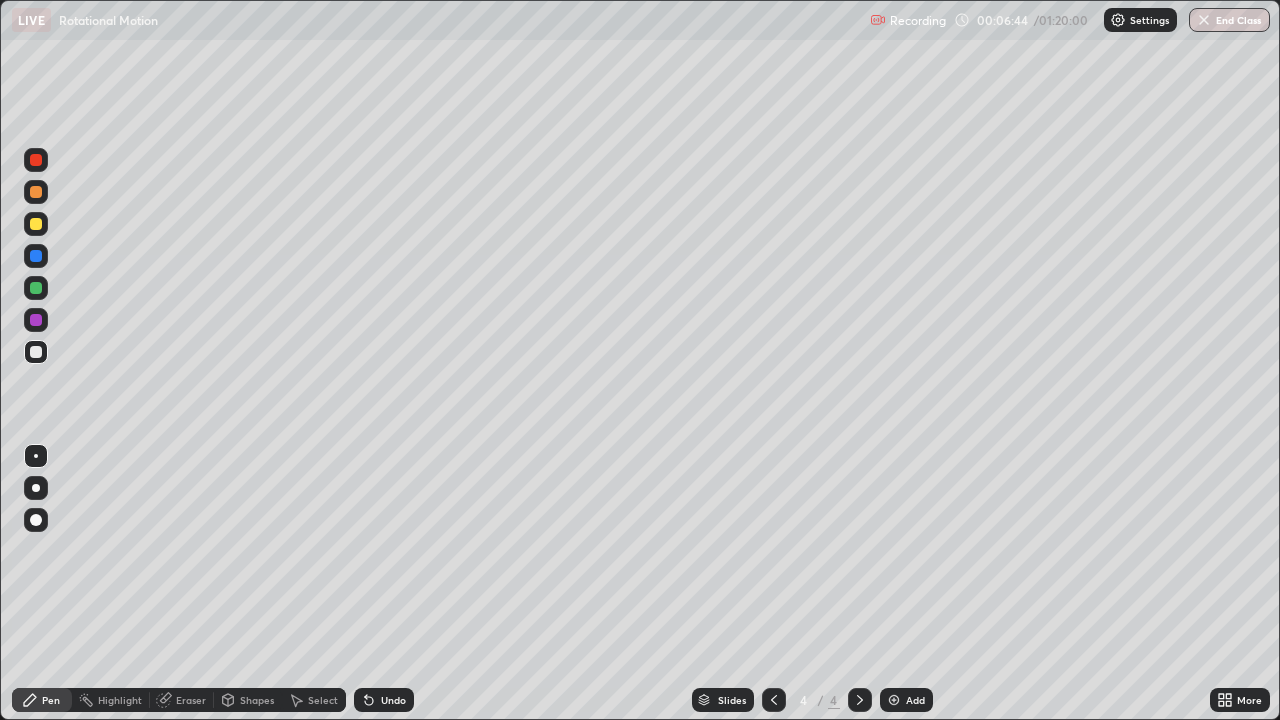 click at bounding box center (36, 288) 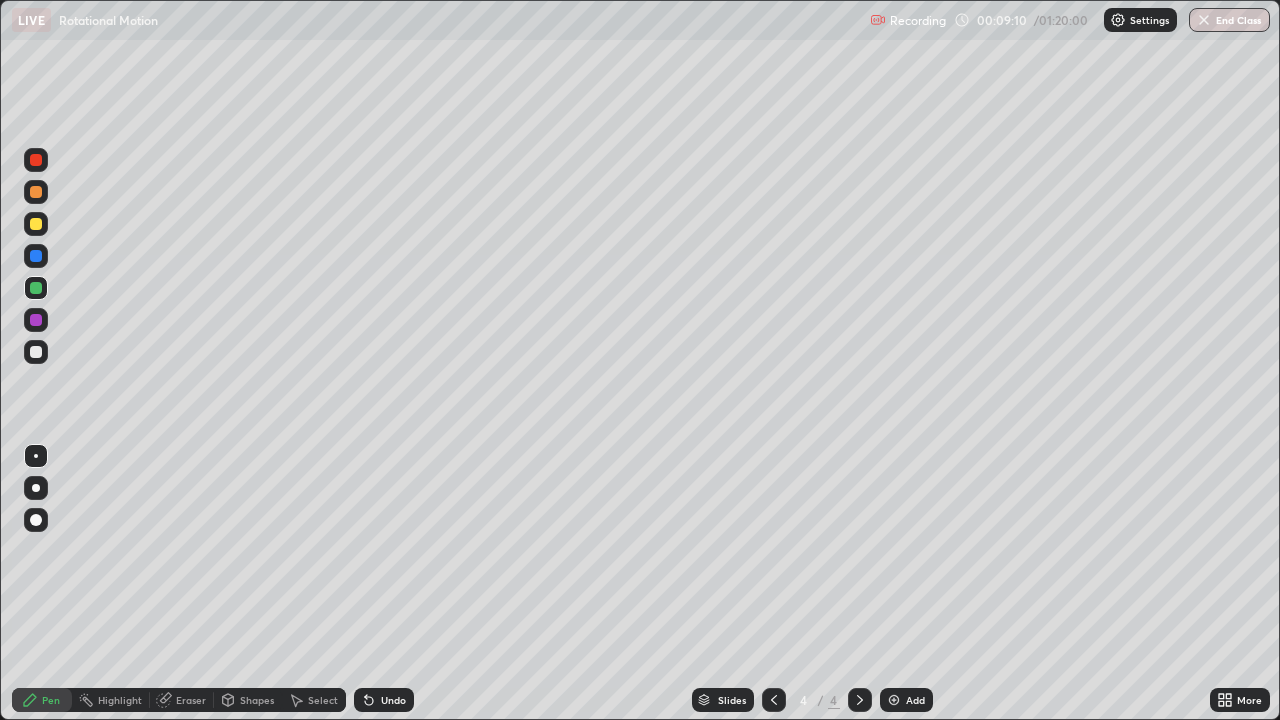 click on "Add" at bounding box center (906, 700) 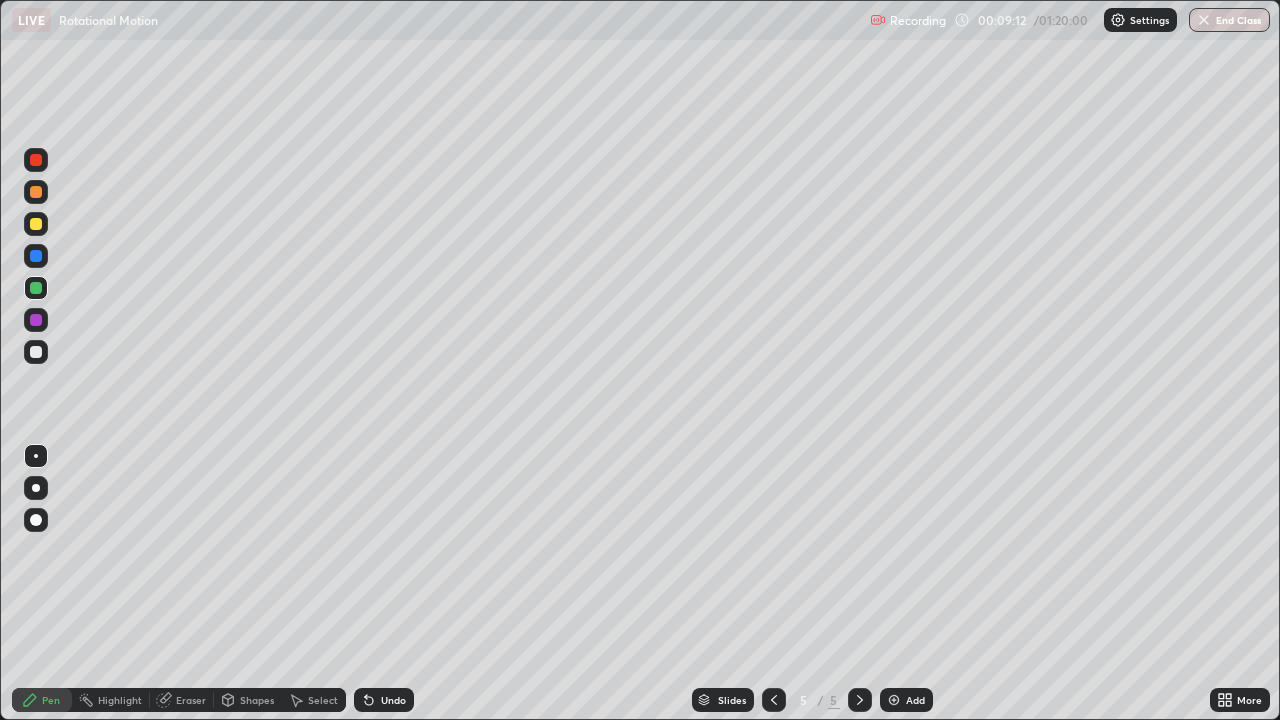 click at bounding box center (36, 352) 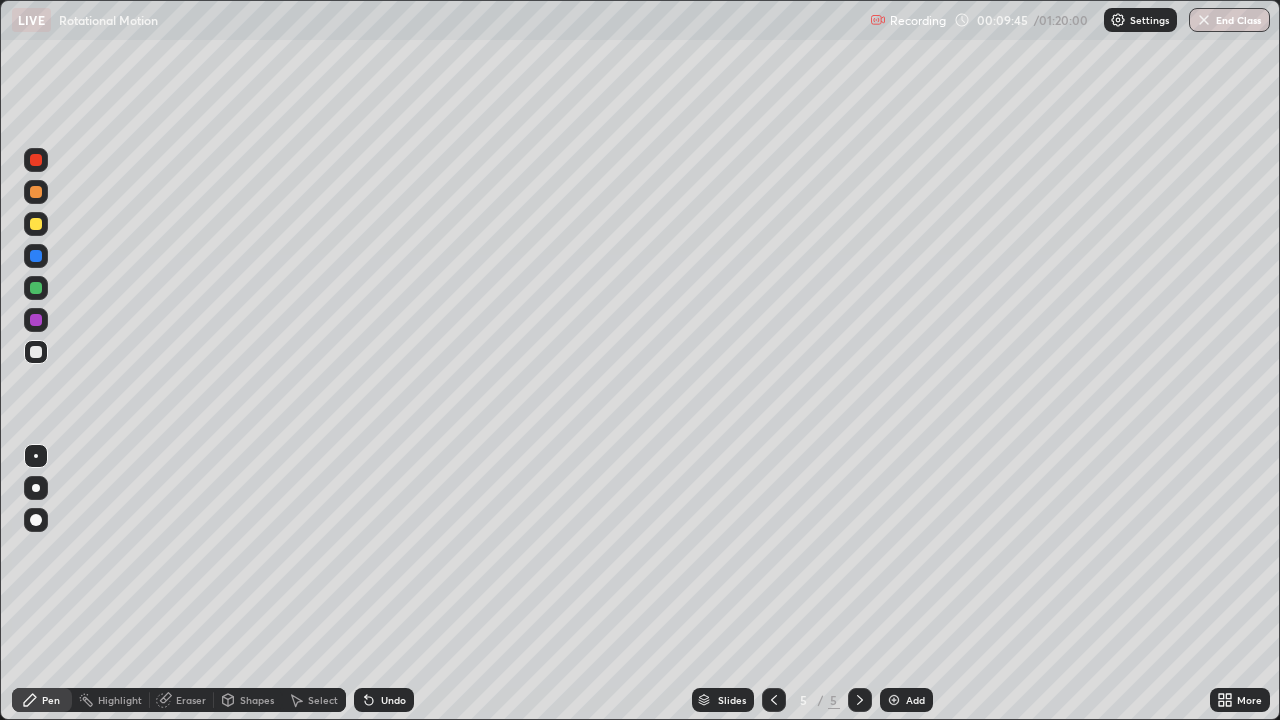 click at bounding box center (36, 288) 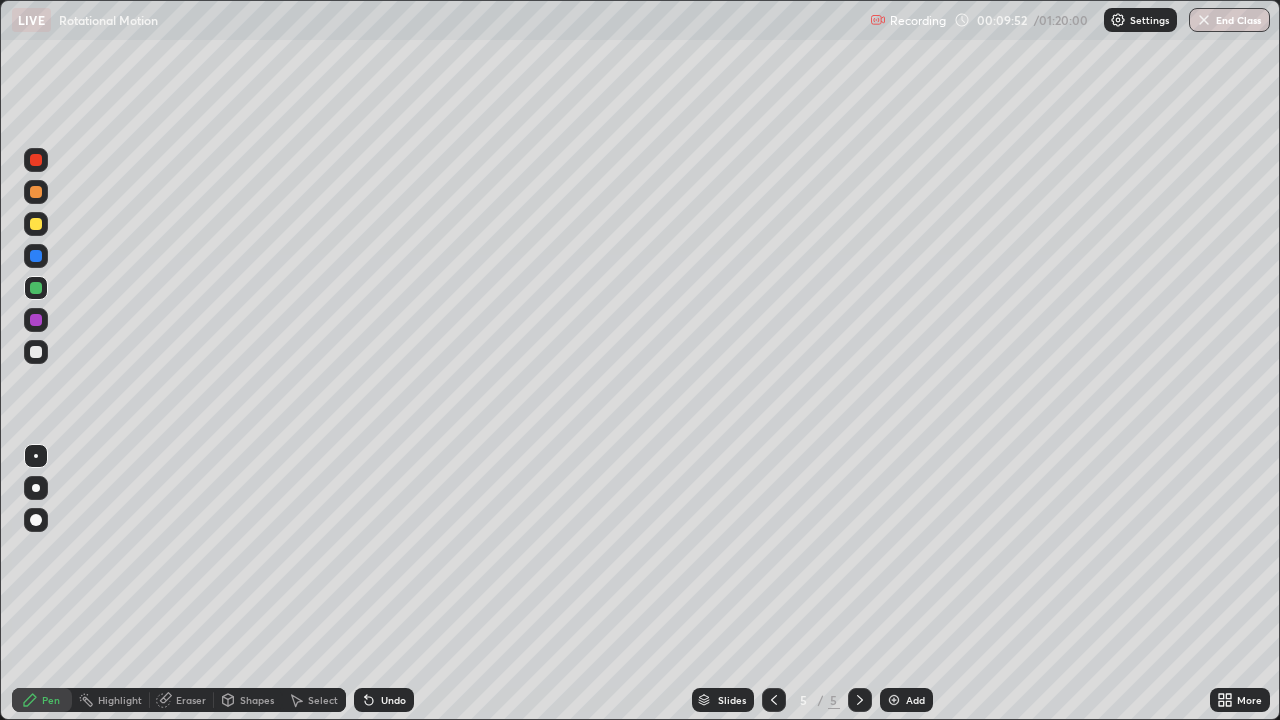 click 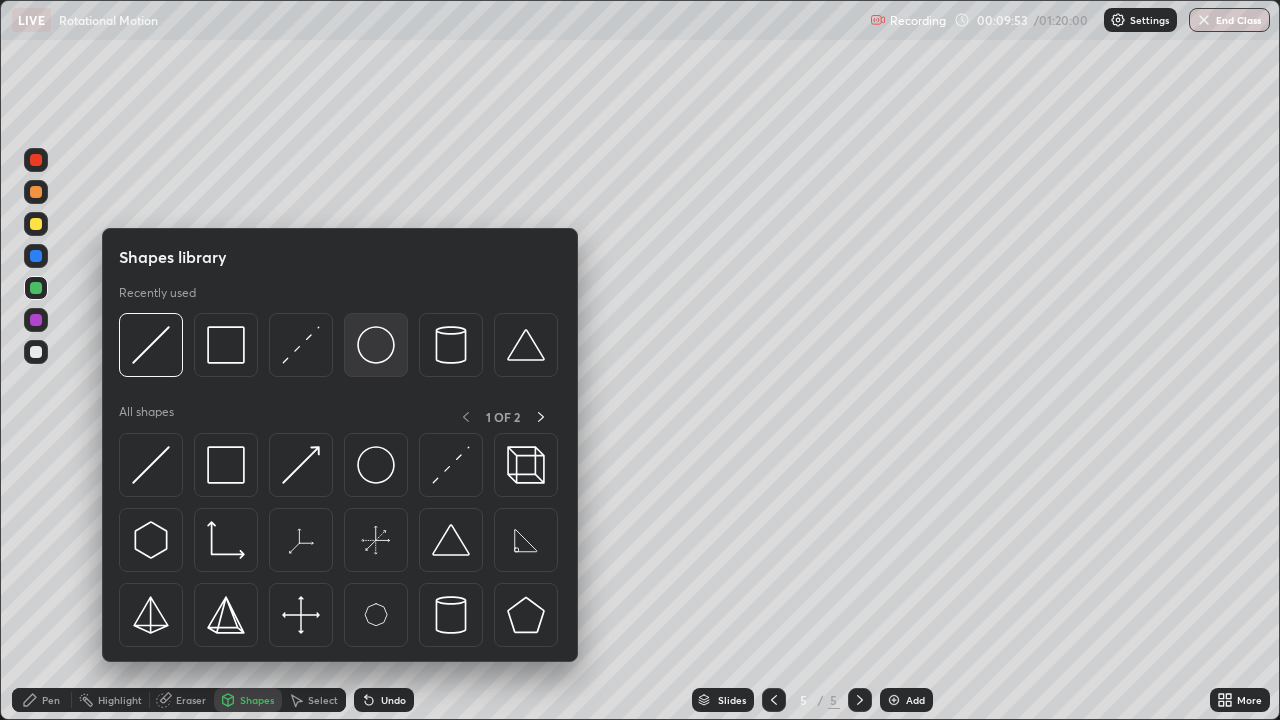 click at bounding box center (376, 345) 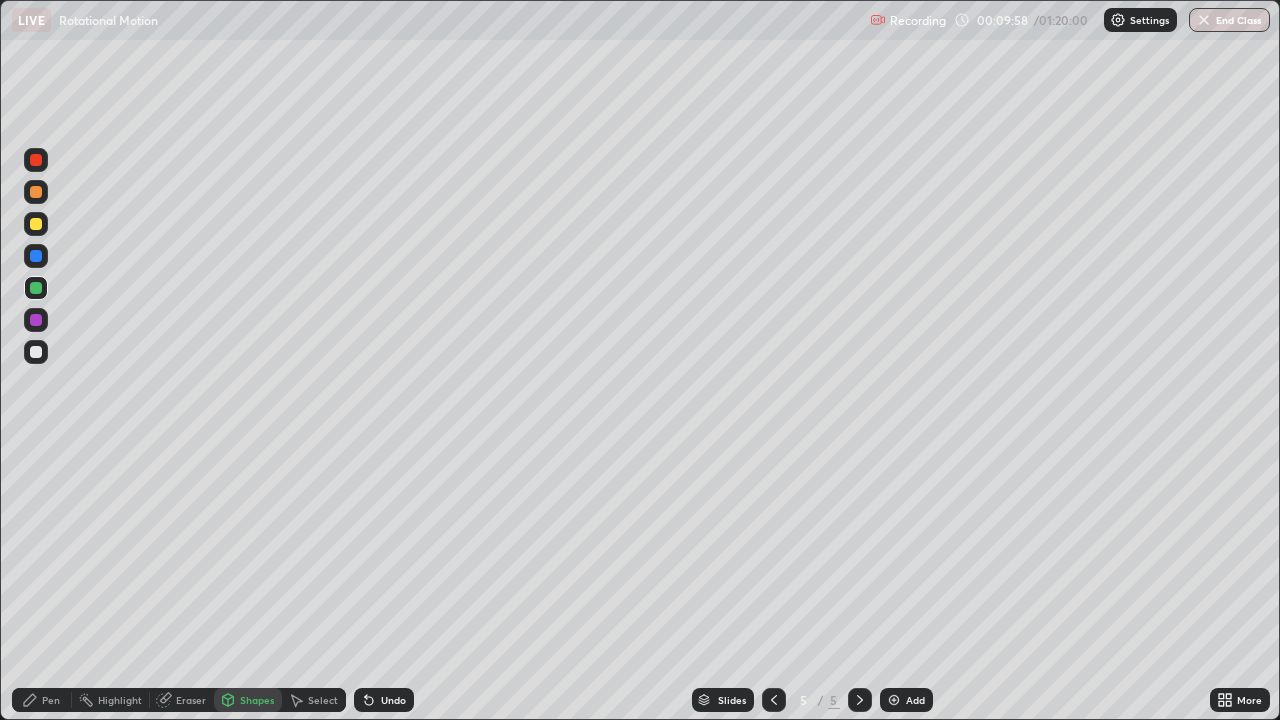 click on "Pen" at bounding box center (51, 700) 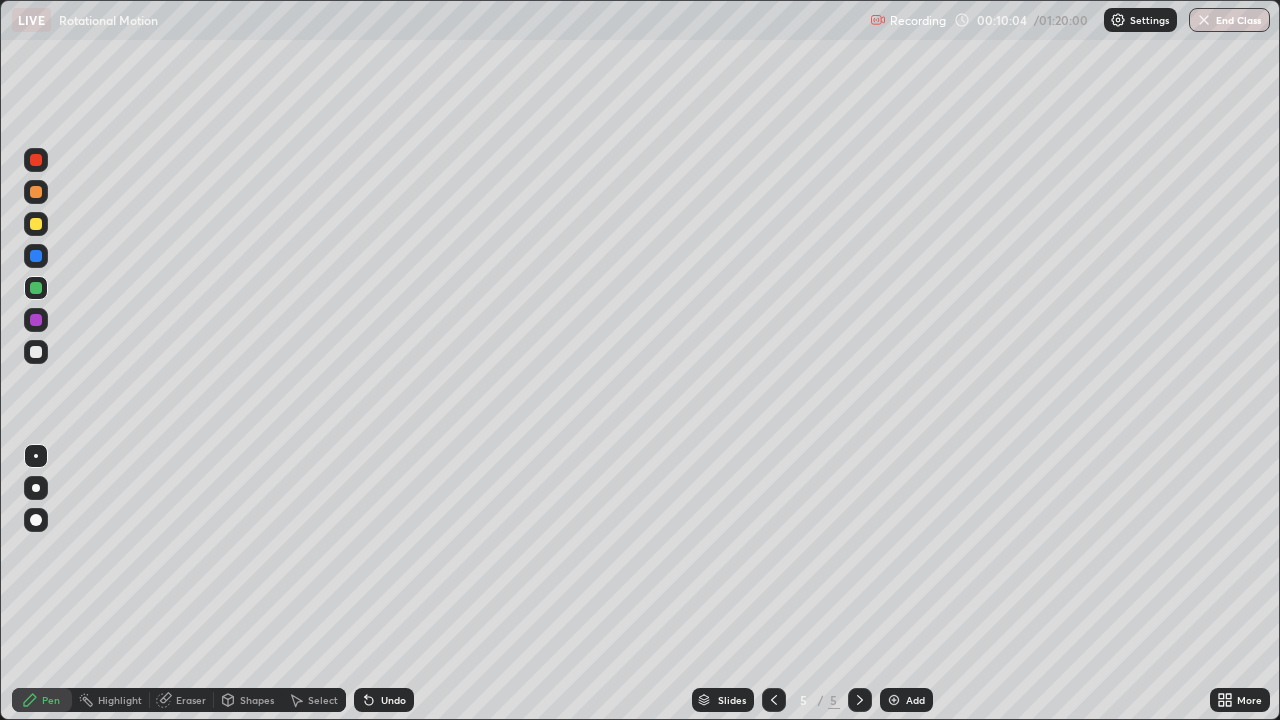 click on "Undo" at bounding box center [393, 700] 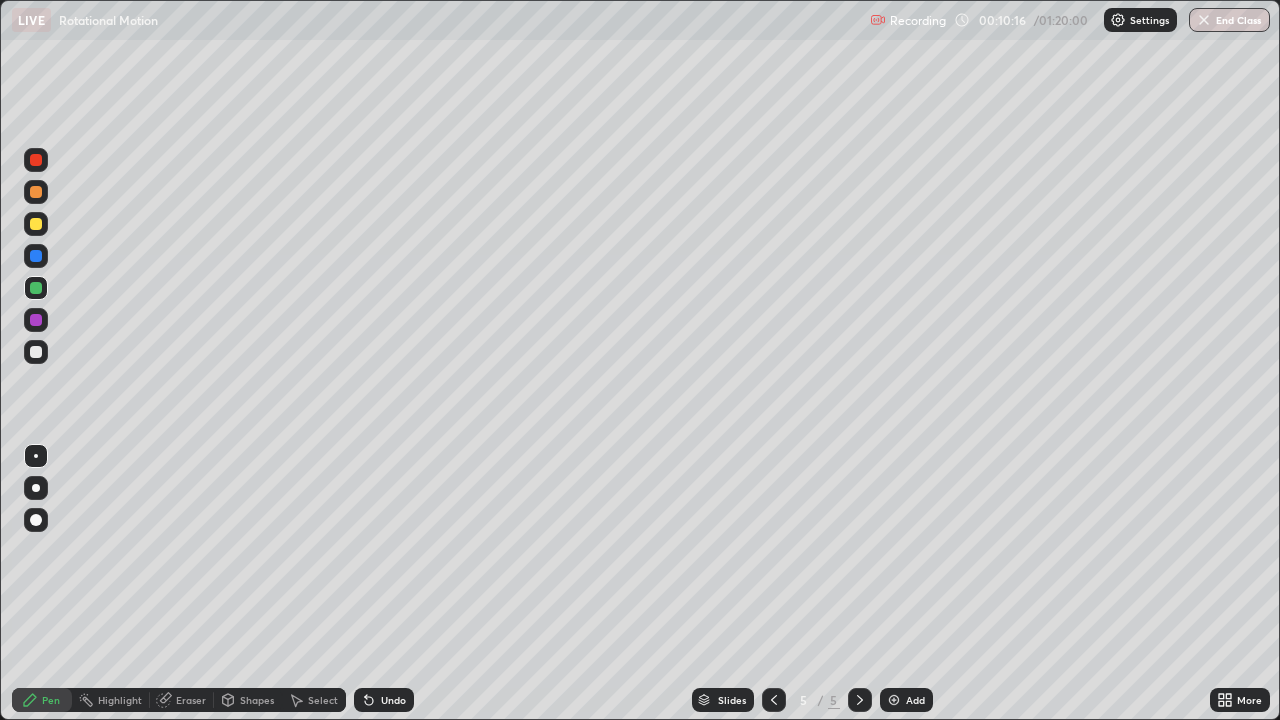 click at bounding box center [36, 352] 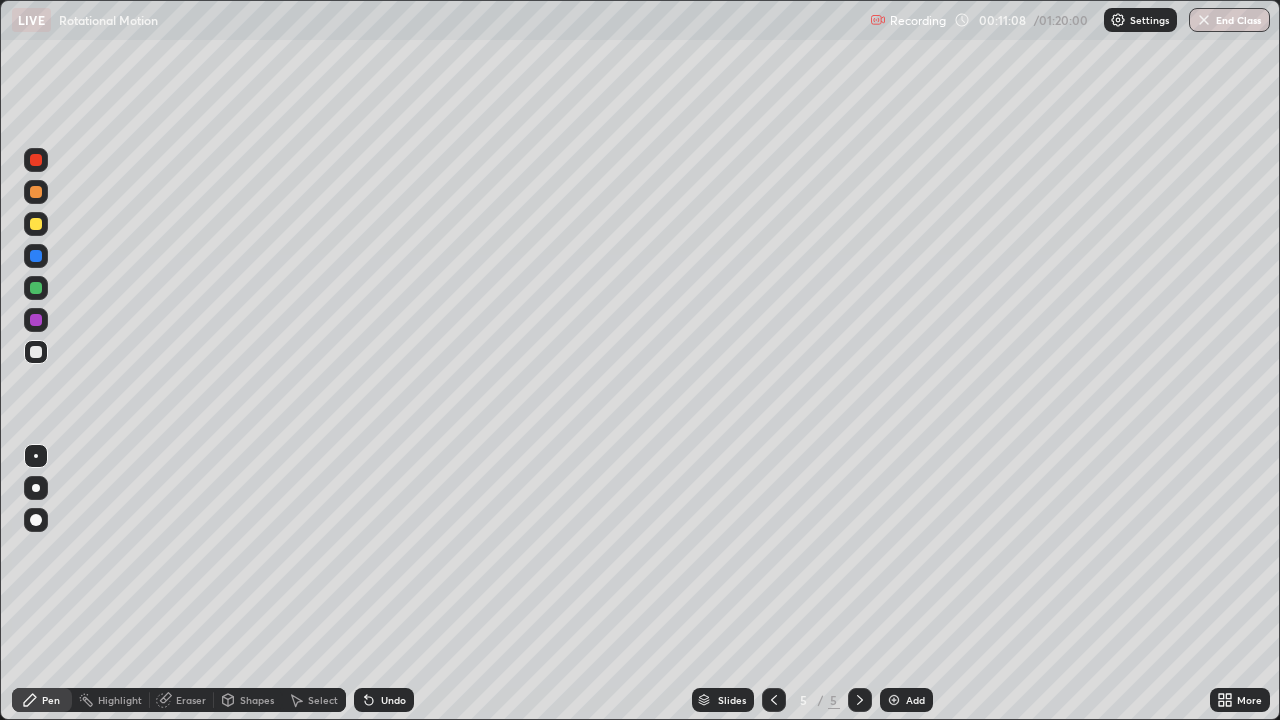 click at bounding box center (36, 288) 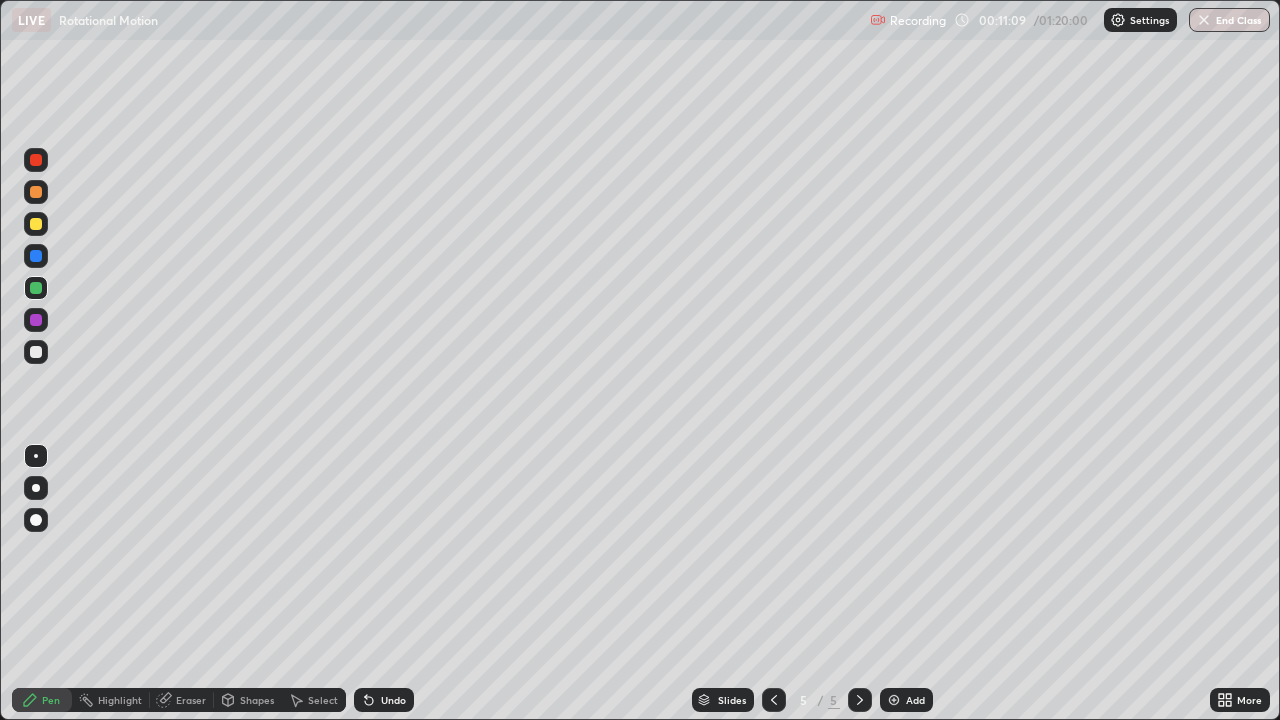 click at bounding box center [36, 160] 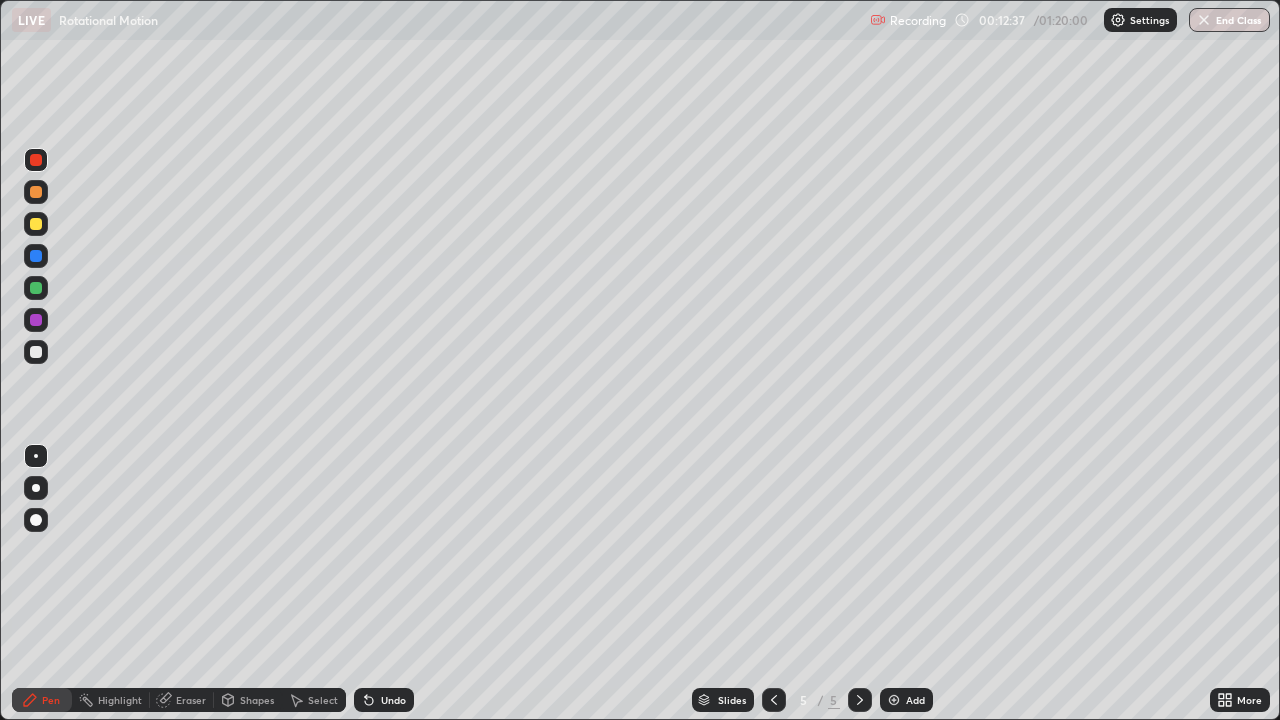 click at bounding box center (36, 352) 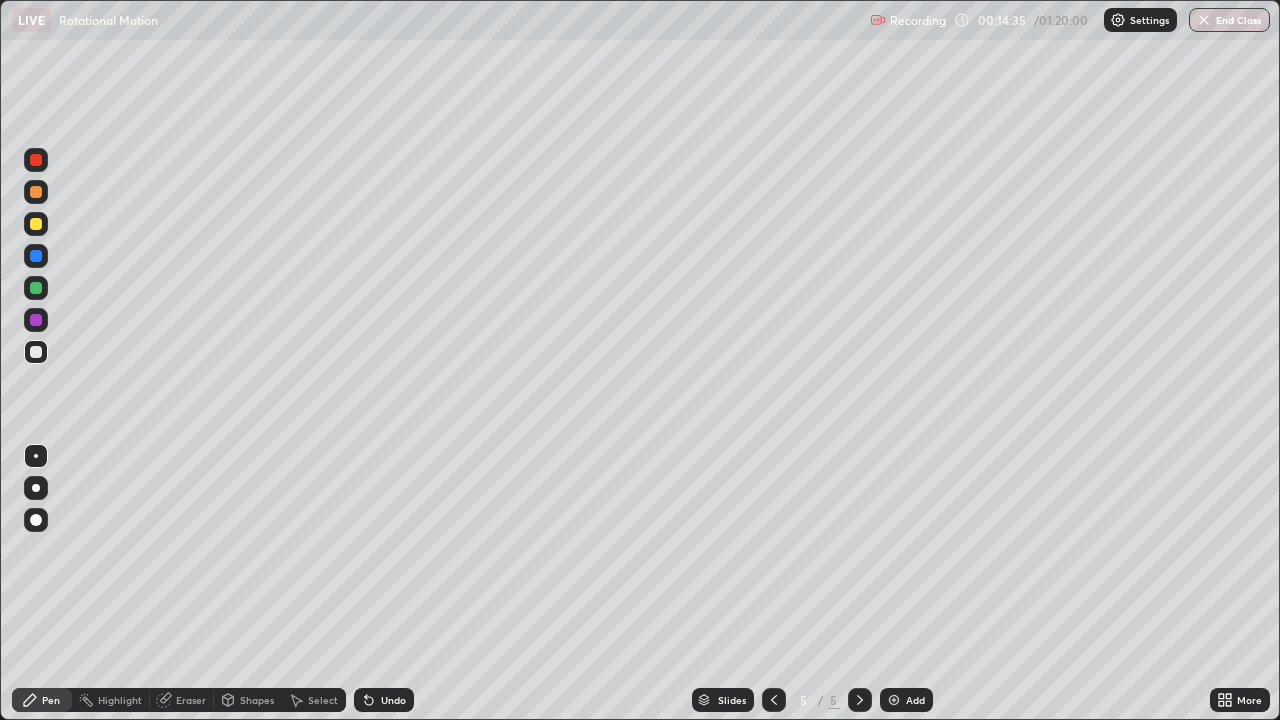 click at bounding box center [36, 224] 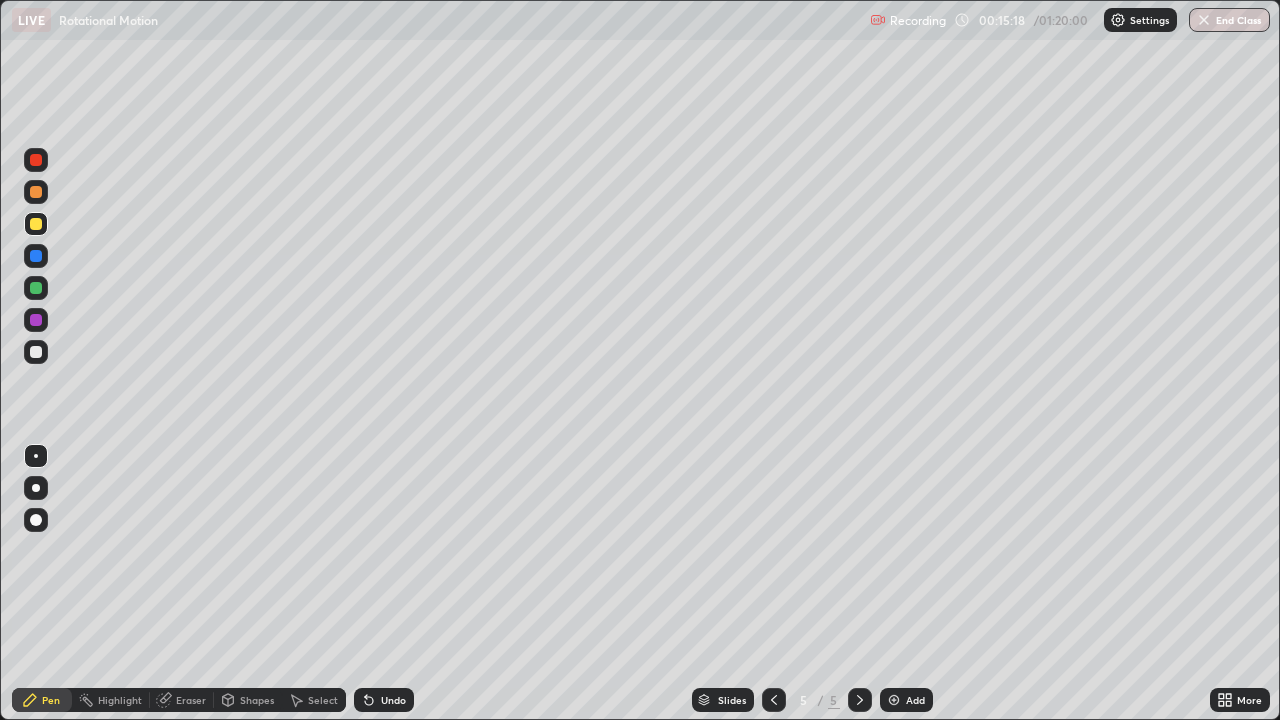 click on "Undo" at bounding box center (393, 700) 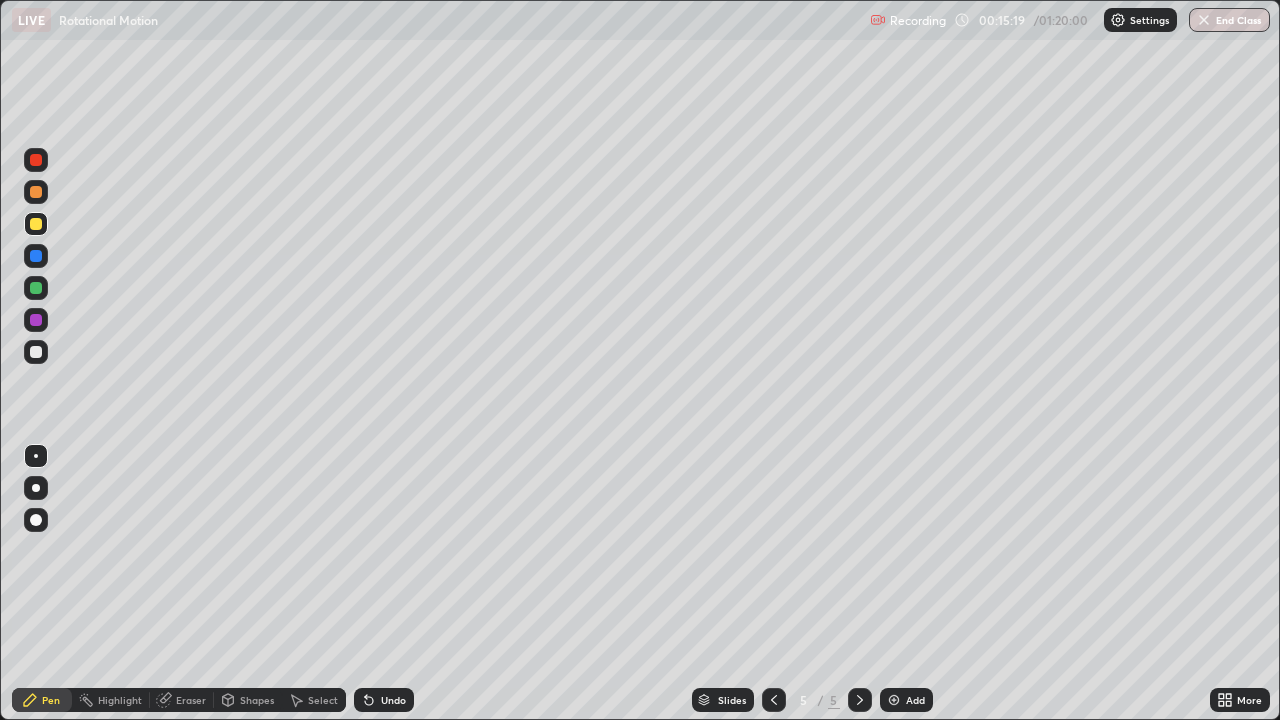 click on "Undo" at bounding box center [393, 700] 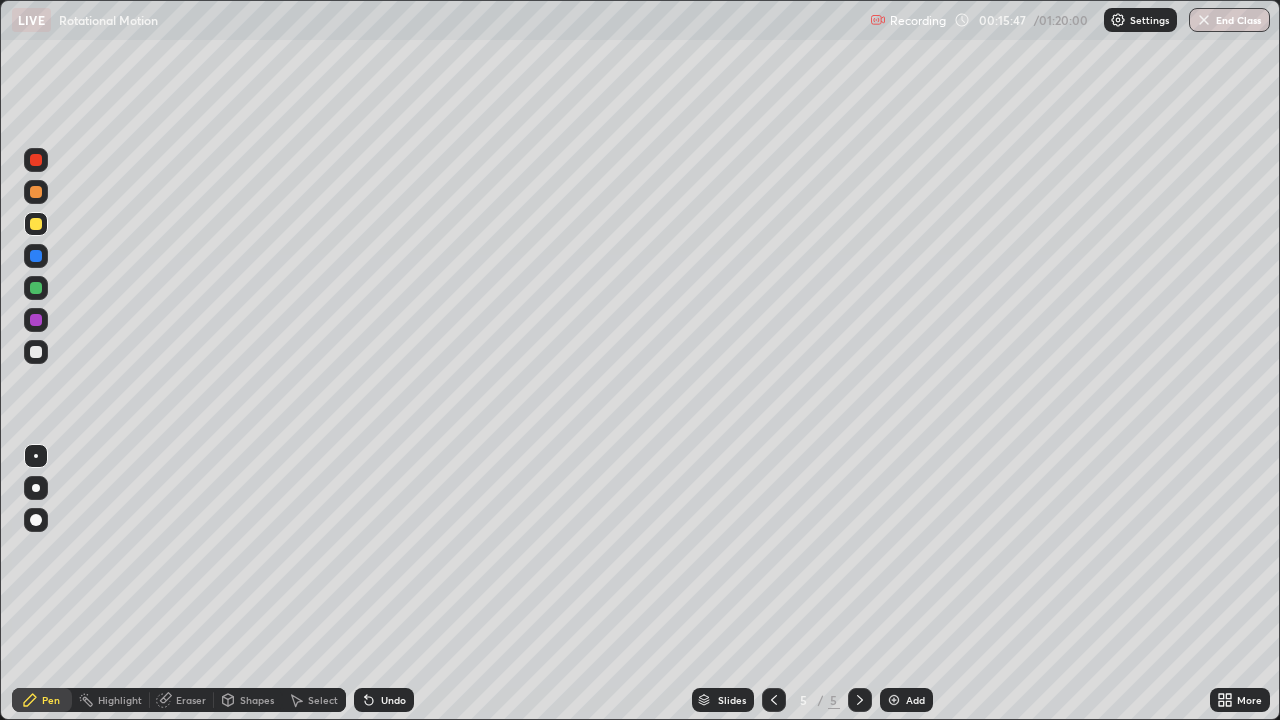 click at bounding box center [36, 192] 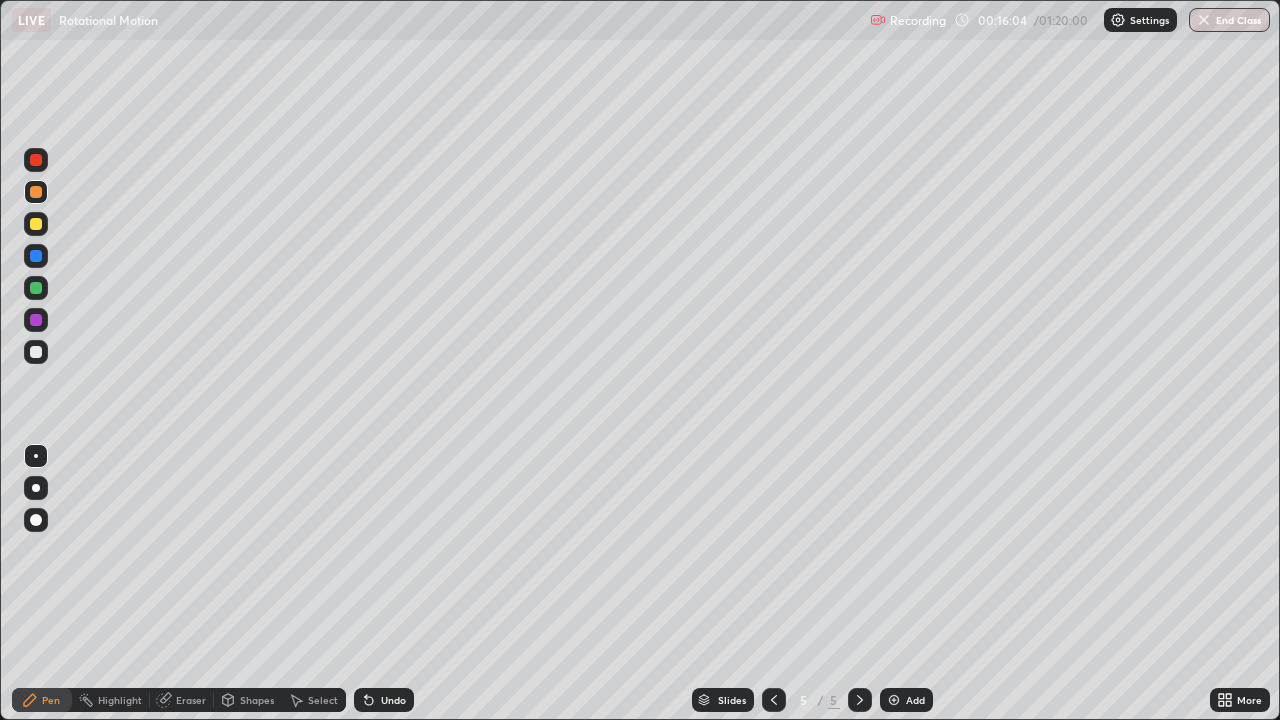 click on "Undo" at bounding box center (393, 700) 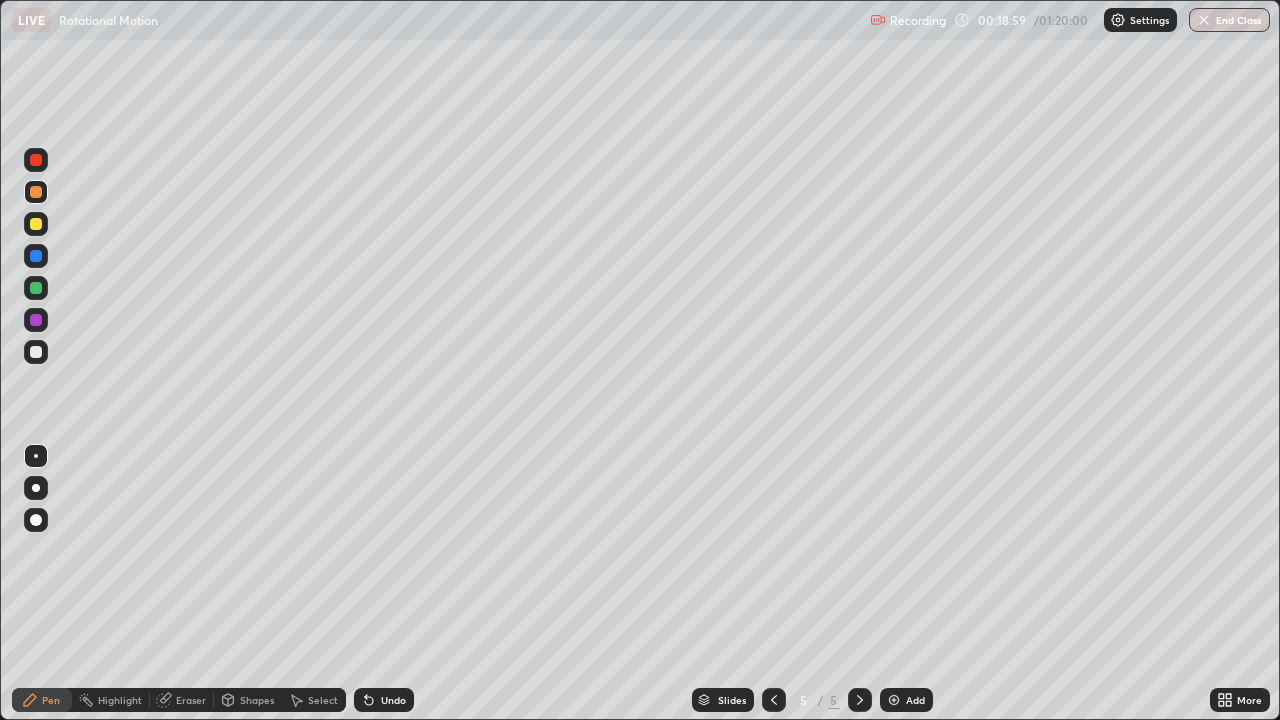 click on "Eraser" at bounding box center [191, 700] 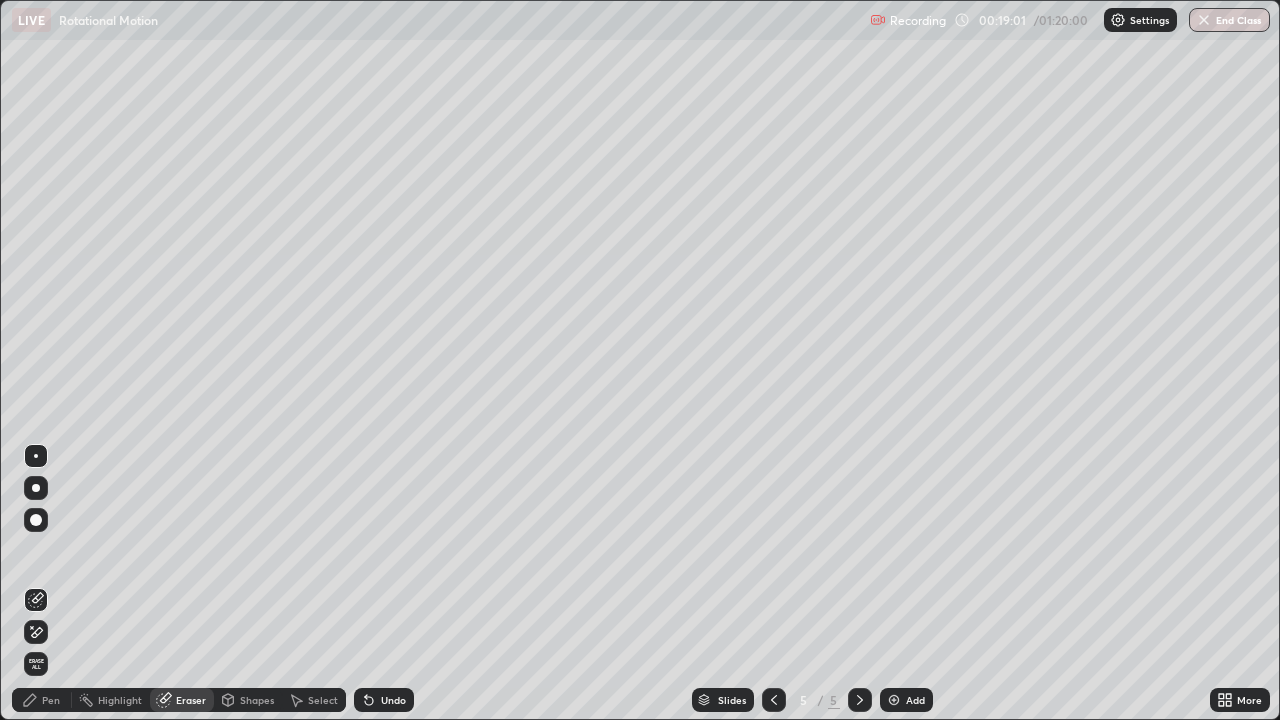 click on "Shapes" at bounding box center [257, 700] 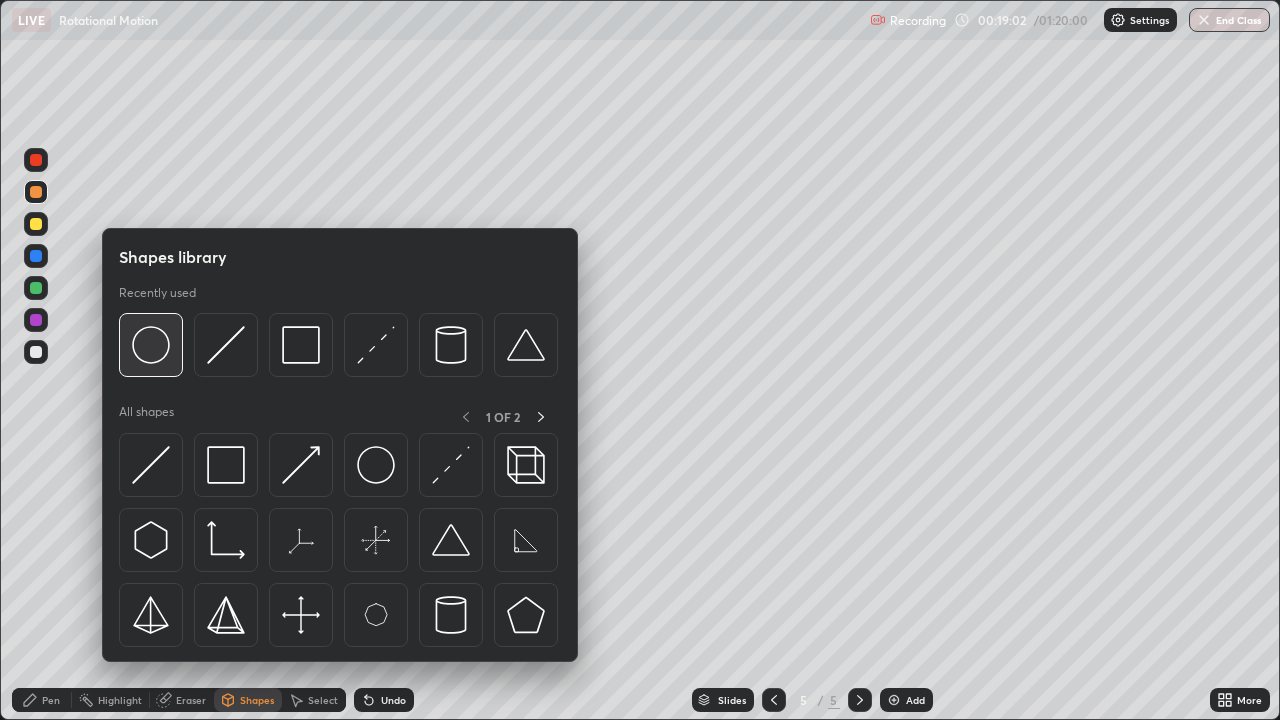 click at bounding box center (151, 345) 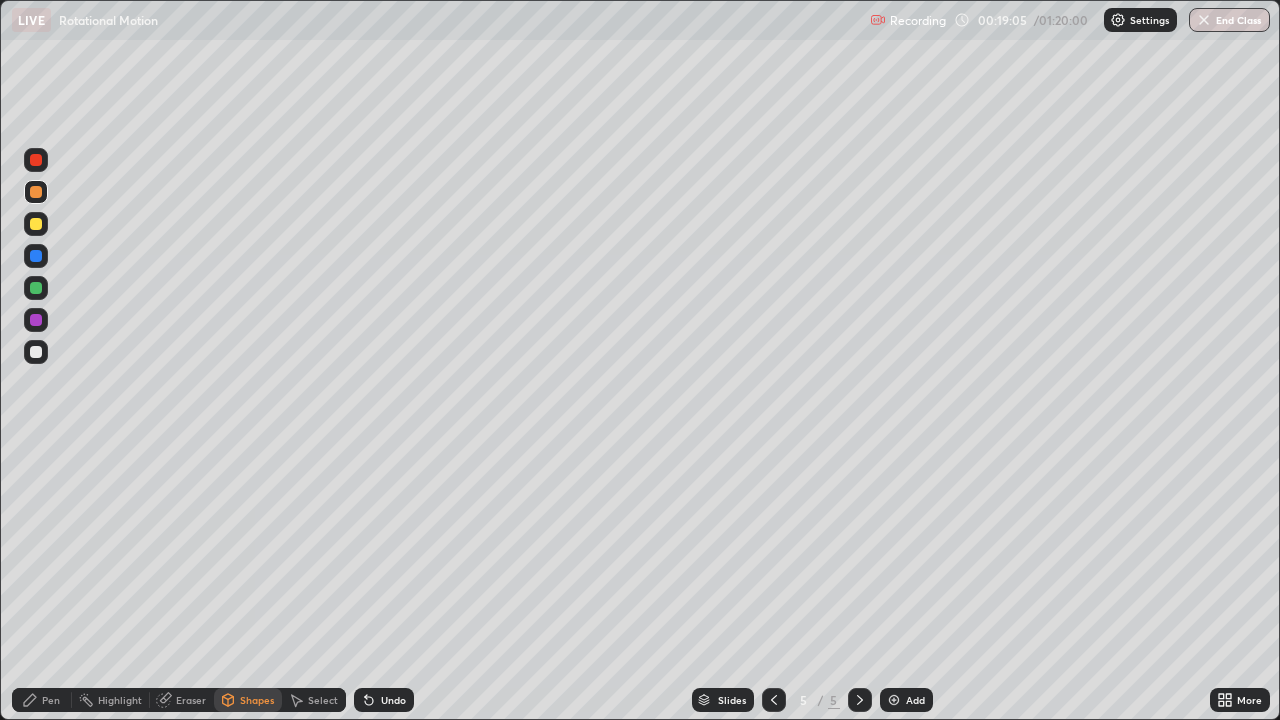 click on "Pen" at bounding box center (51, 700) 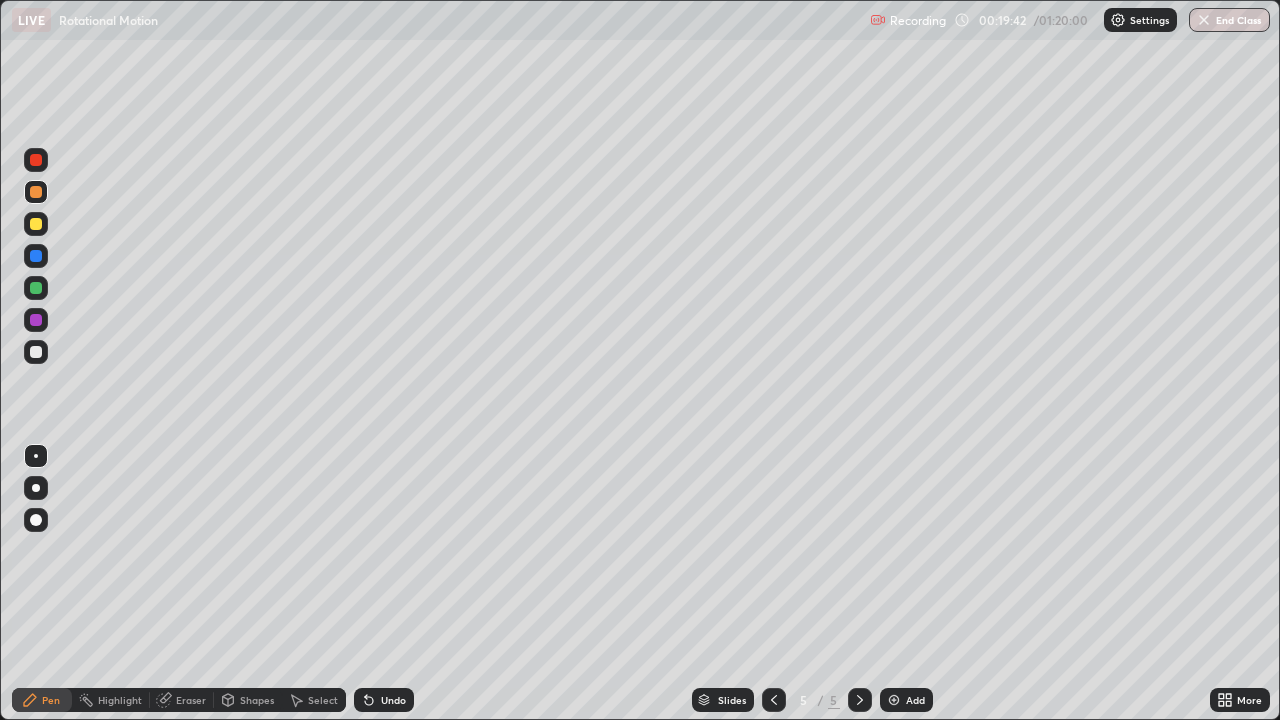 click on "Eraser" at bounding box center (191, 700) 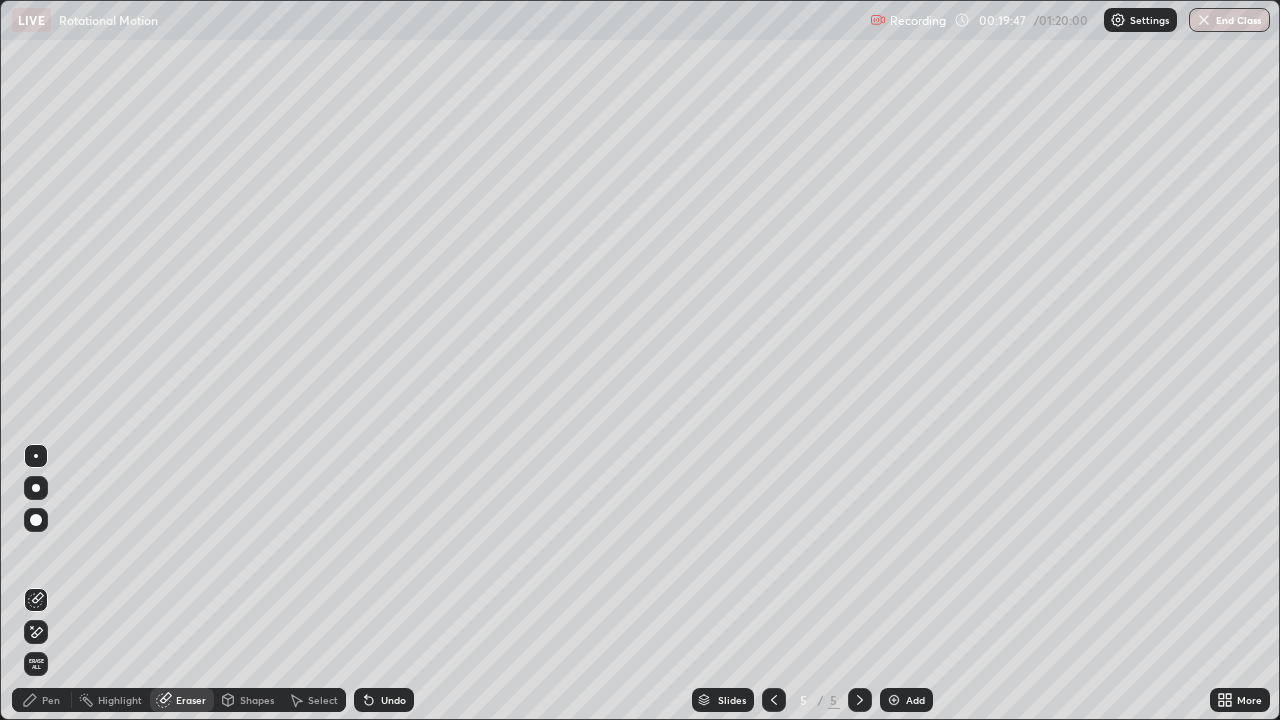 click on "Eraser" at bounding box center [182, 700] 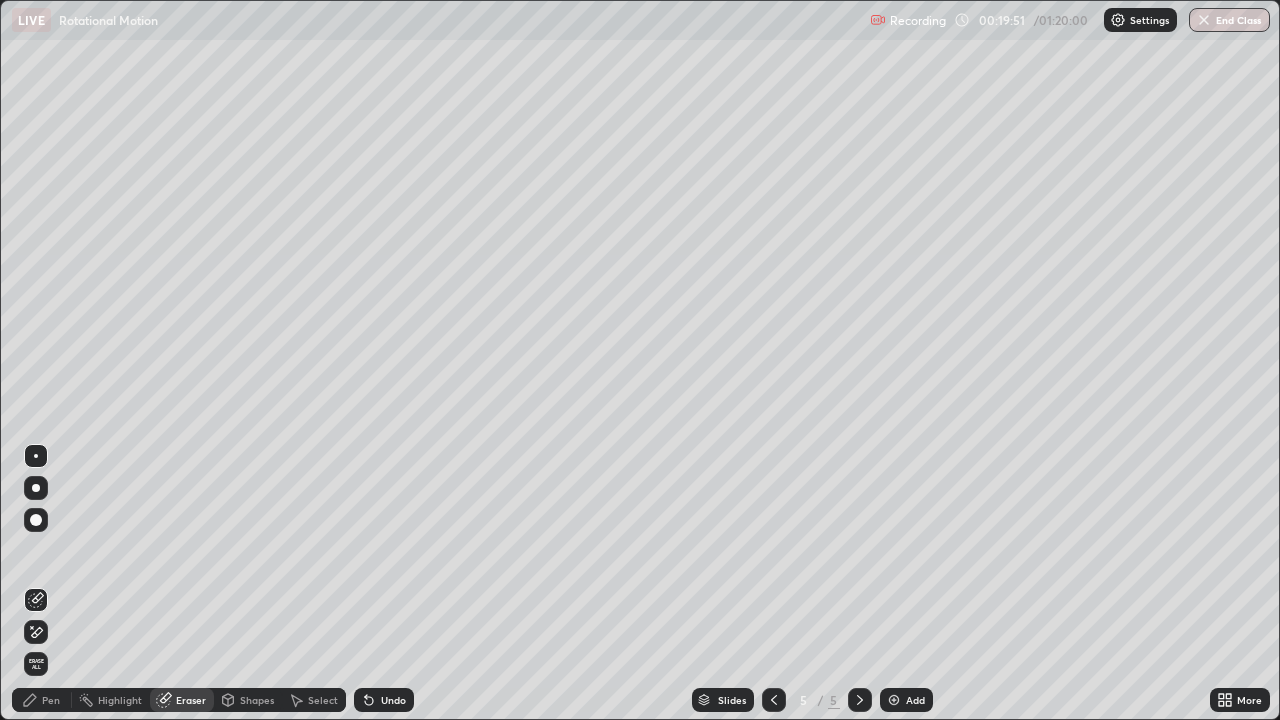 click on "Undo" at bounding box center [384, 700] 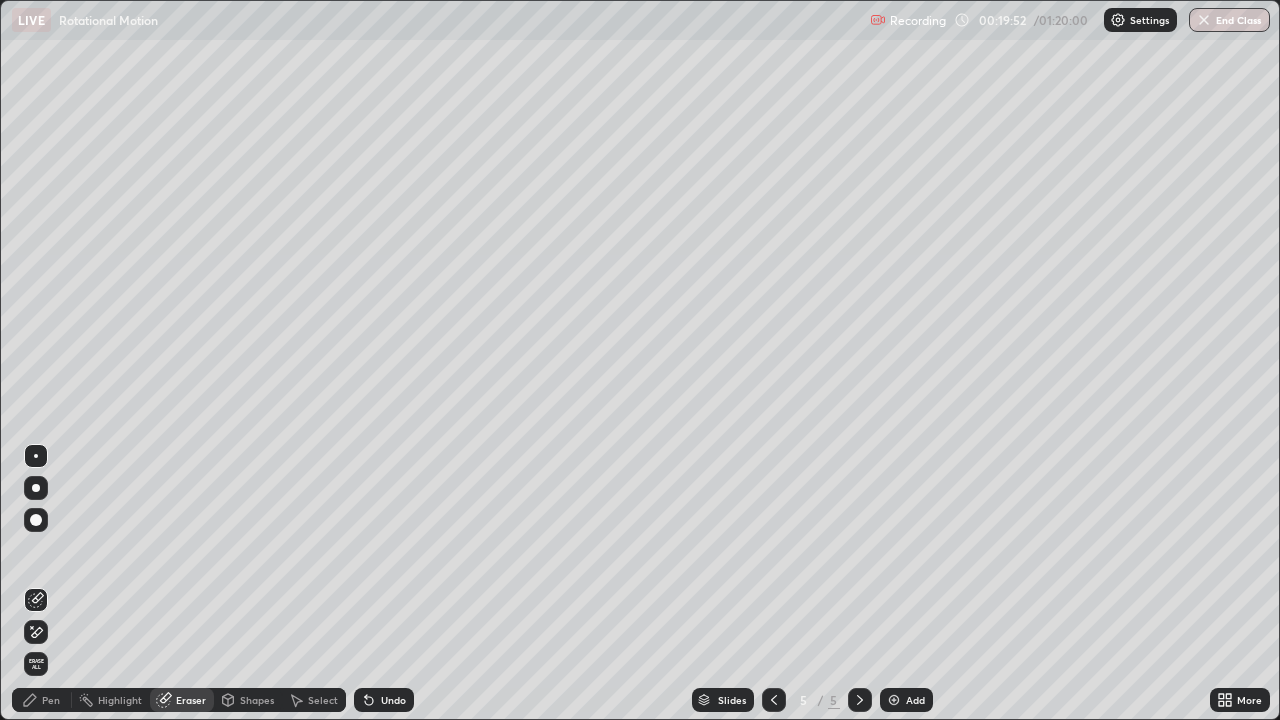 click on "Pen" at bounding box center [42, 700] 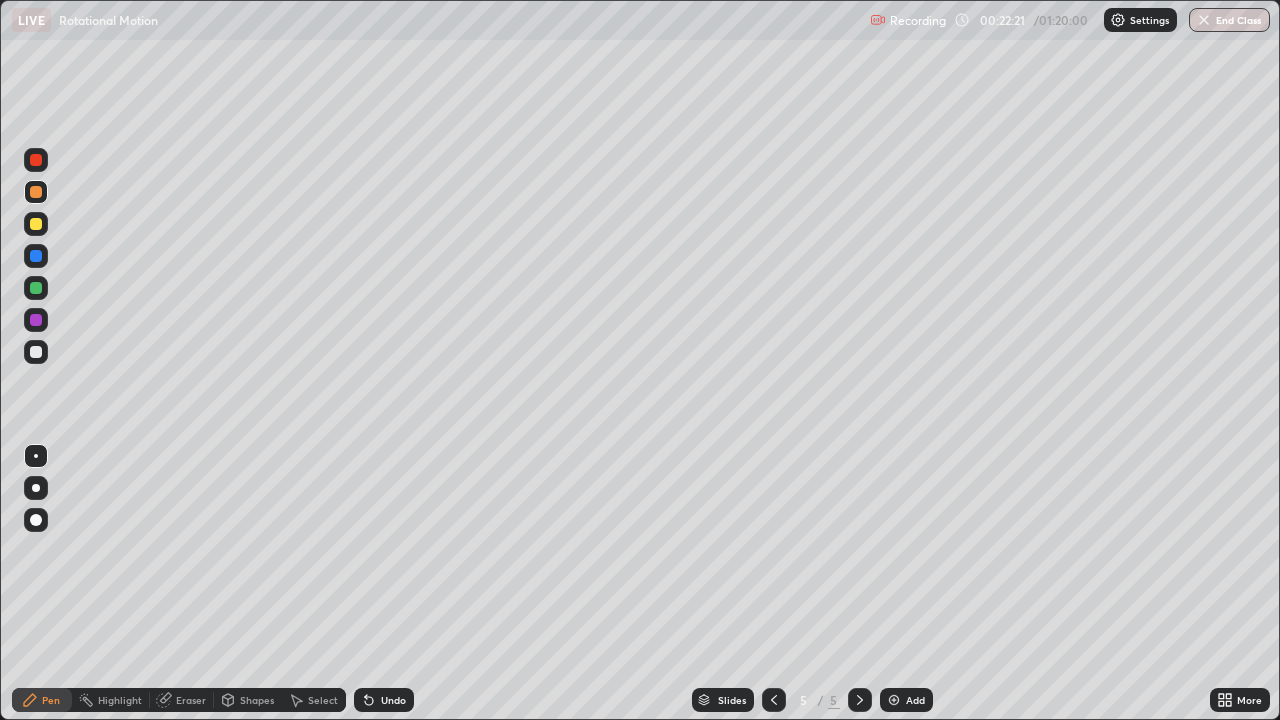 click at bounding box center [36, 256] 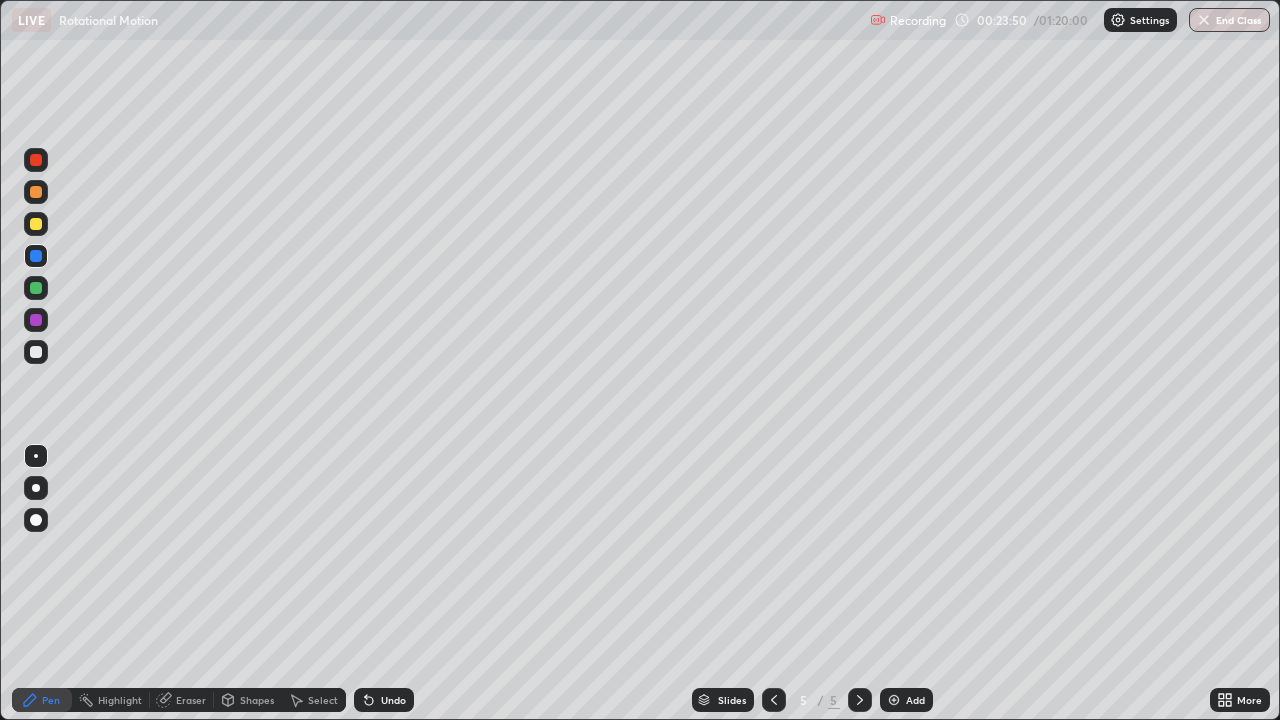 click at bounding box center (36, 160) 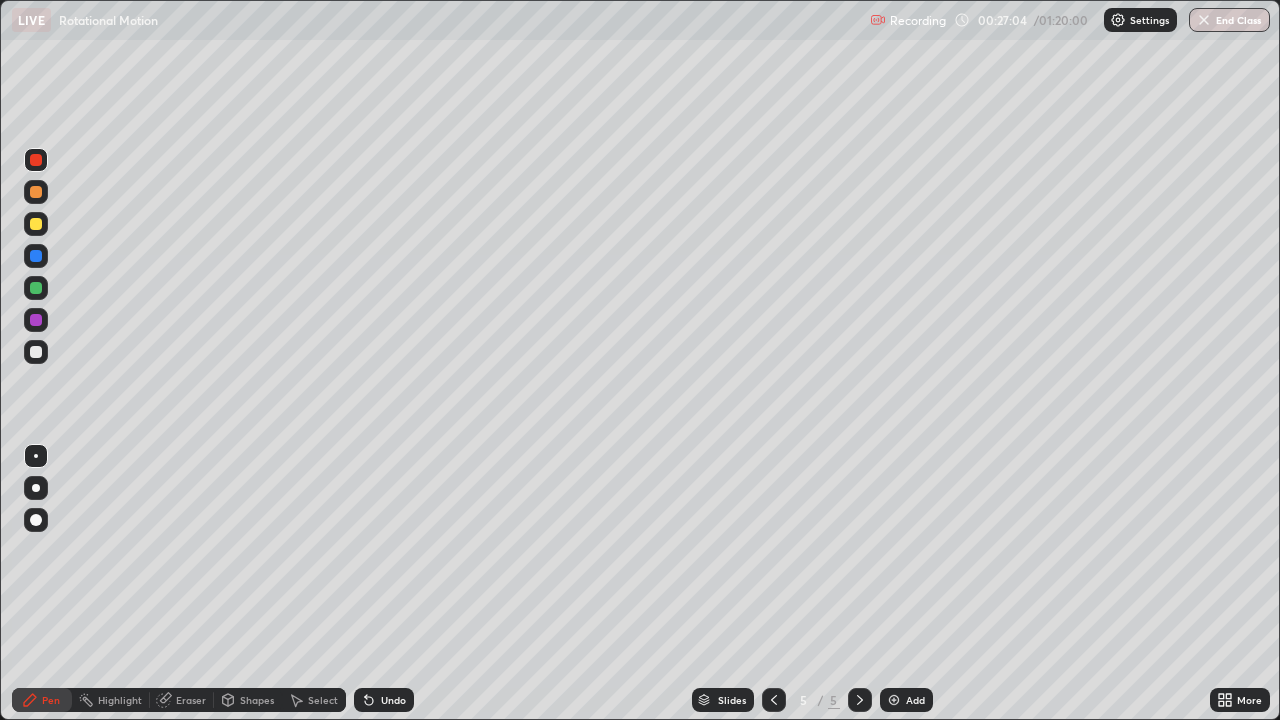 click on "Add" at bounding box center [915, 700] 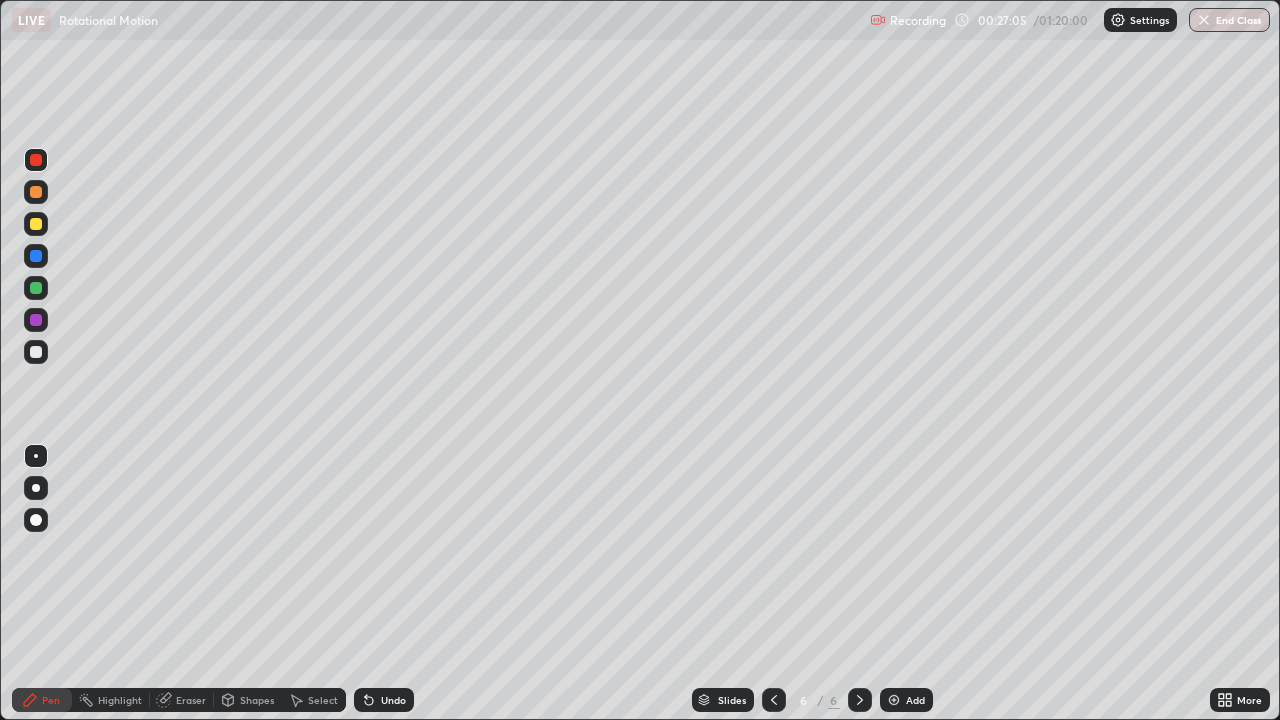 click at bounding box center [36, 256] 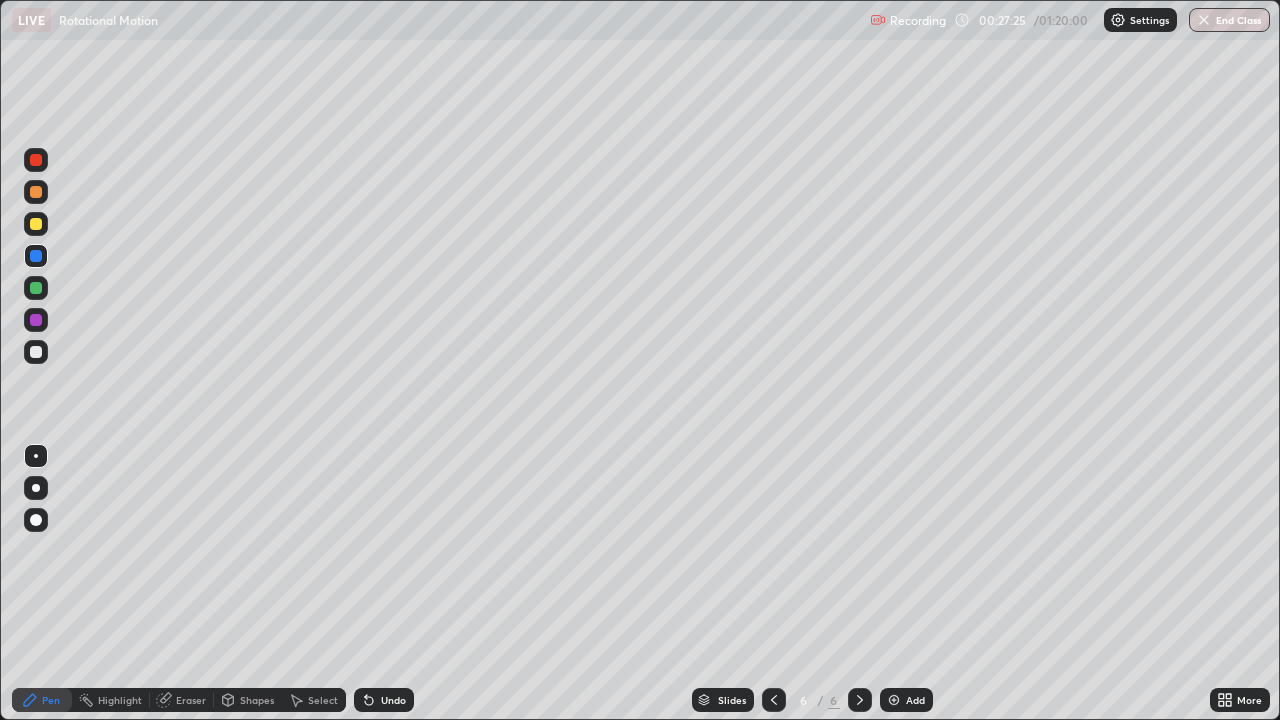 click on "Shapes" at bounding box center [257, 700] 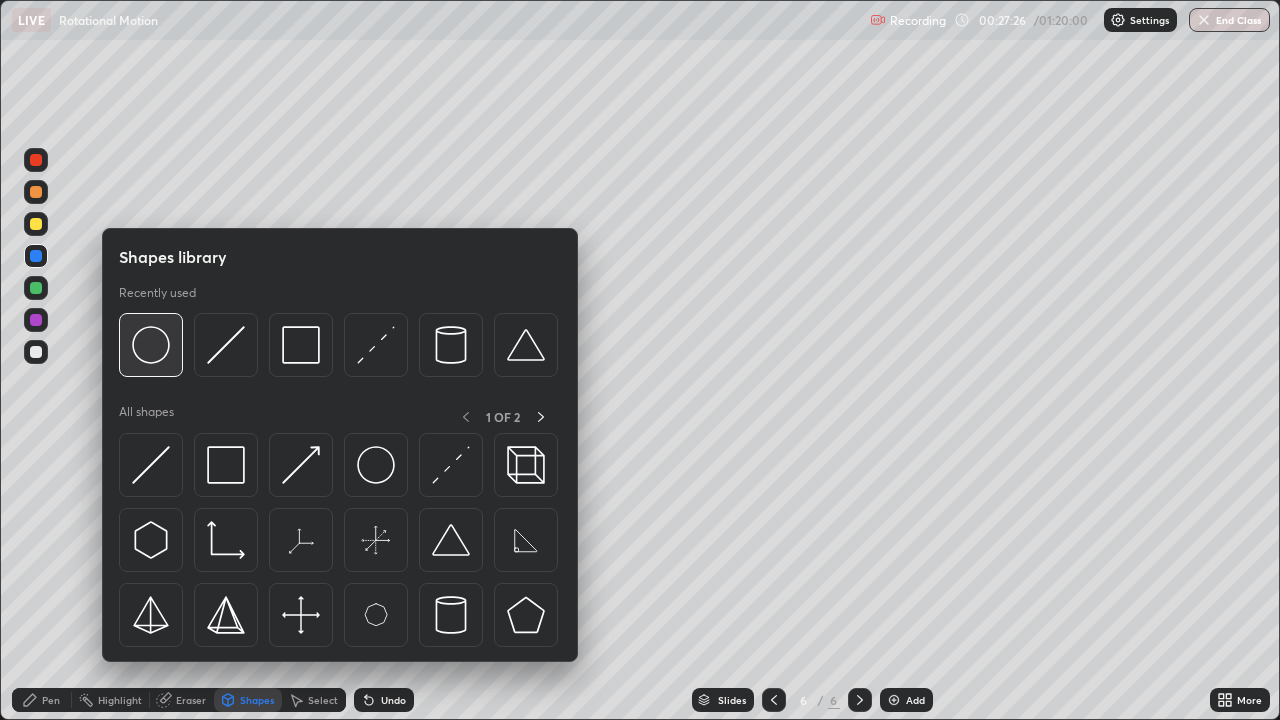 click at bounding box center (151, 345) 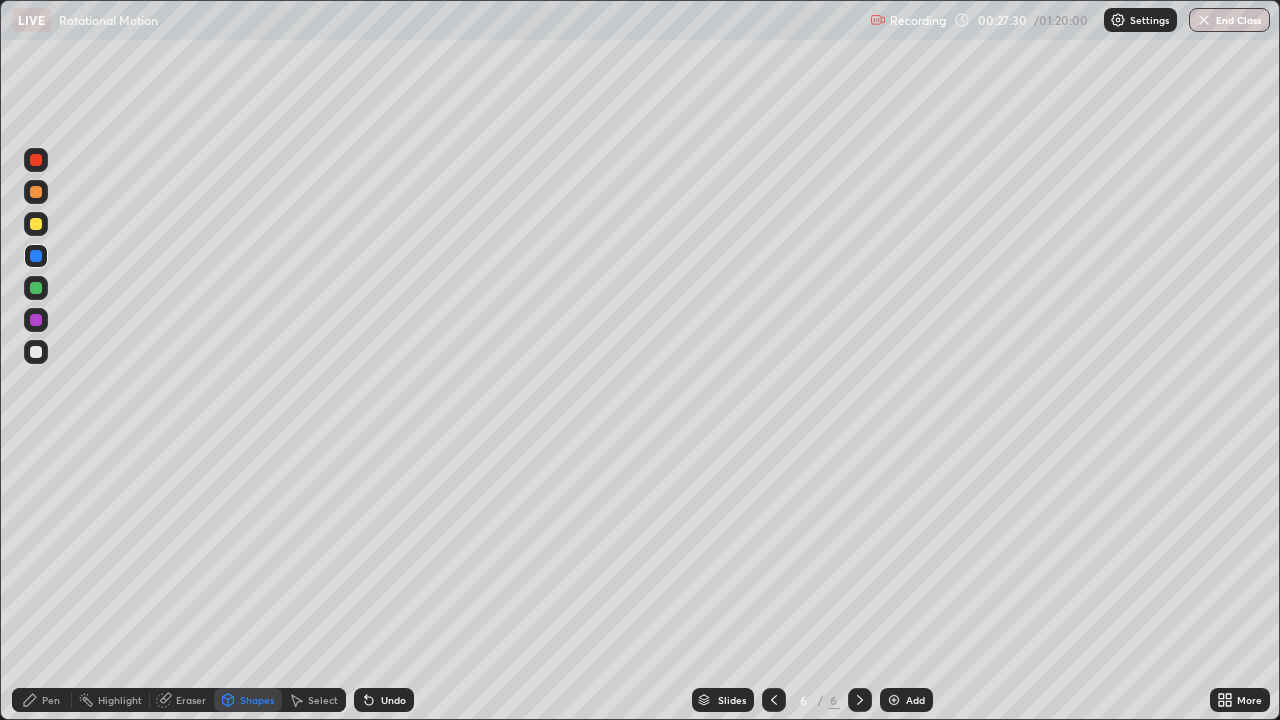 click on "Pen" at bounding box center (51, 700) 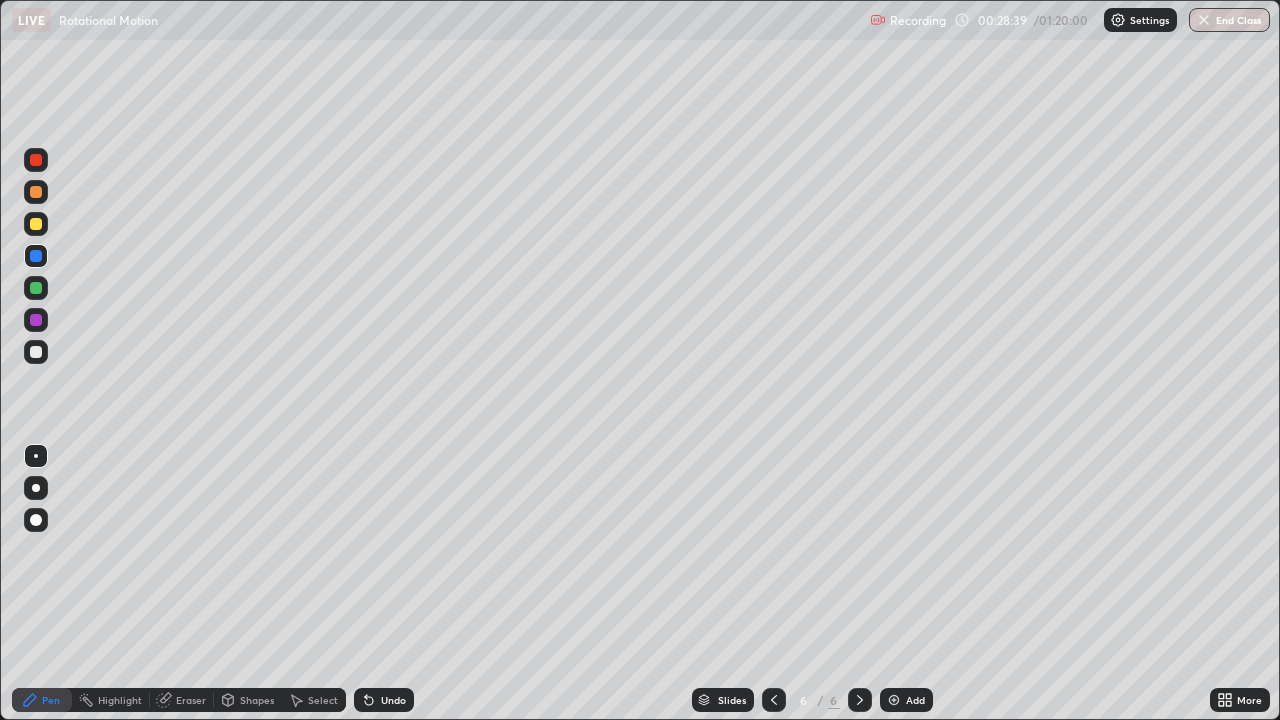 click at bounding box center (36, 352) 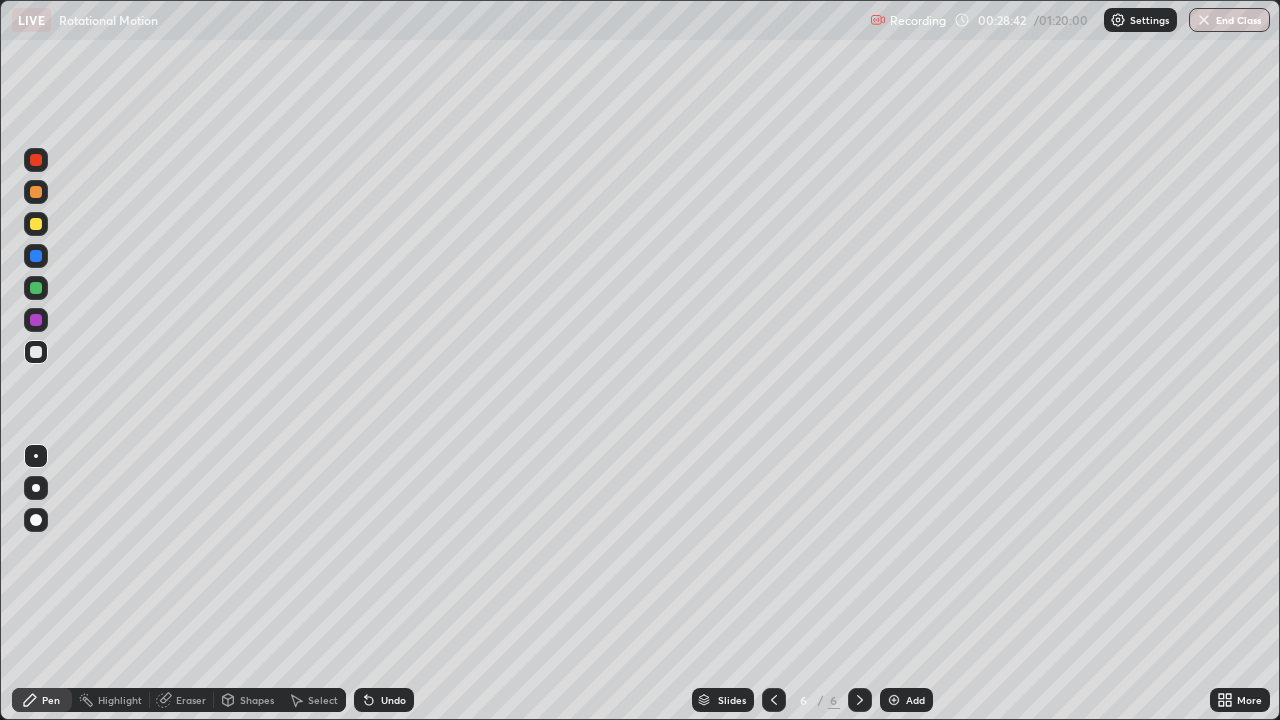 click 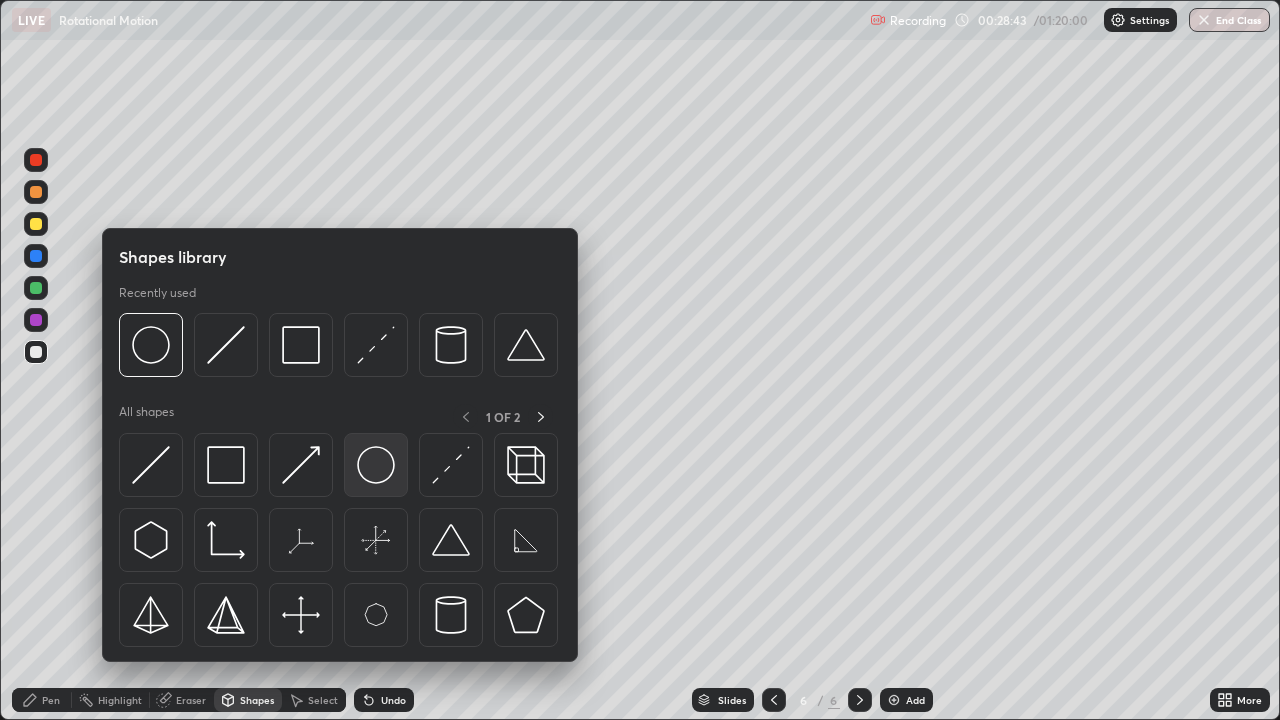 click at bounding box center (376, 465) 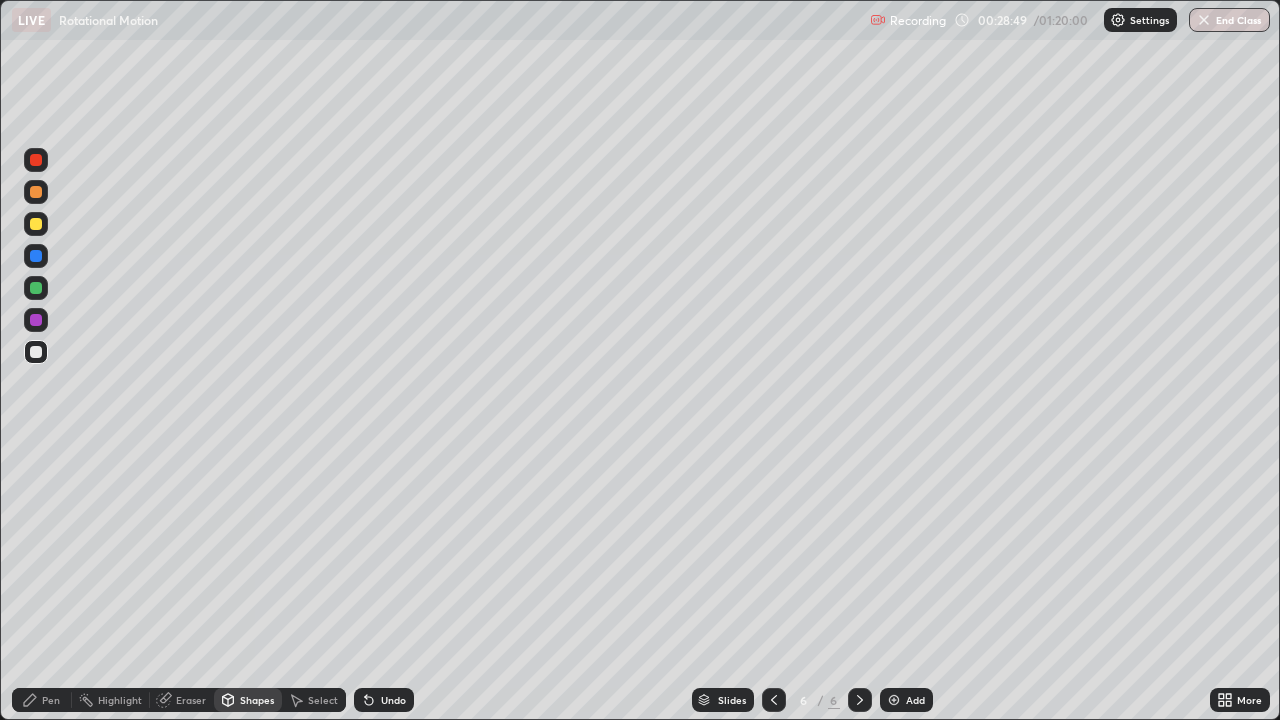 click on "Pen" at bounding box center [51, 700] 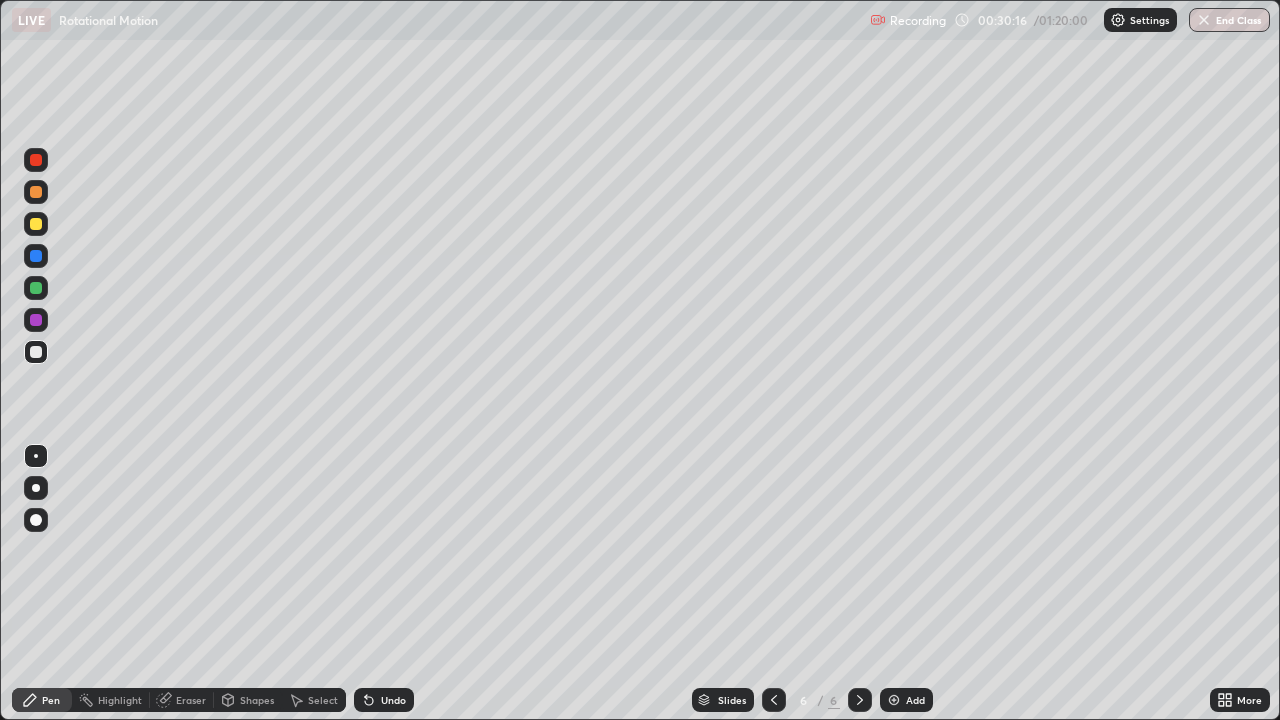 click at bounding box center [36, 288] 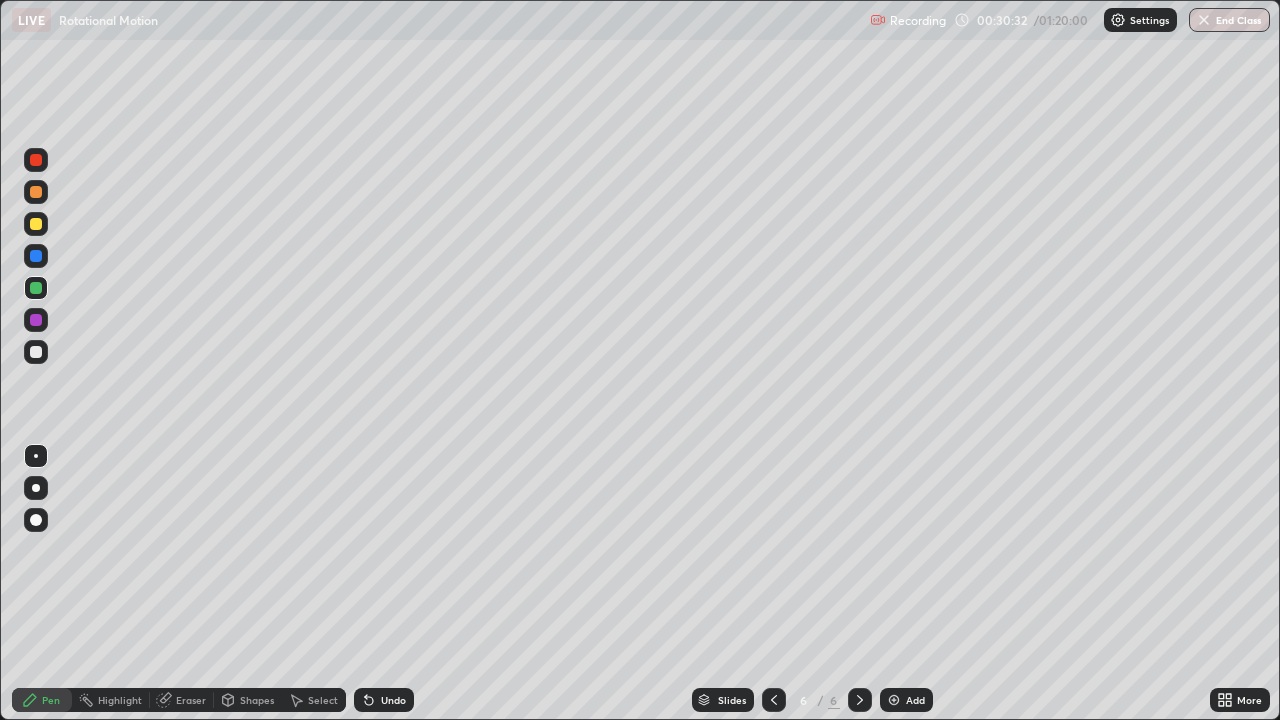 click on "Undo" at bounding box center [393, 700] 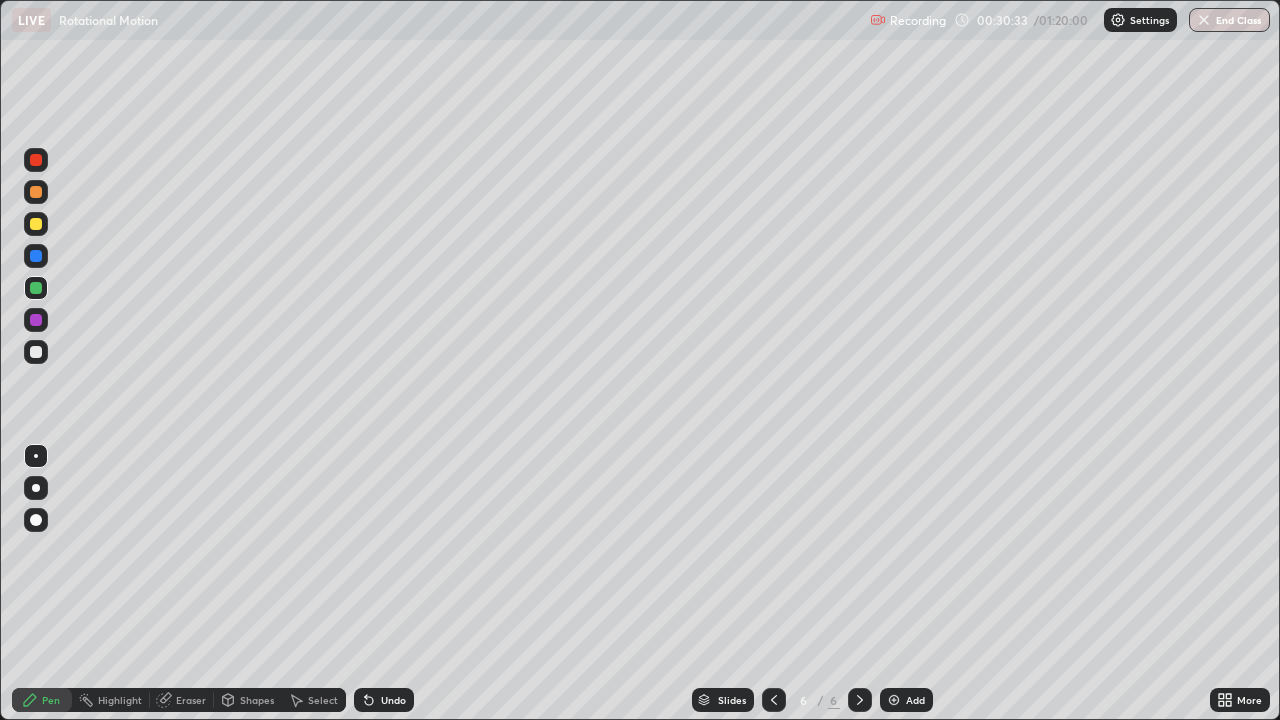 click on "Undo" at bounding box center (384, 700) 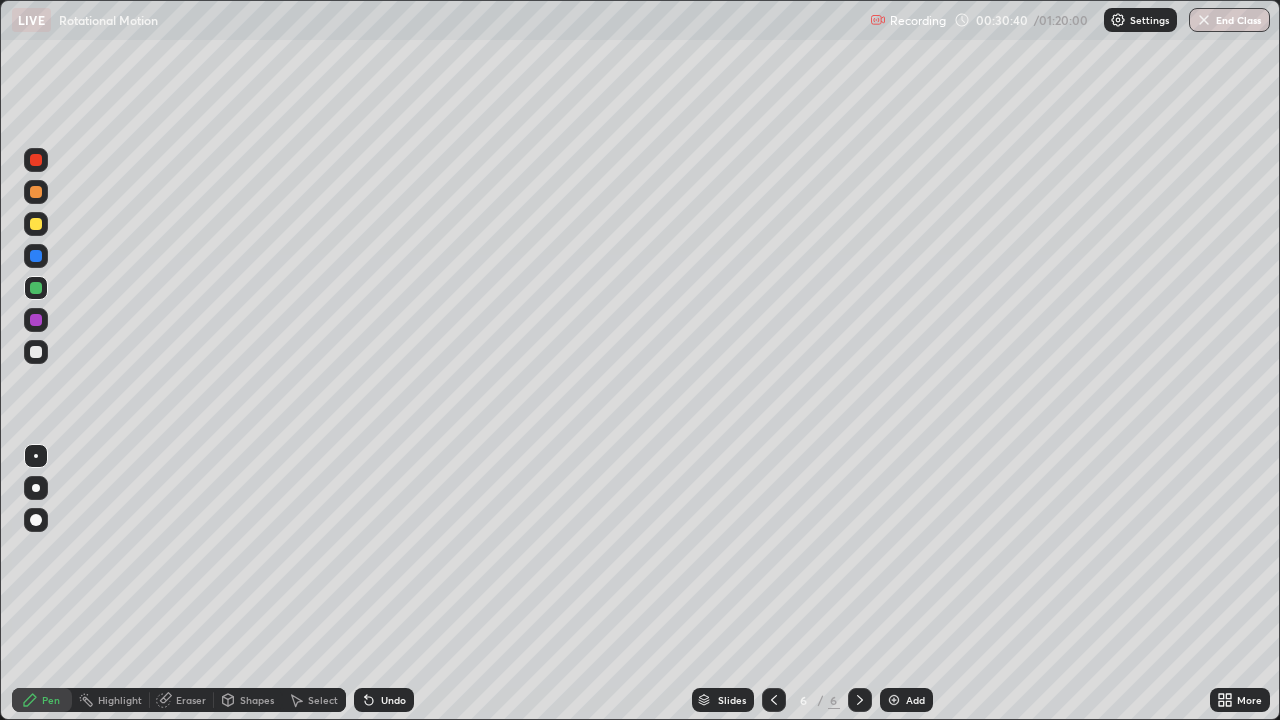 click at bounding box center (36, 352) 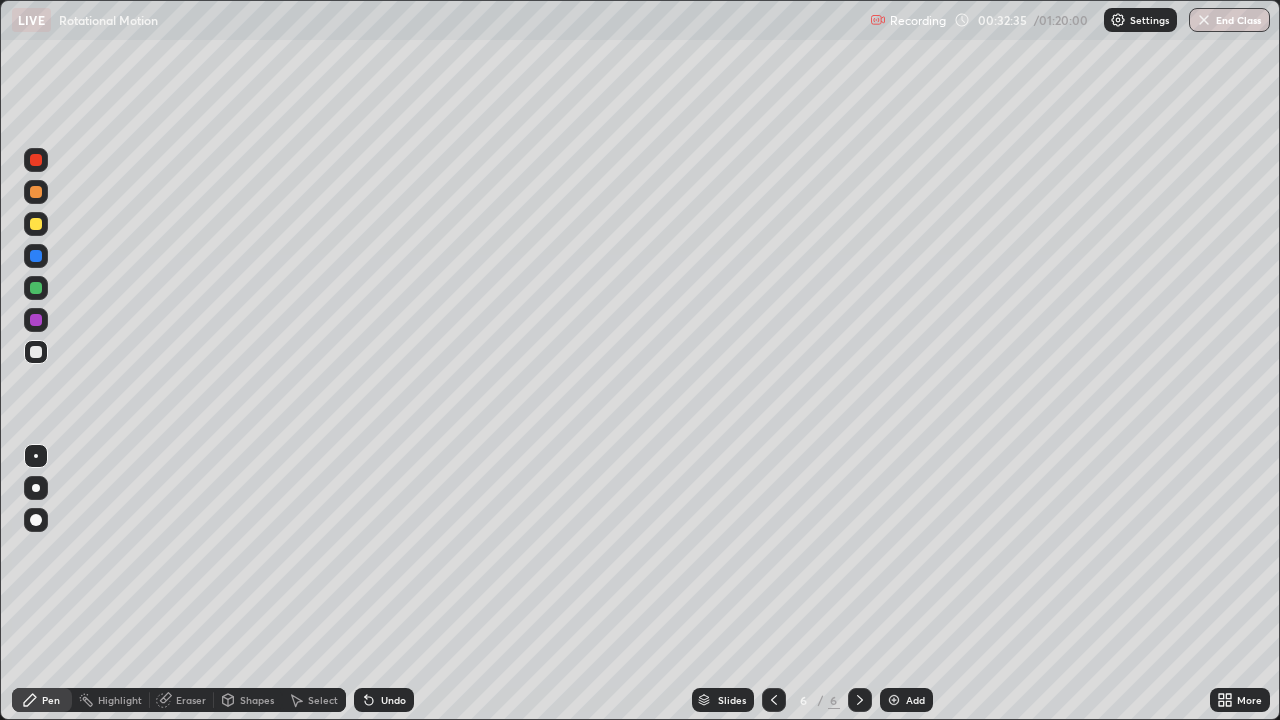 click at bounding box center [894, 700] 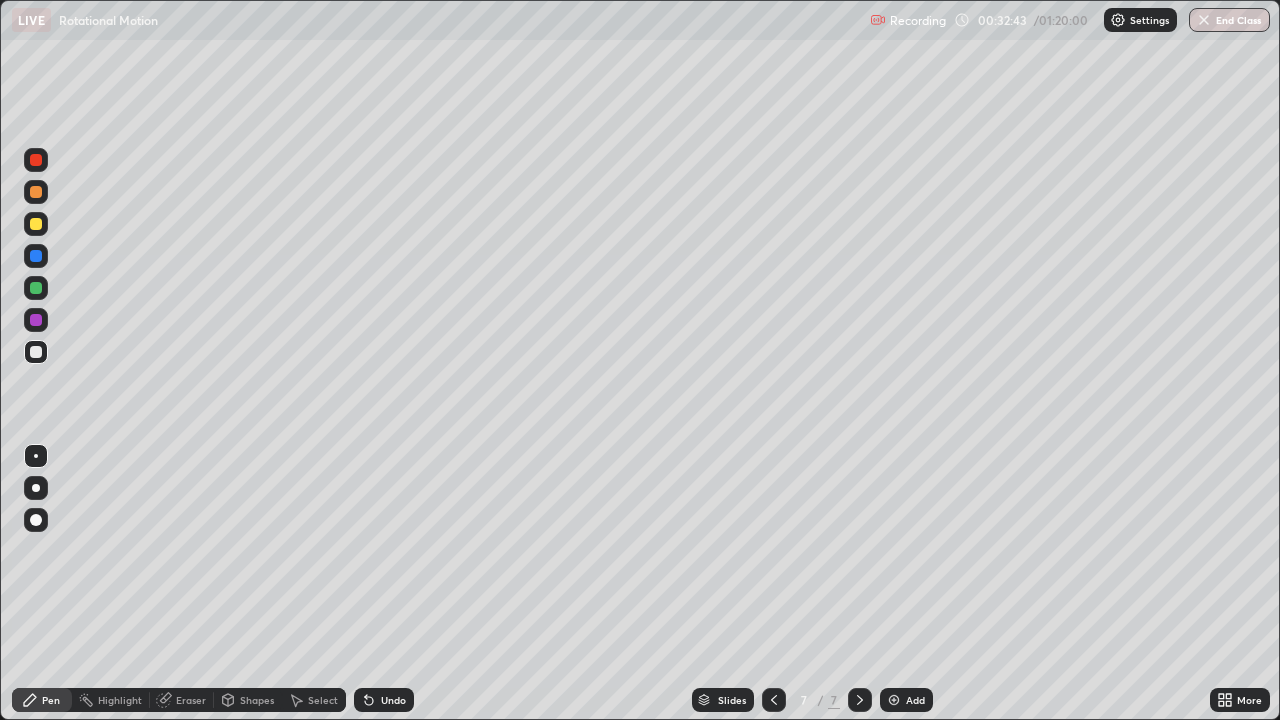 click at bounding box center (36, 352) 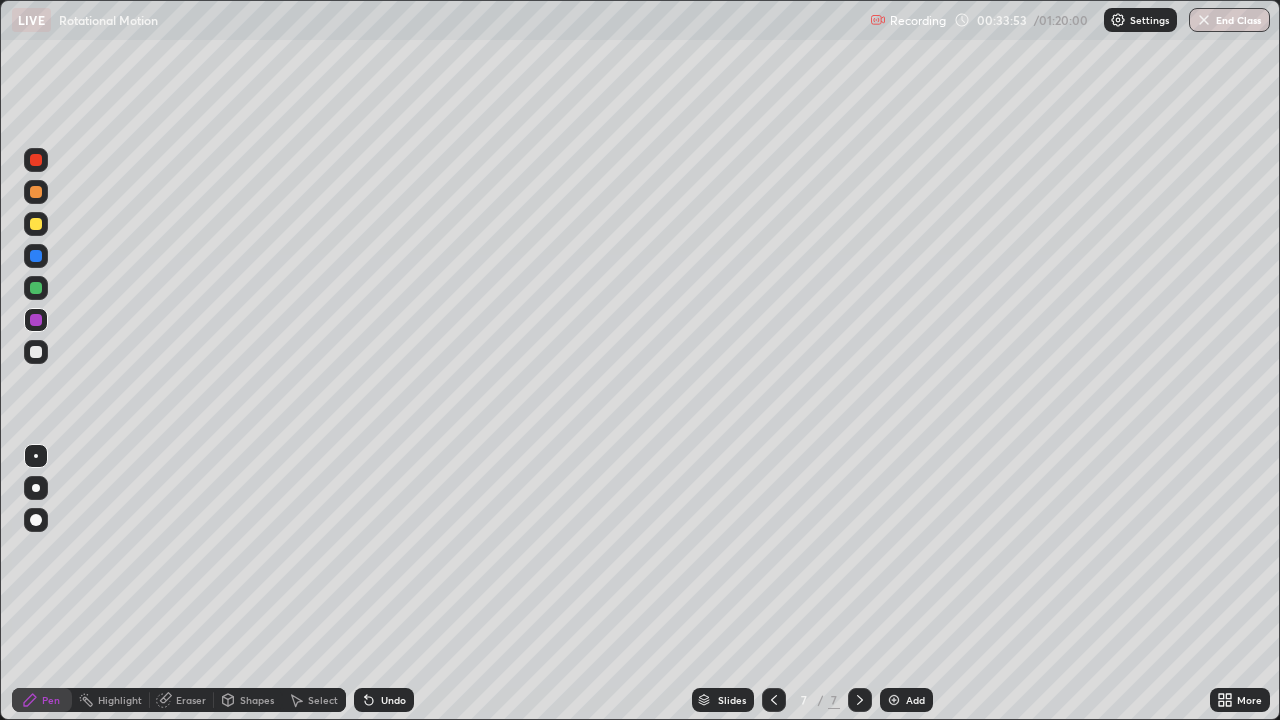 click at bounding box center (36, 256) 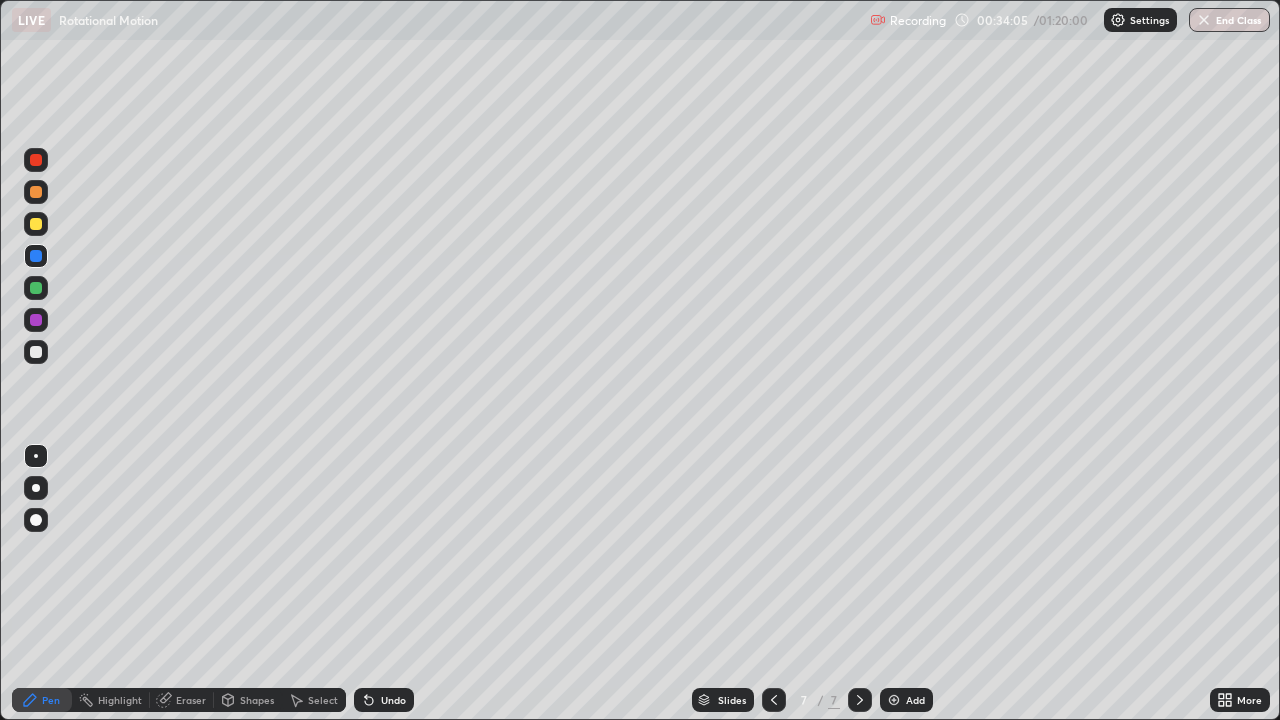 click on "Undo" at bounding box center (393, 700) 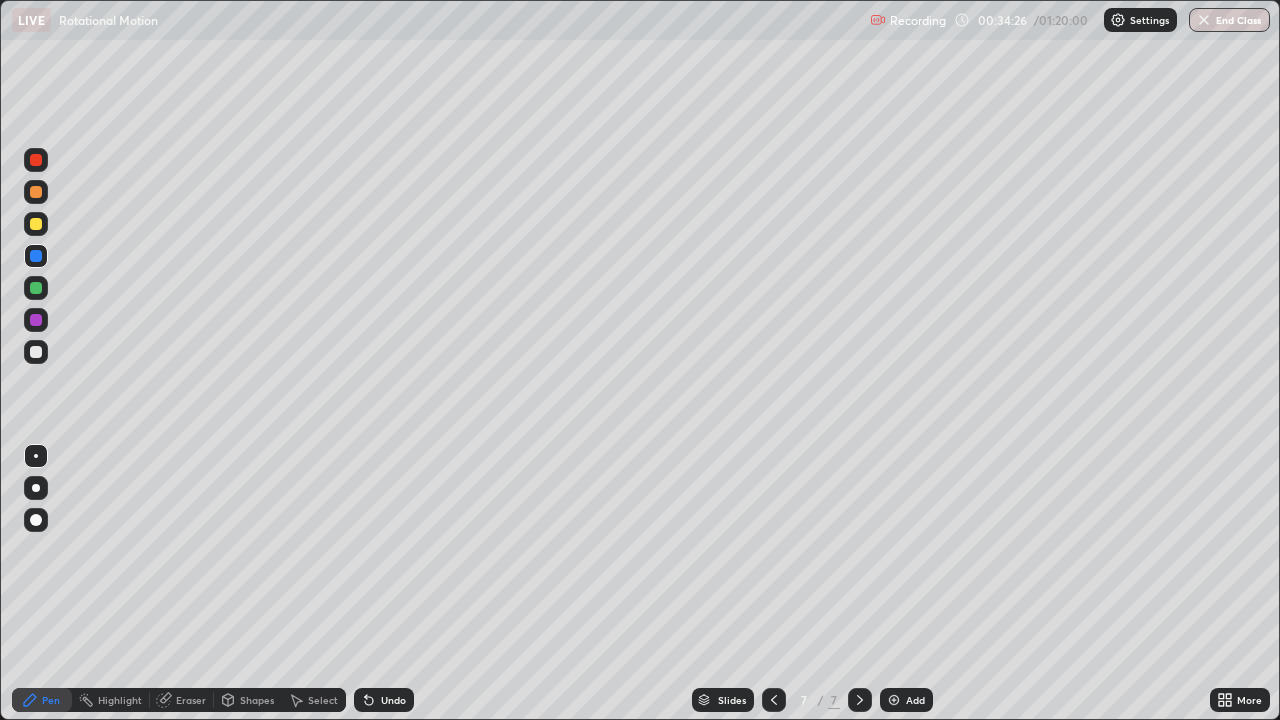 click at bounding box center (36, 288) 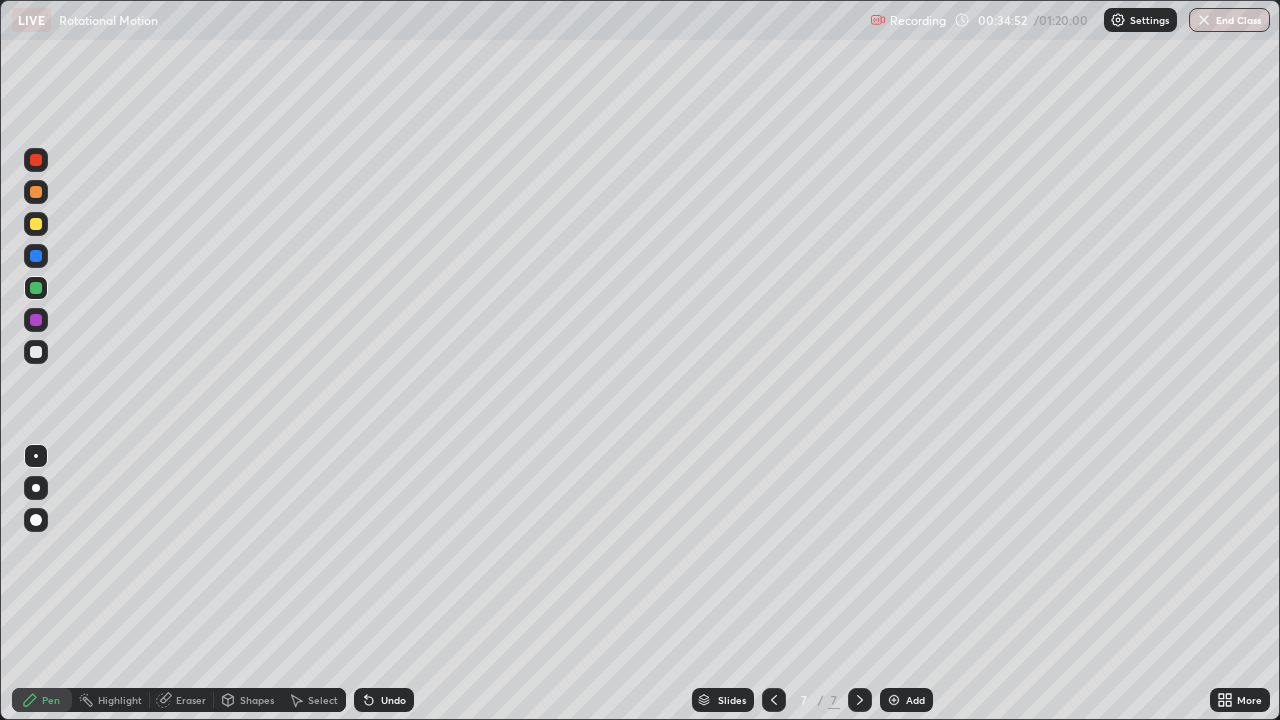 click on "Undo" at bounding box center (384, 700) 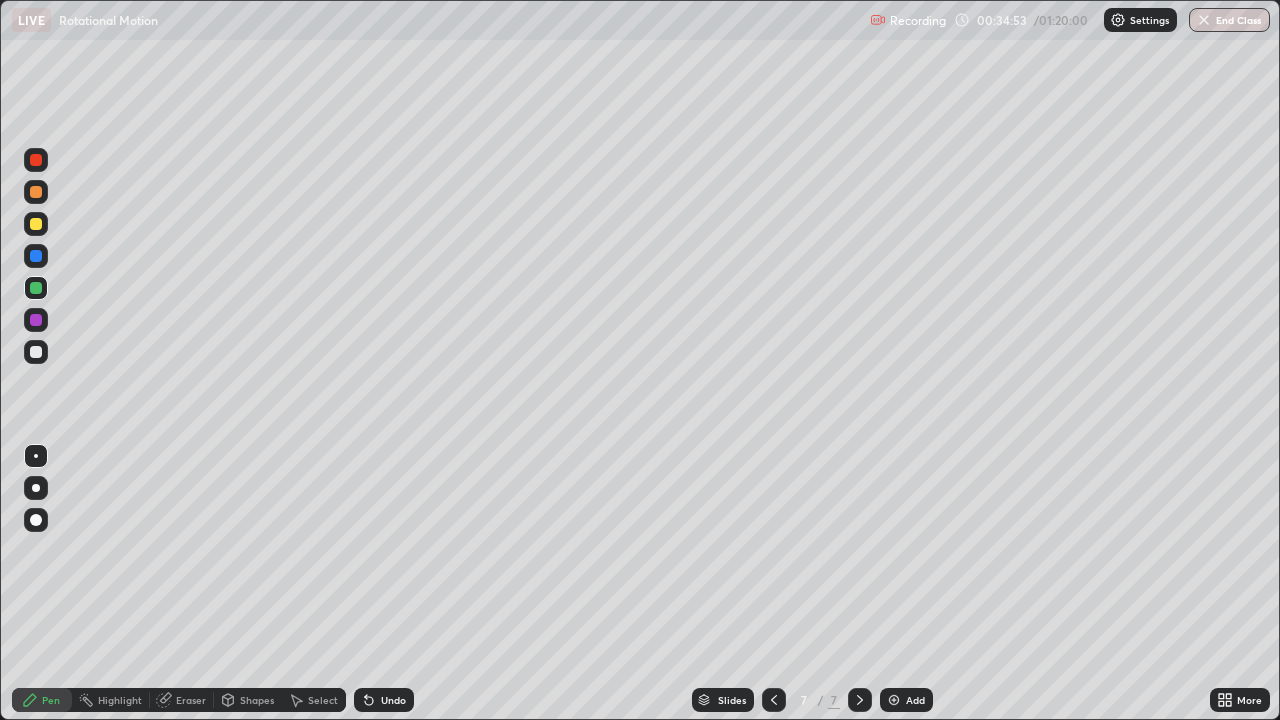 click on "Undo" at bounding box center [393, 700] 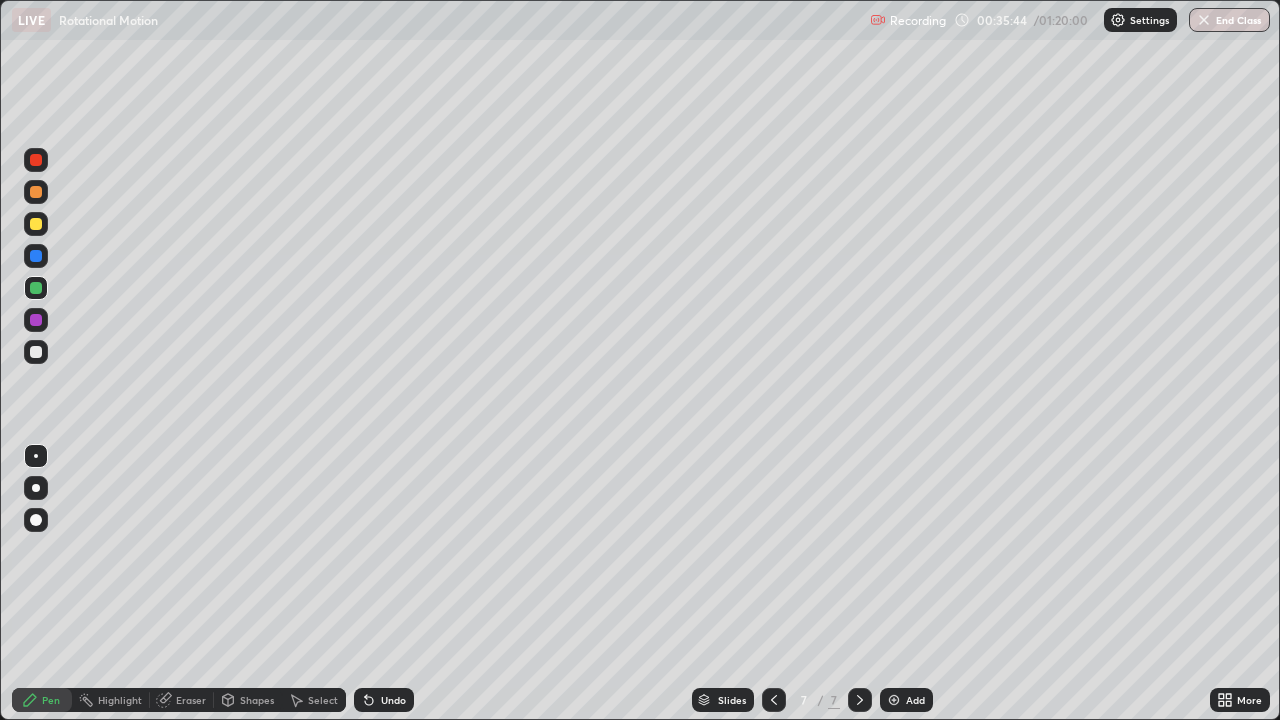 click at bounding box center [36, 224] 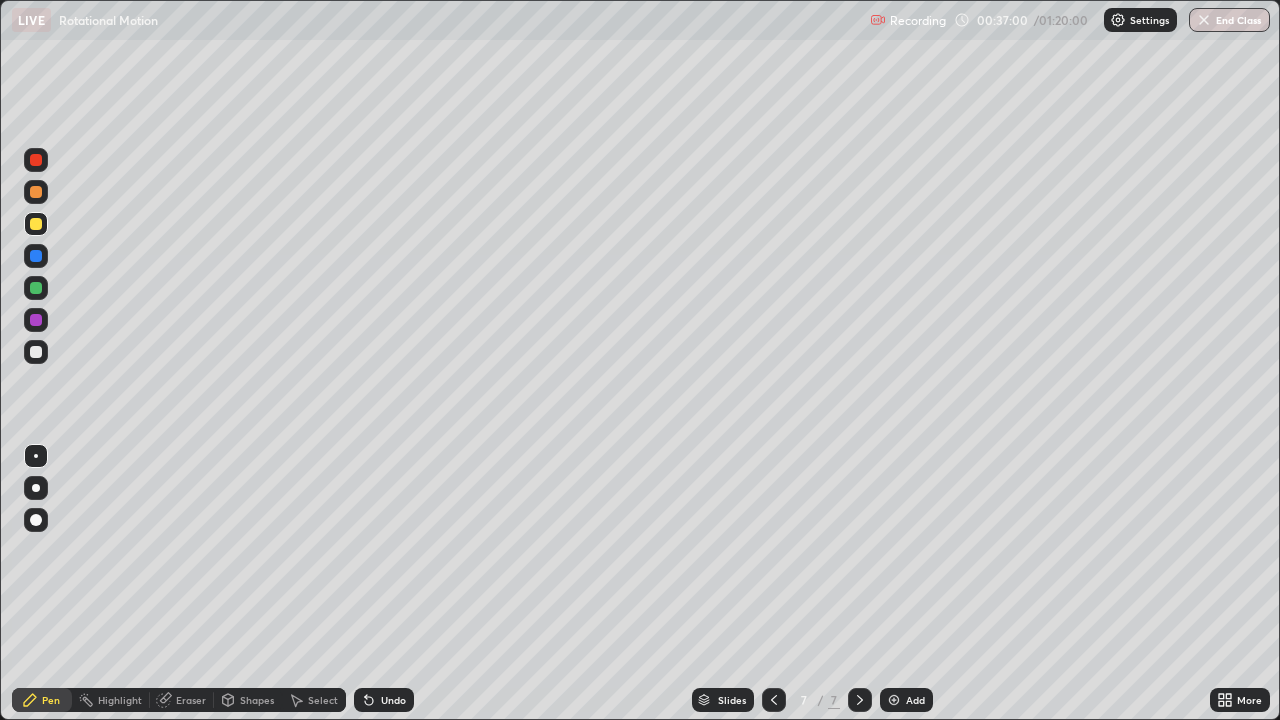 click at bounding box center (36, 256) 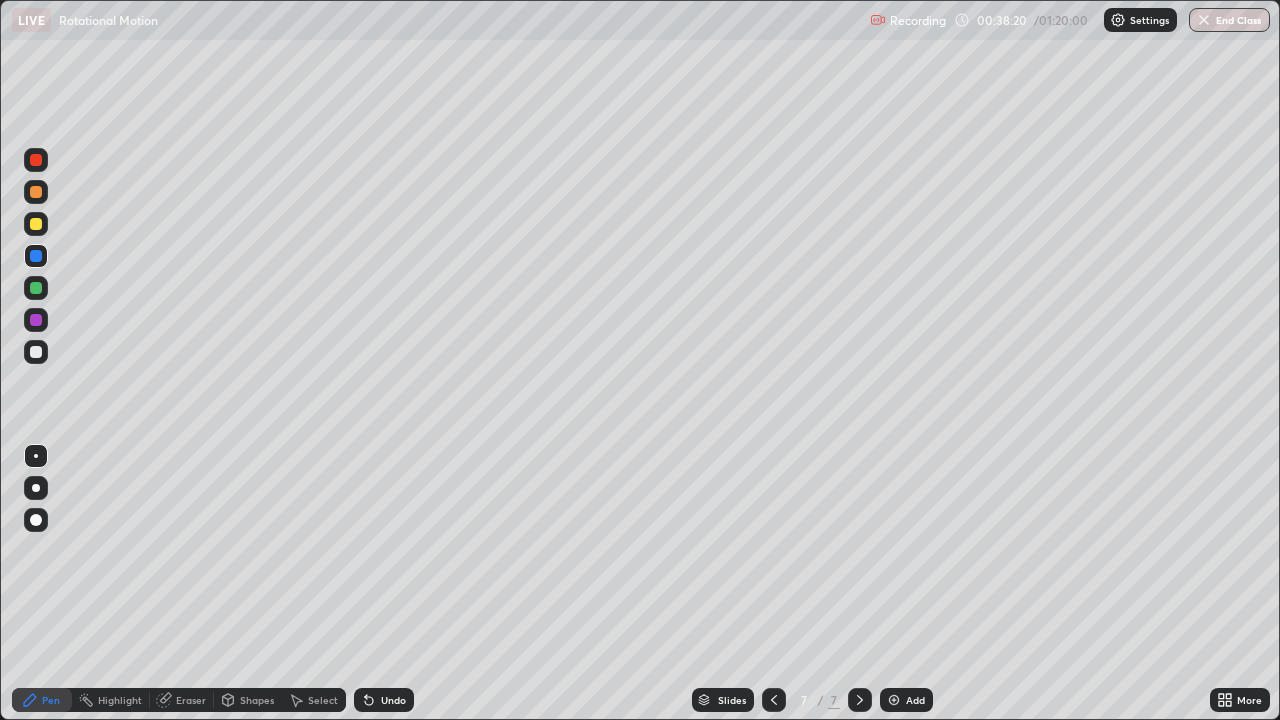 click on "Undo" at bounding box center (393, 700) 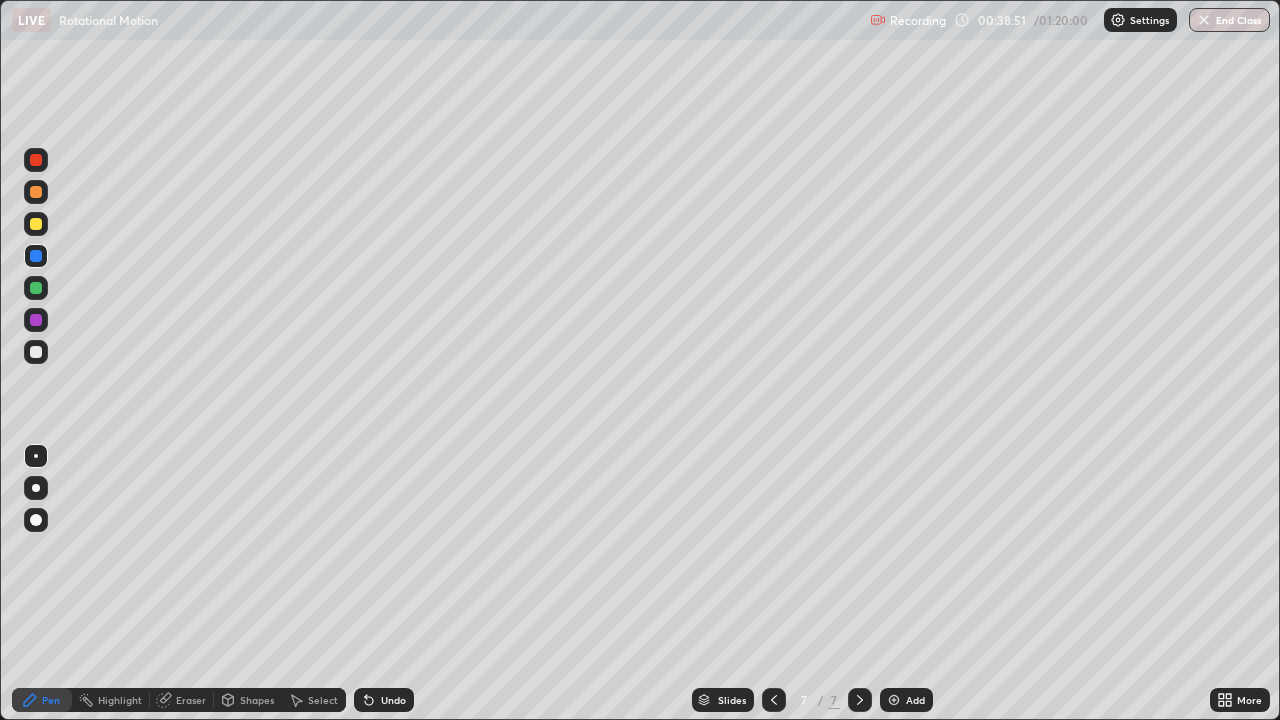 click on "Add" at bounding box center (915, 700) 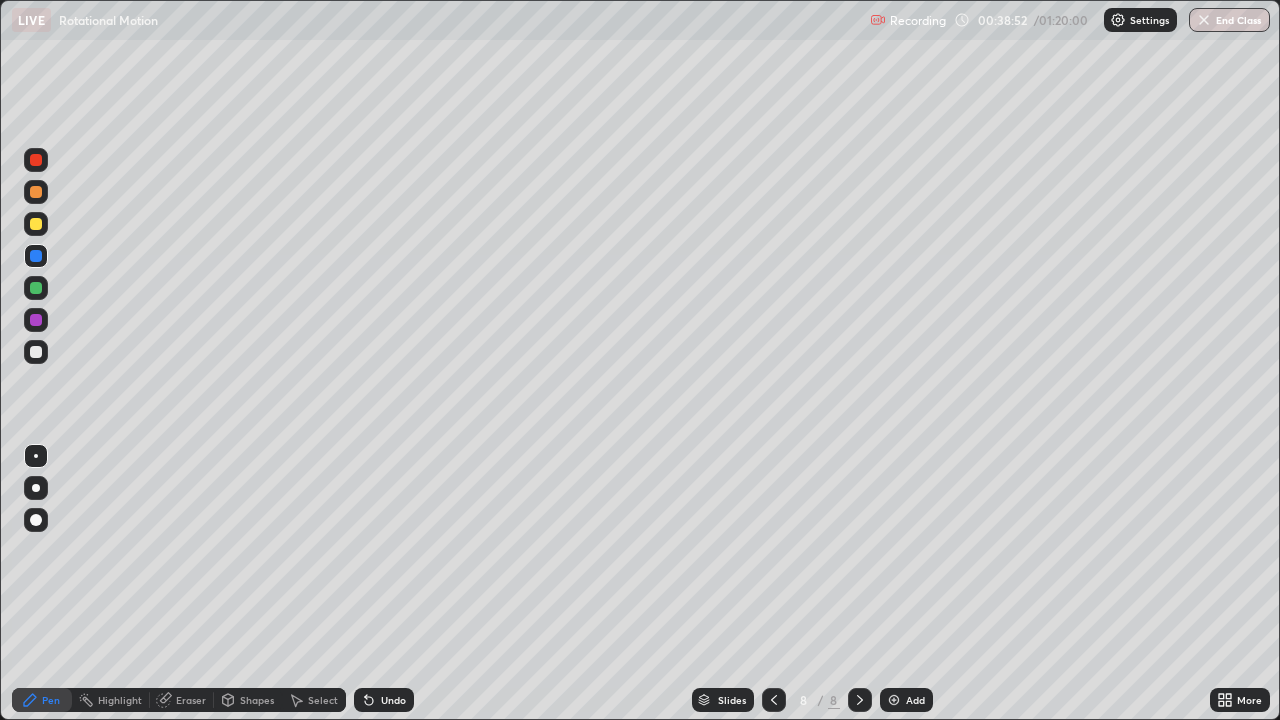 click on "Shapes" at bounding box center (248, 700) 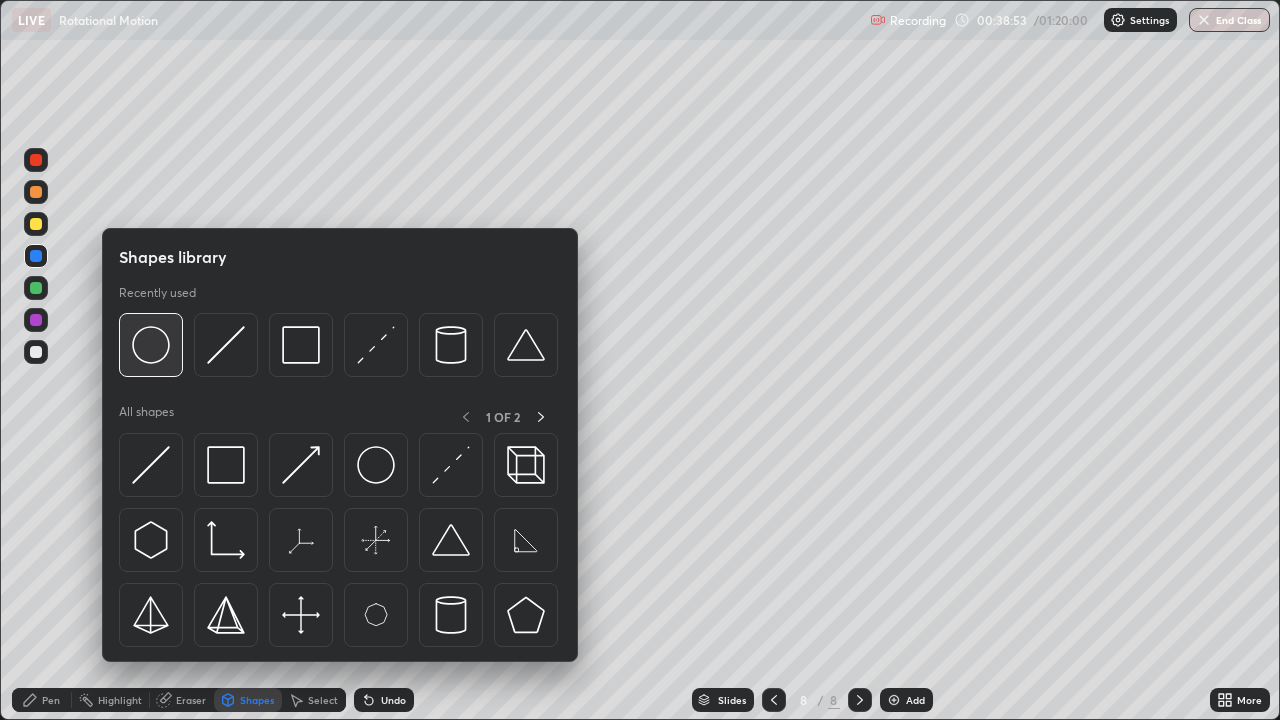 click at bounding box center (151, 345) 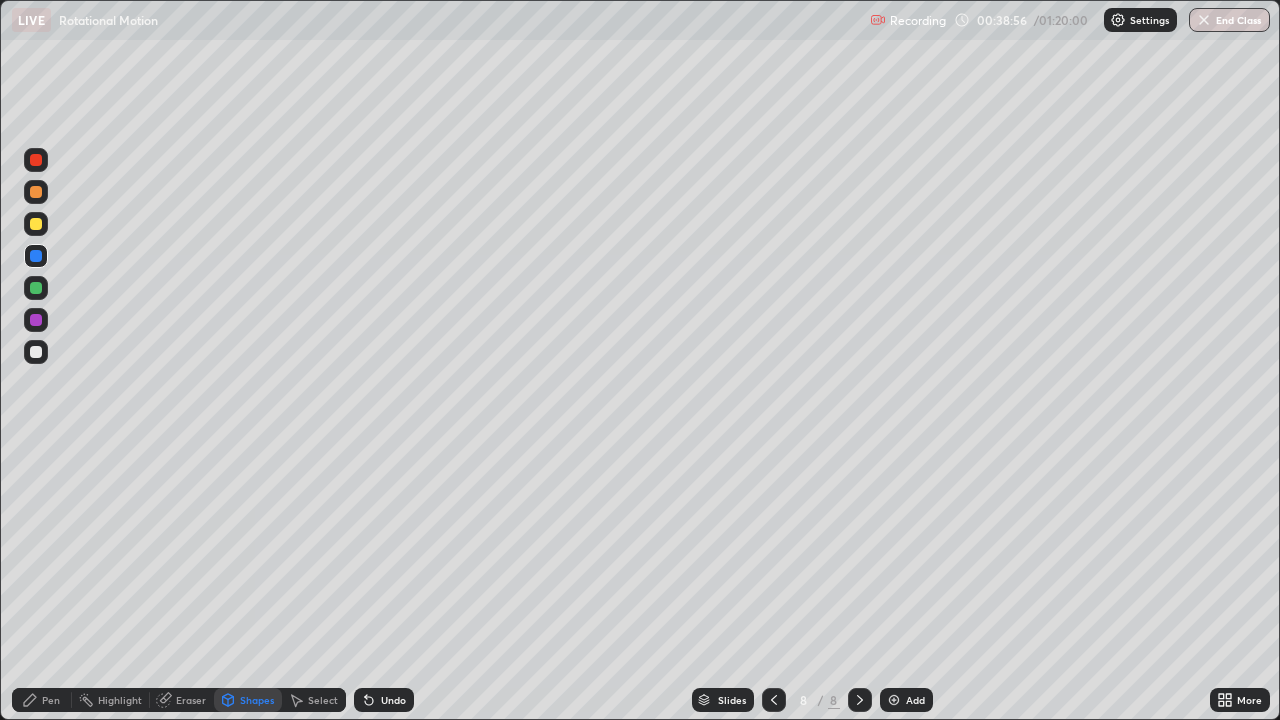 click on "Pen" at bounding box center [51, 700] 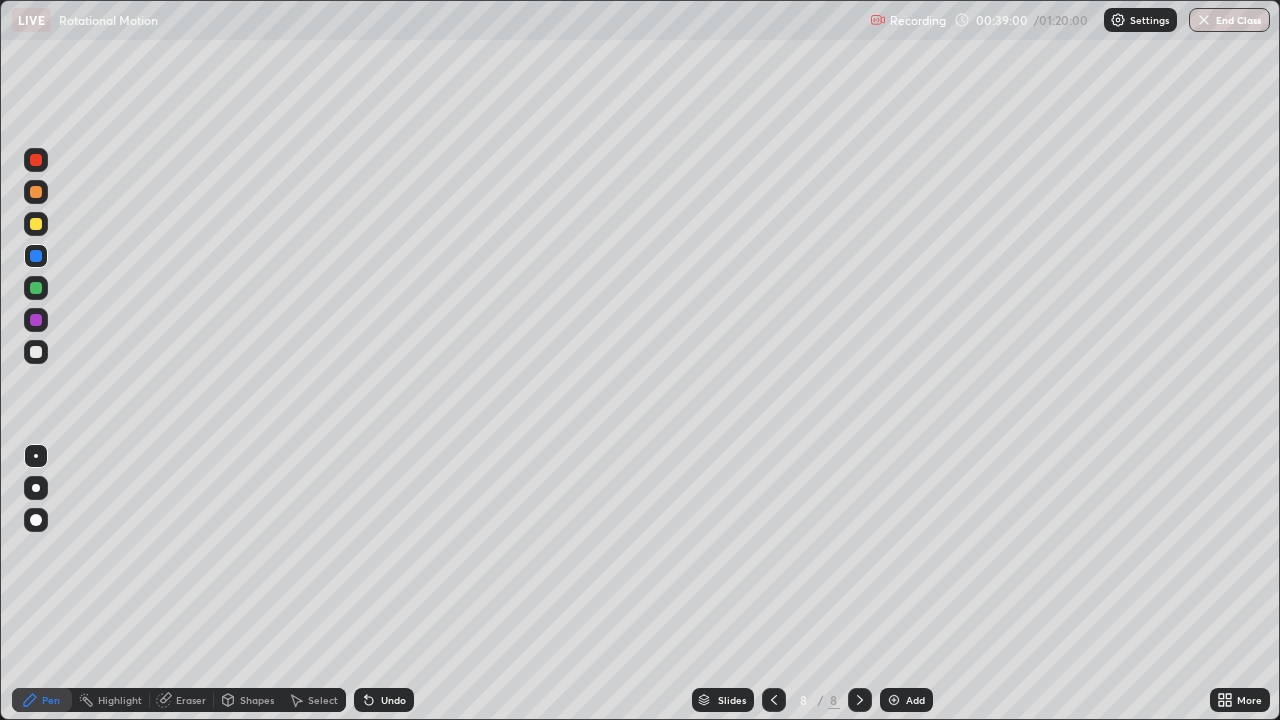 click on "Undo" at bounding box center [393, 700] 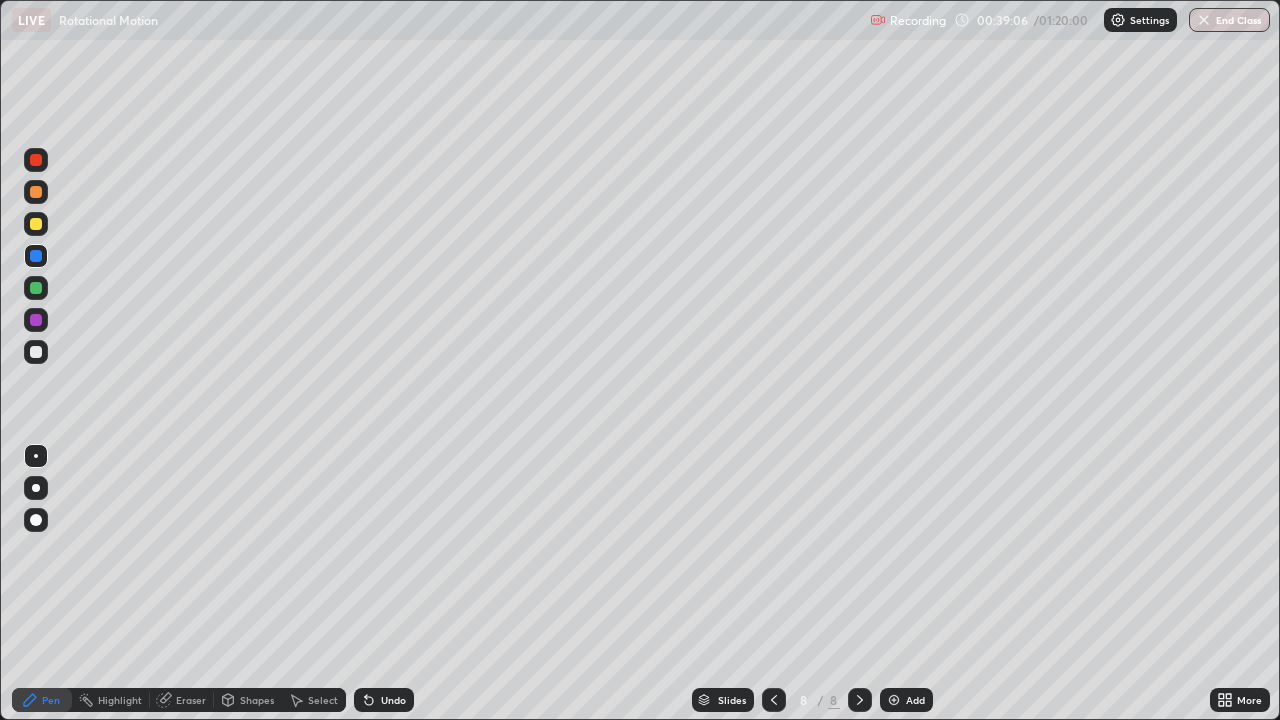 click on "Shapes" at bounding box center [257, 700] 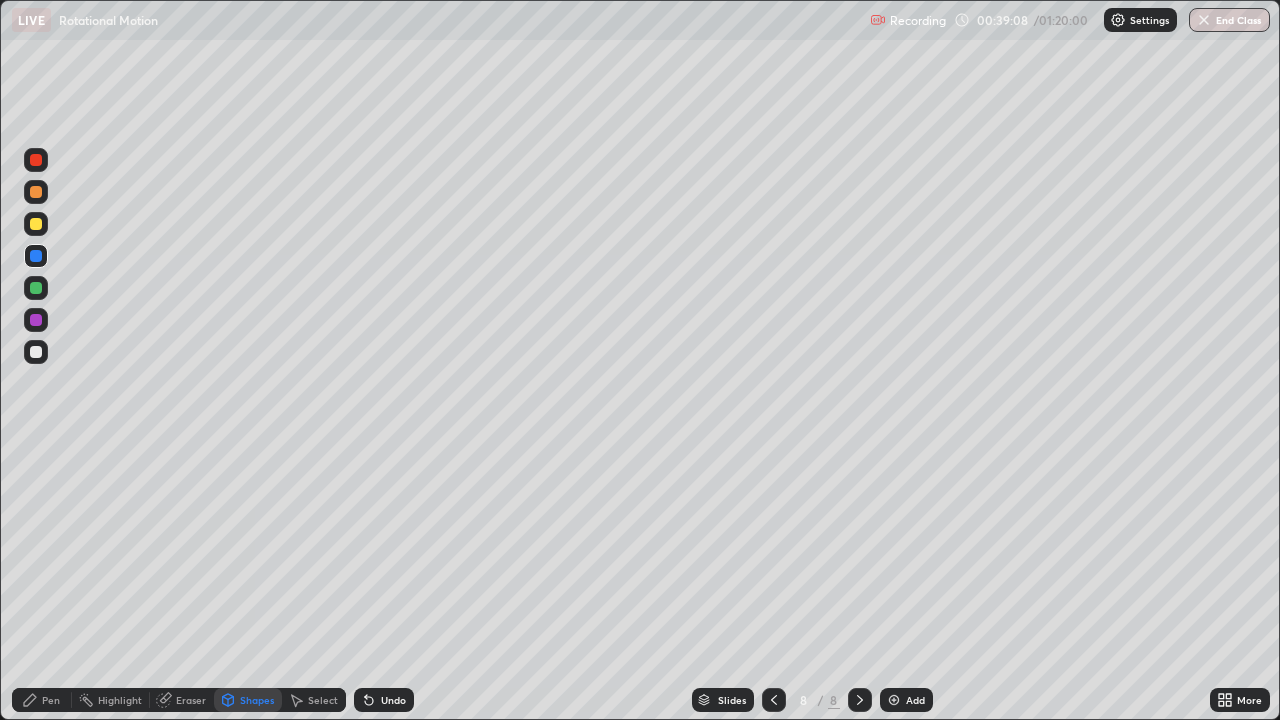 click on "Eraser" at bounding box center (191, 700) 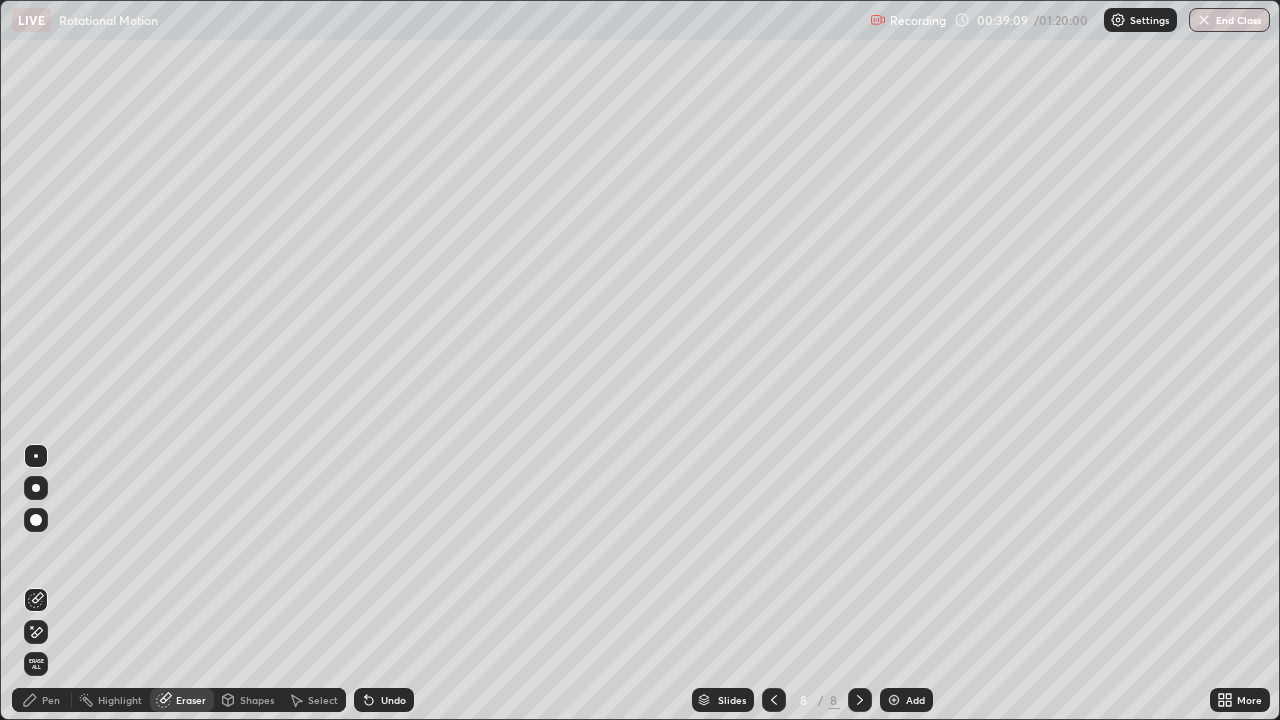 click 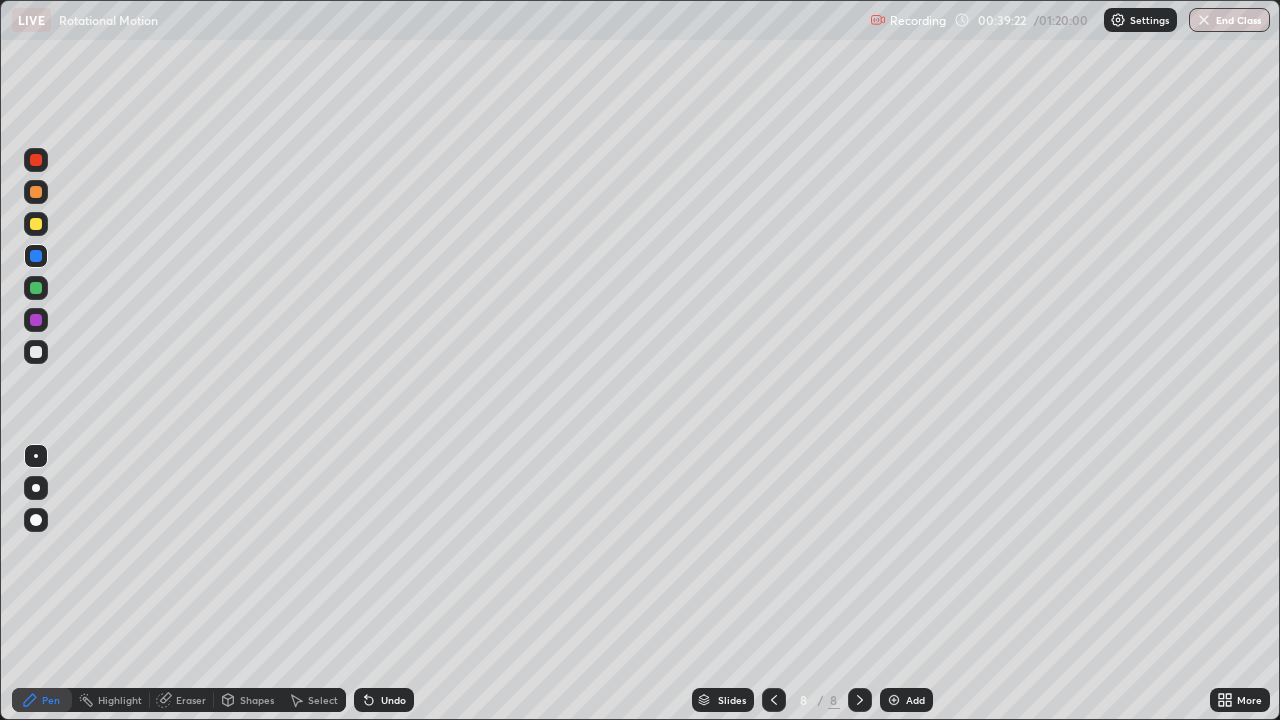 click at bounding box center [36, 224] 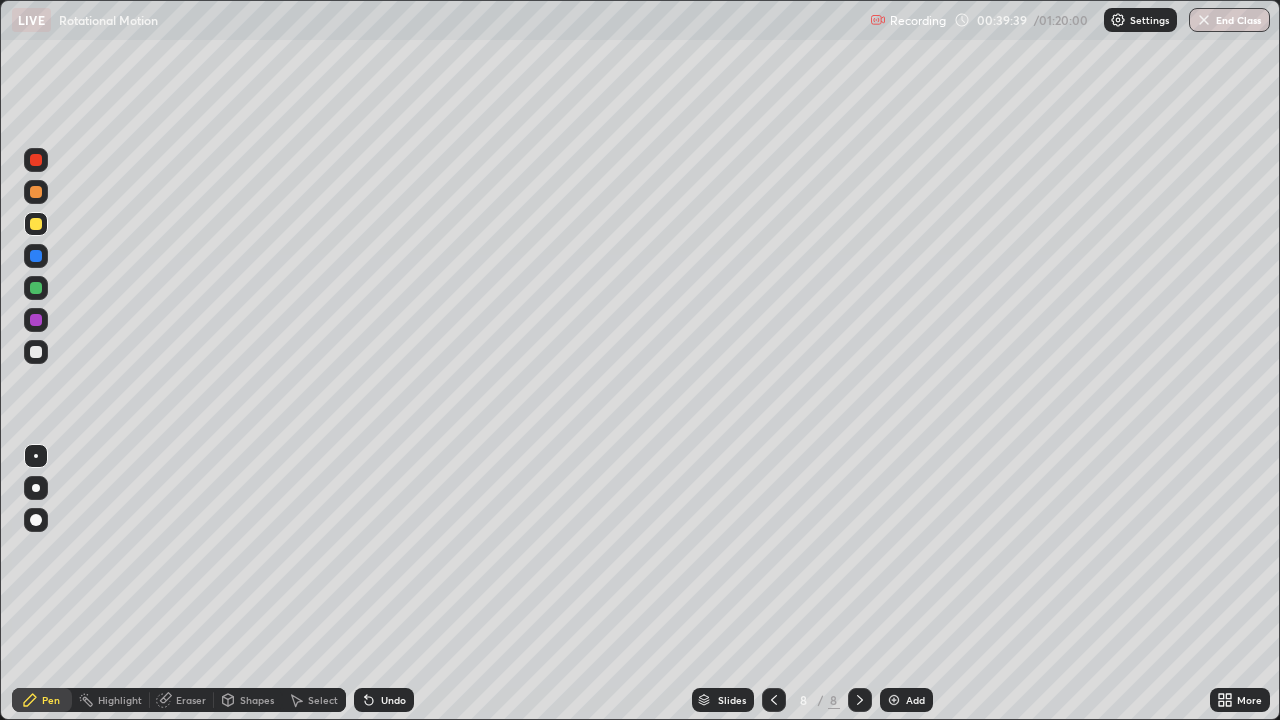 click at bounding box center (36, 352) 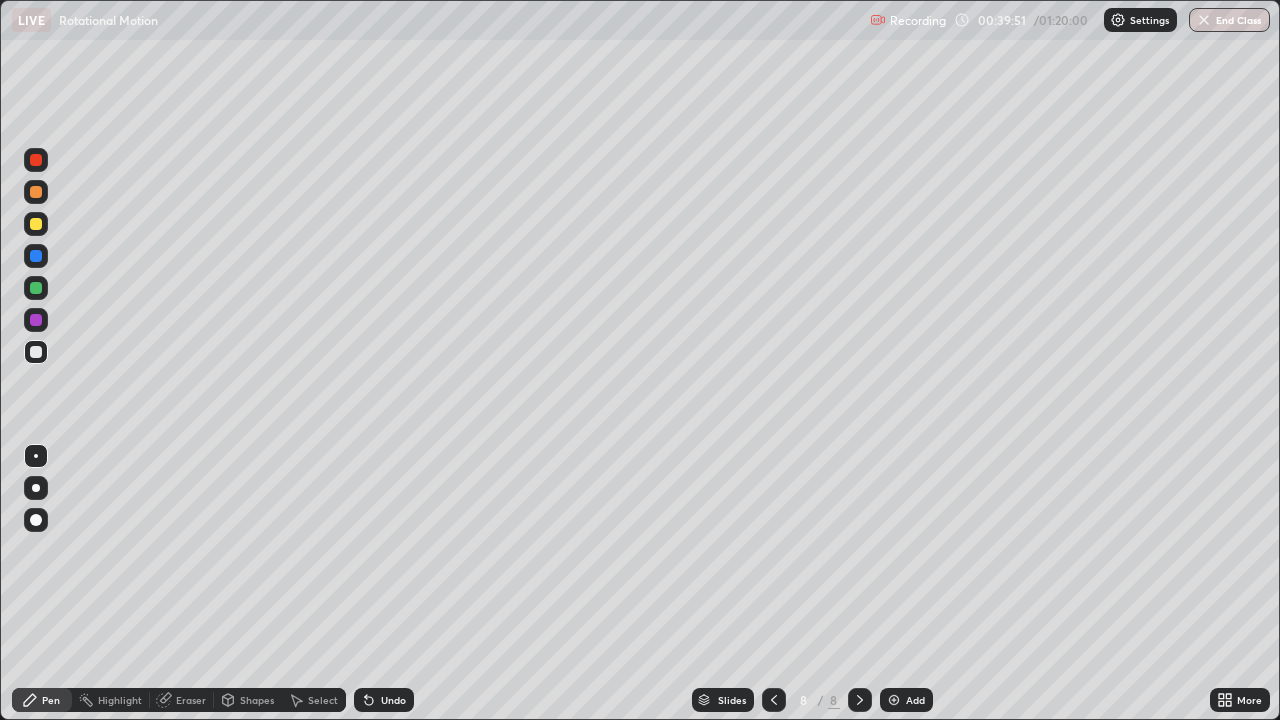 click at bounding box center (36, 224) 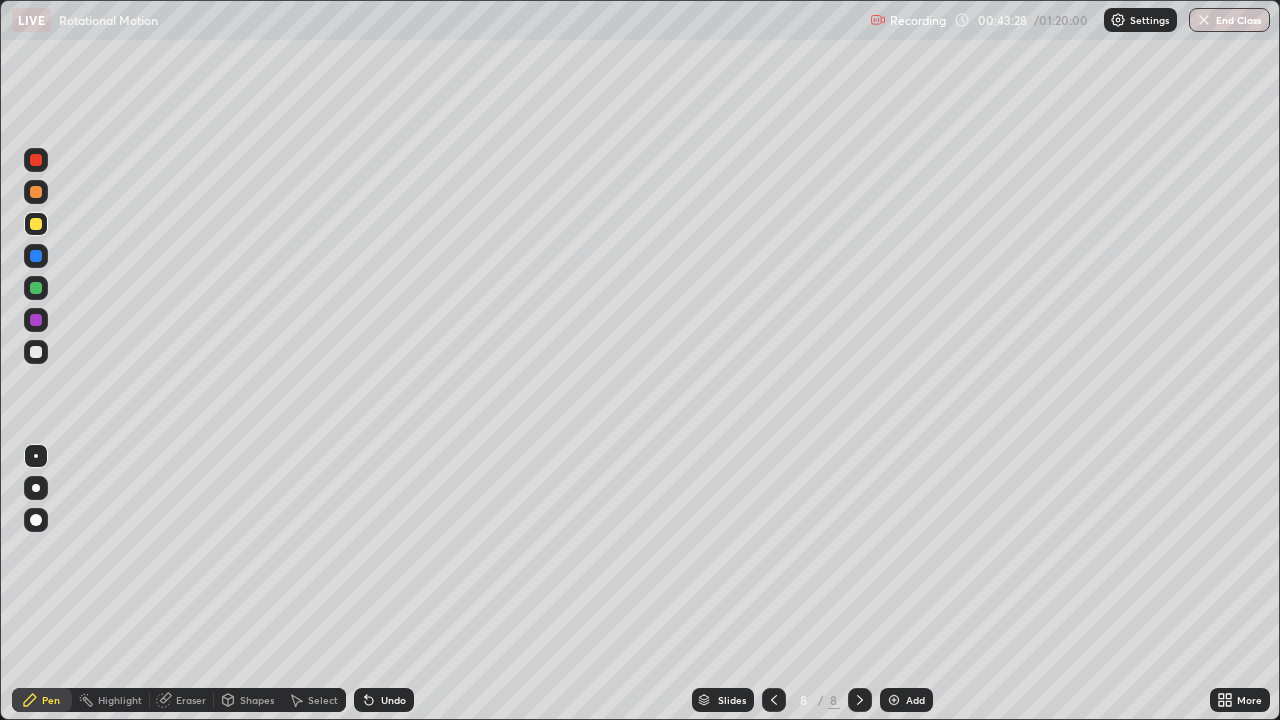 click at bounding box center [36, 352] 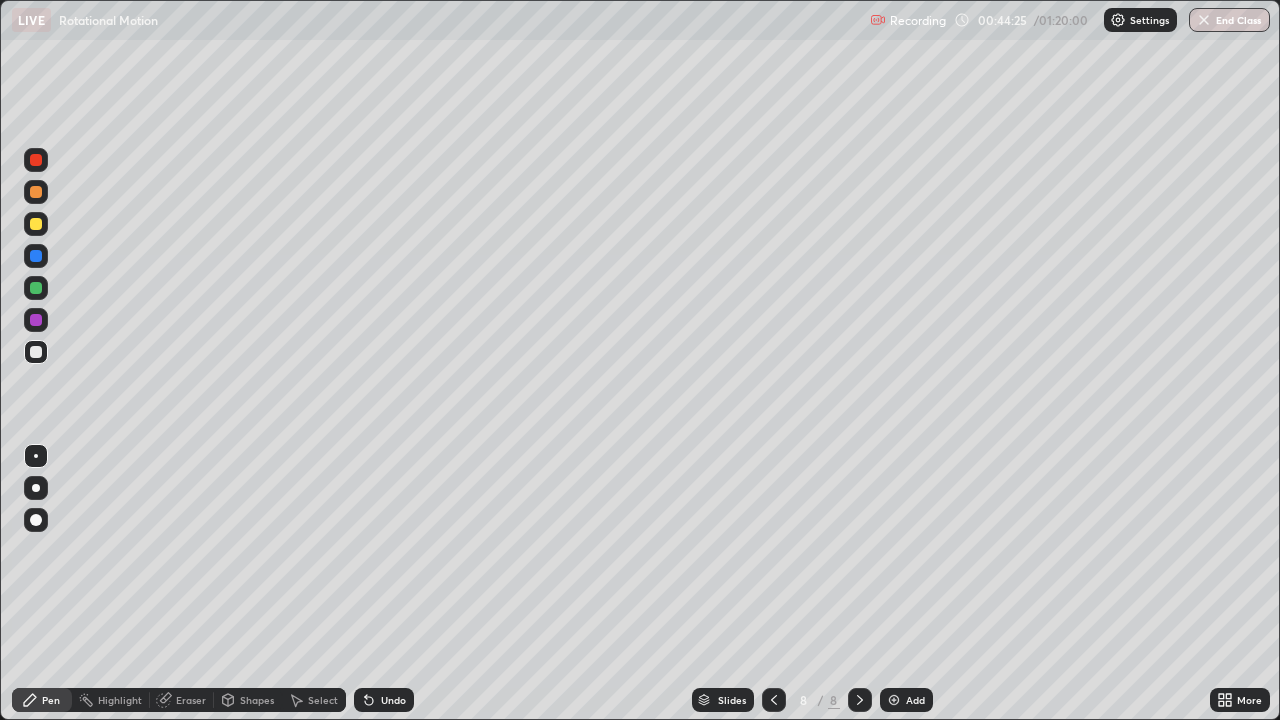 click on "Undo" at bounding box center [393, 700] 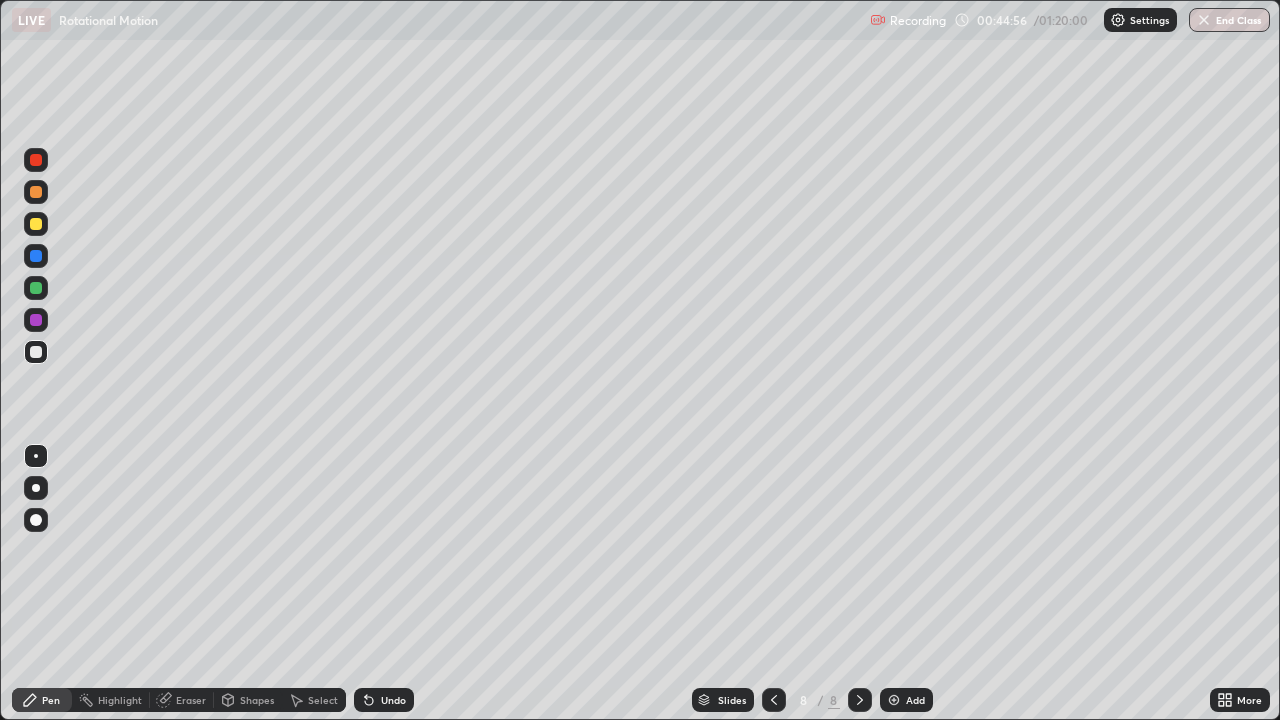 click on "Undo" at bounding box center (393, 700) 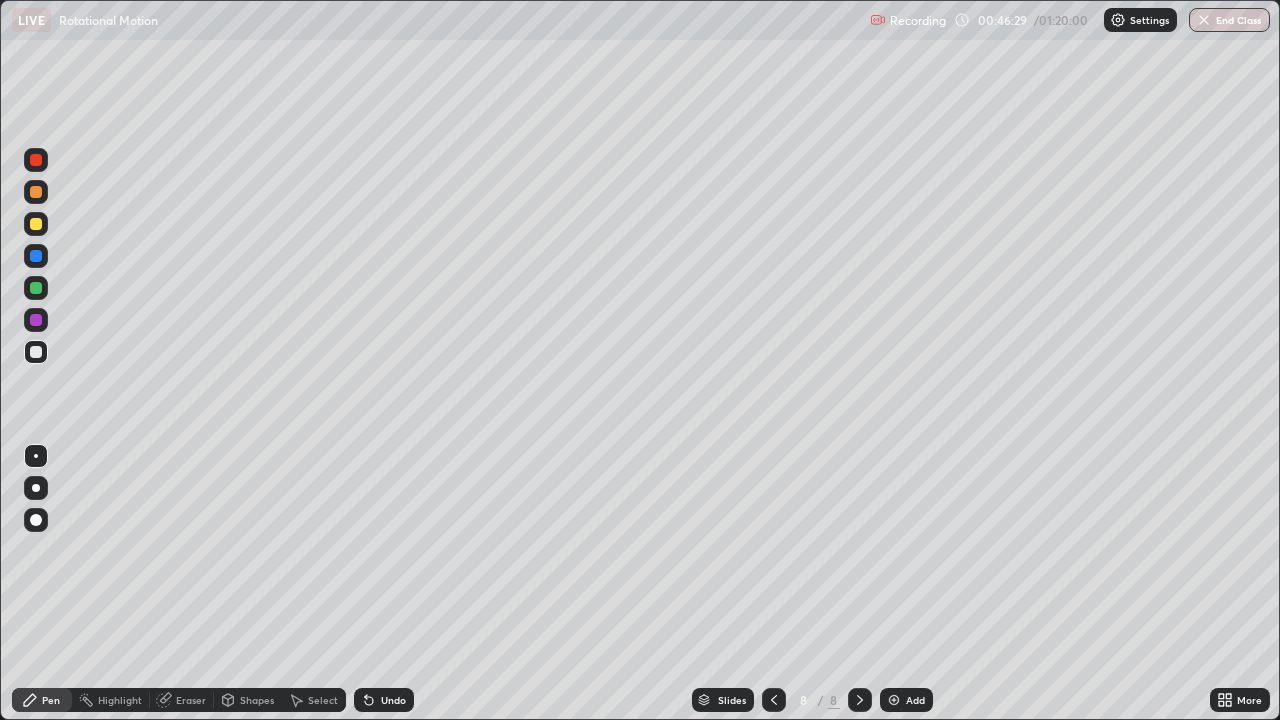 click at bounding box center (894, 700) 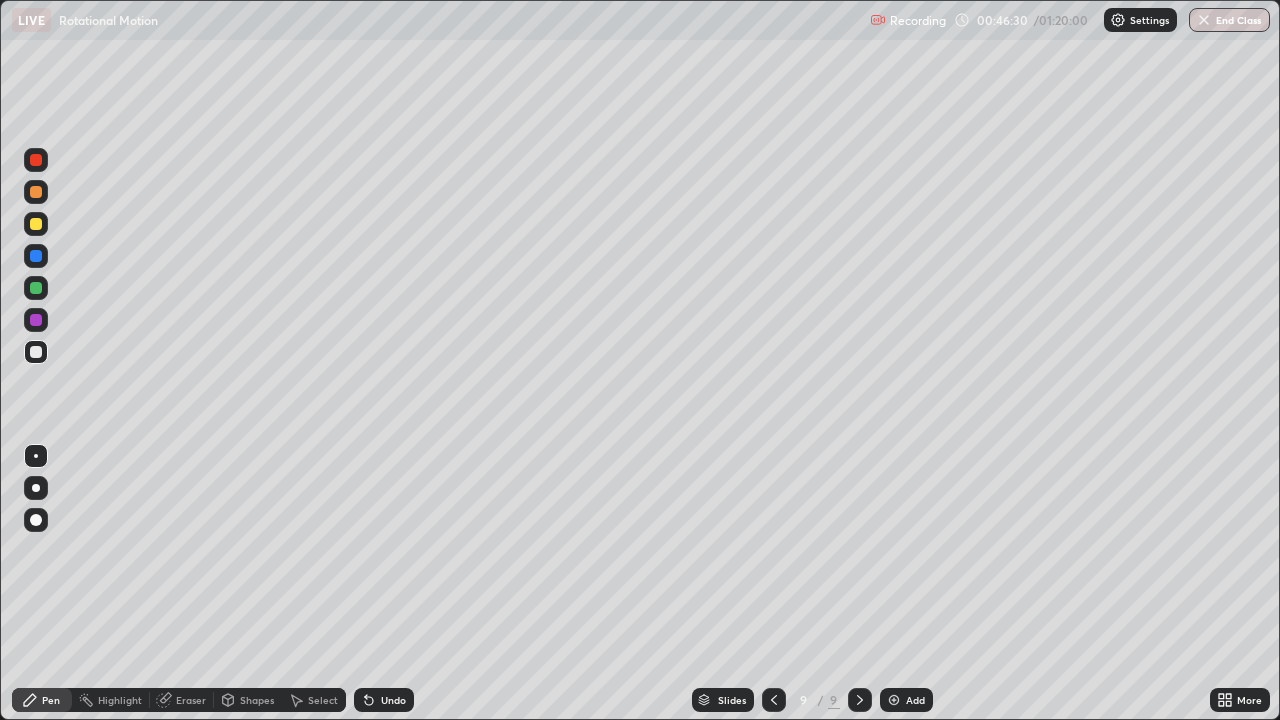 click at bounding box center [36, 224] 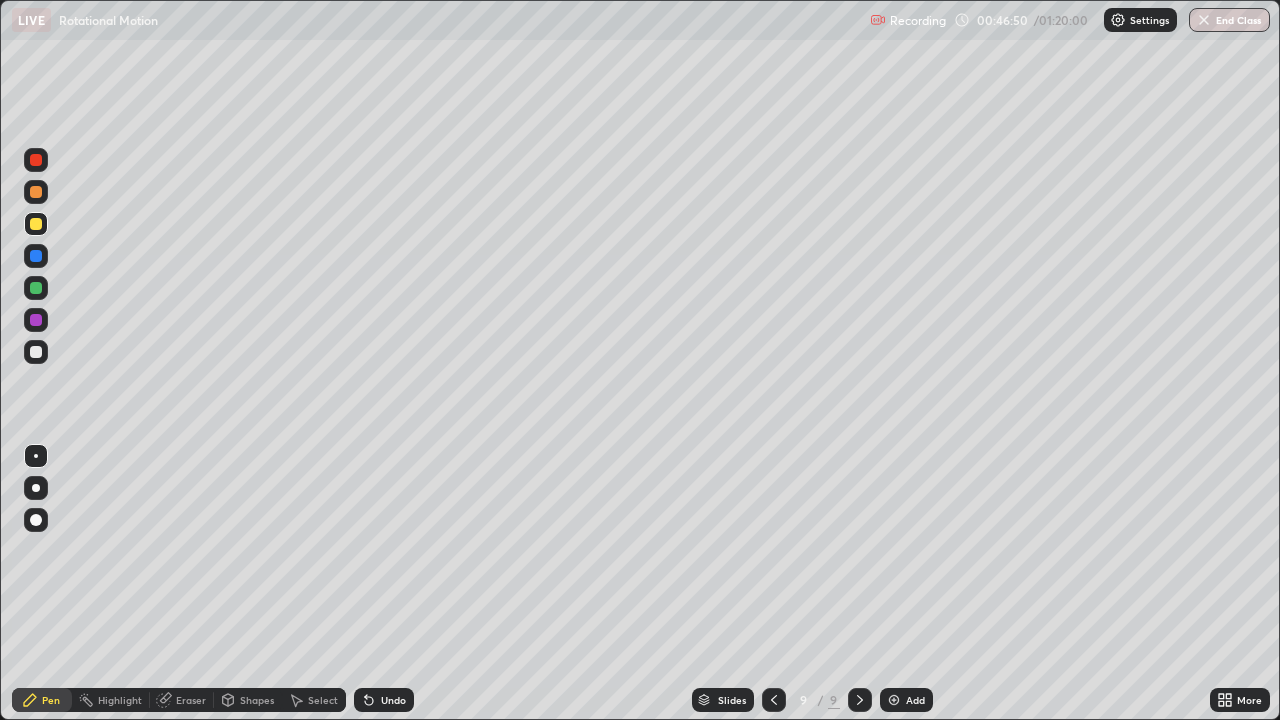 click at bounding box center (36, 352) 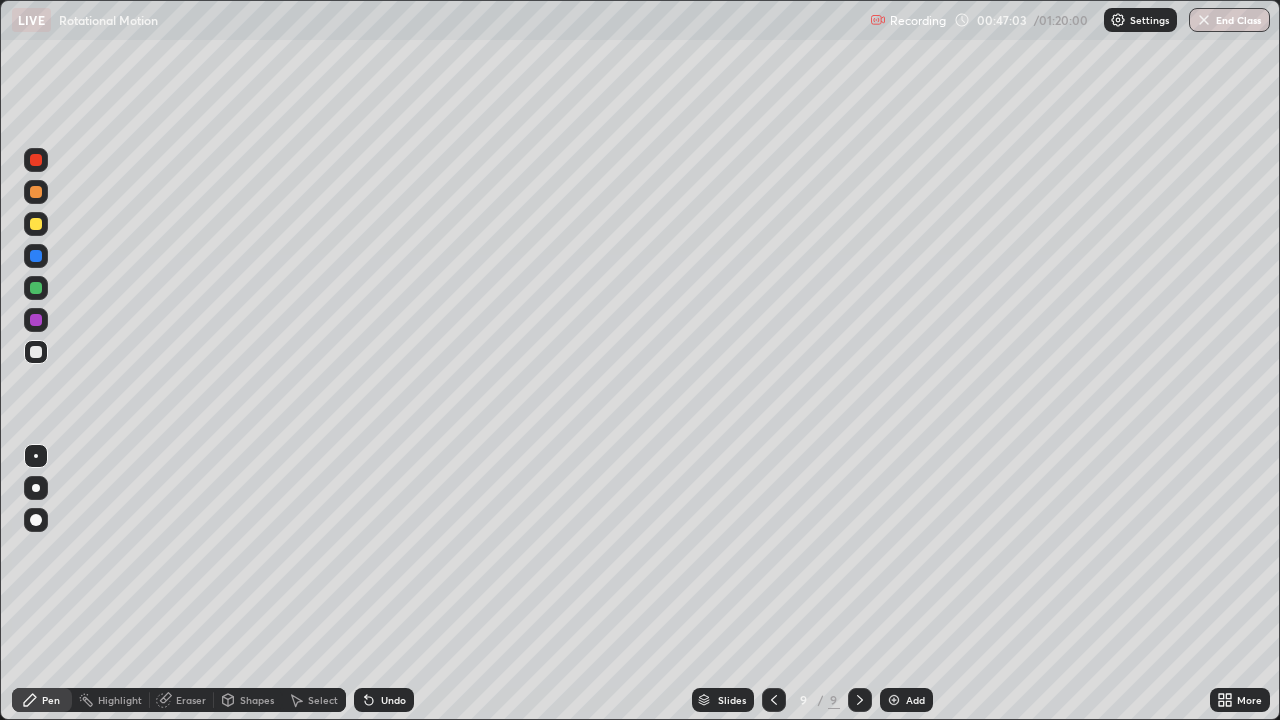 click on "Eraser" at bounding box center [191, 700] 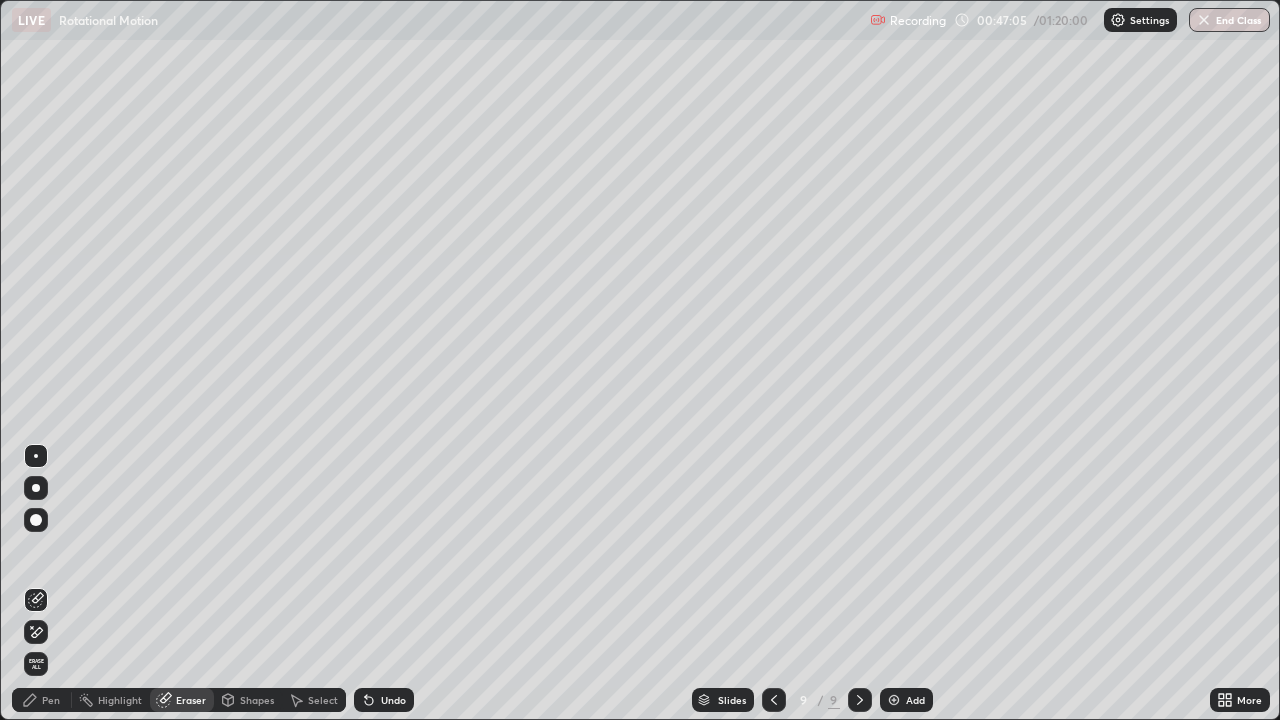 click on "Pen" at bounding box center (42, 700) 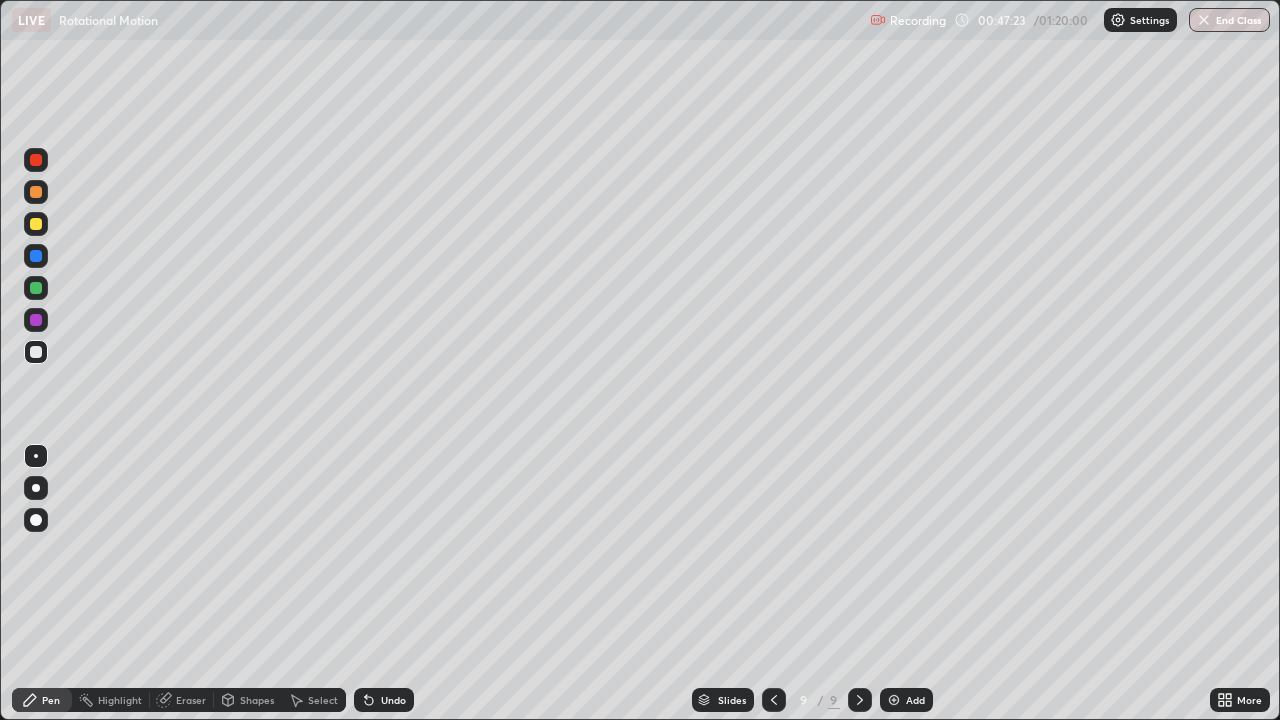 click at bounding box center (36, 352) 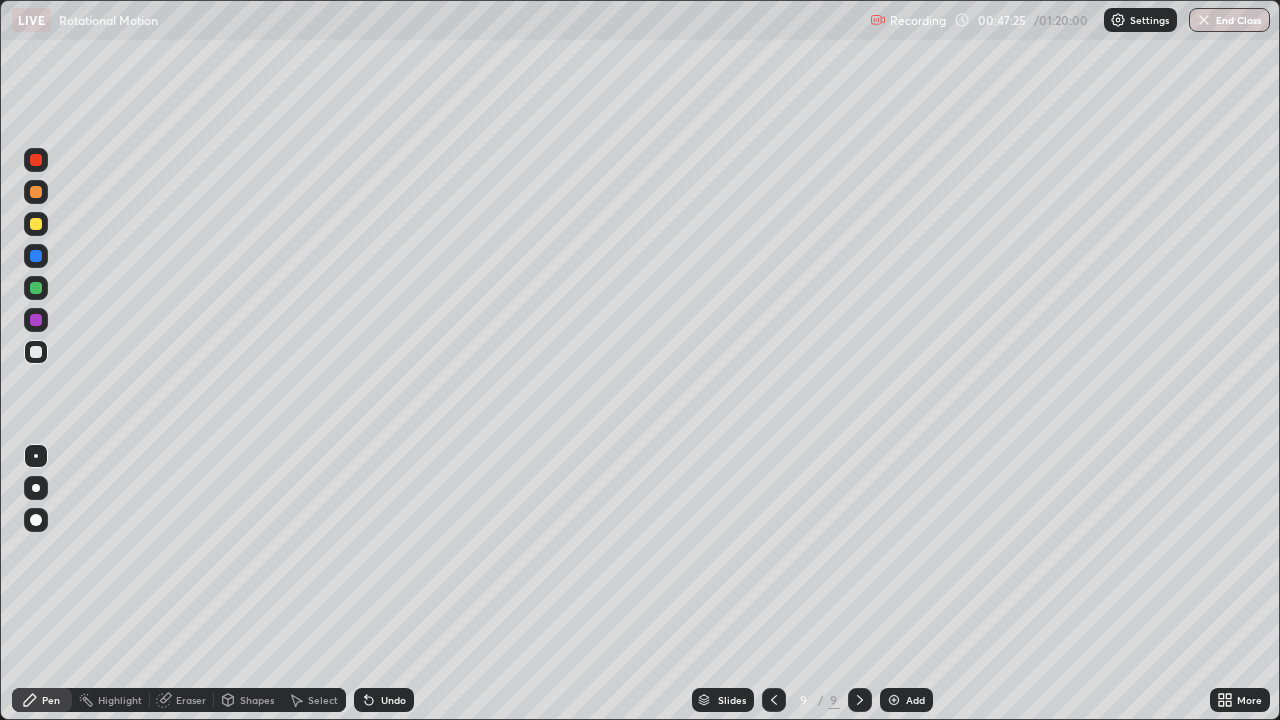 click at bounding box center [36, 224] 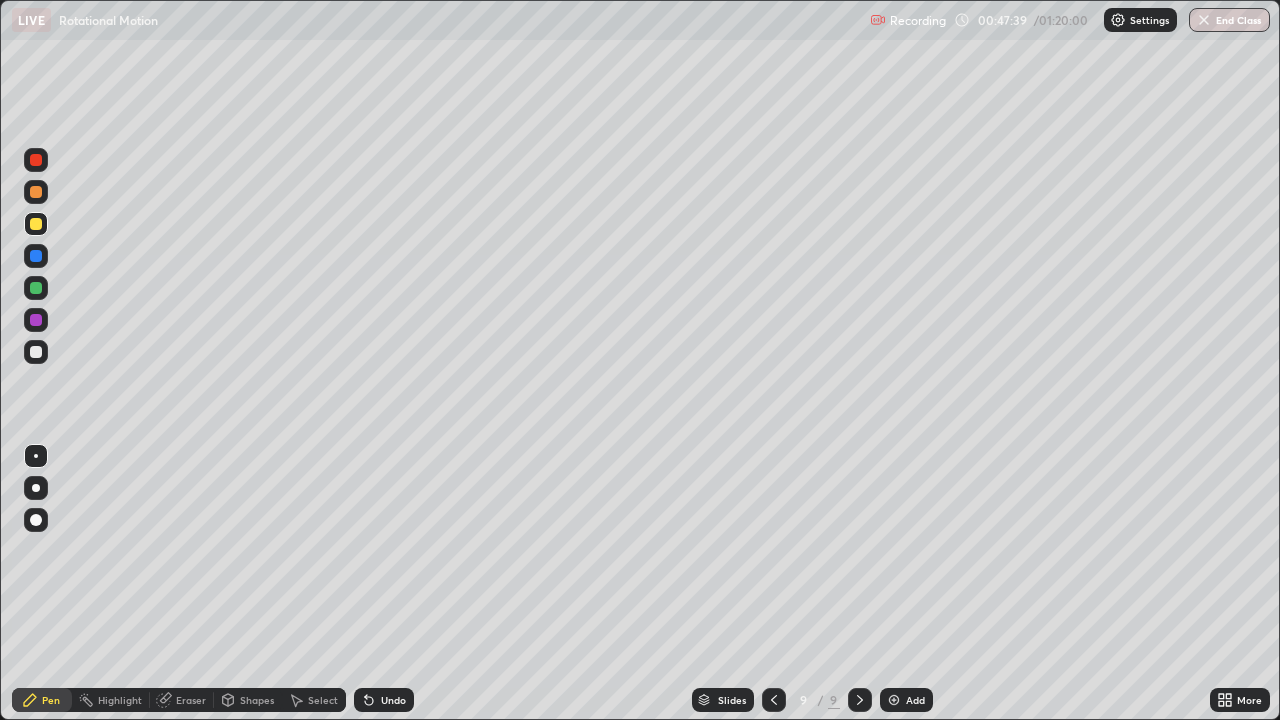 click at bounding box center (36, 352) 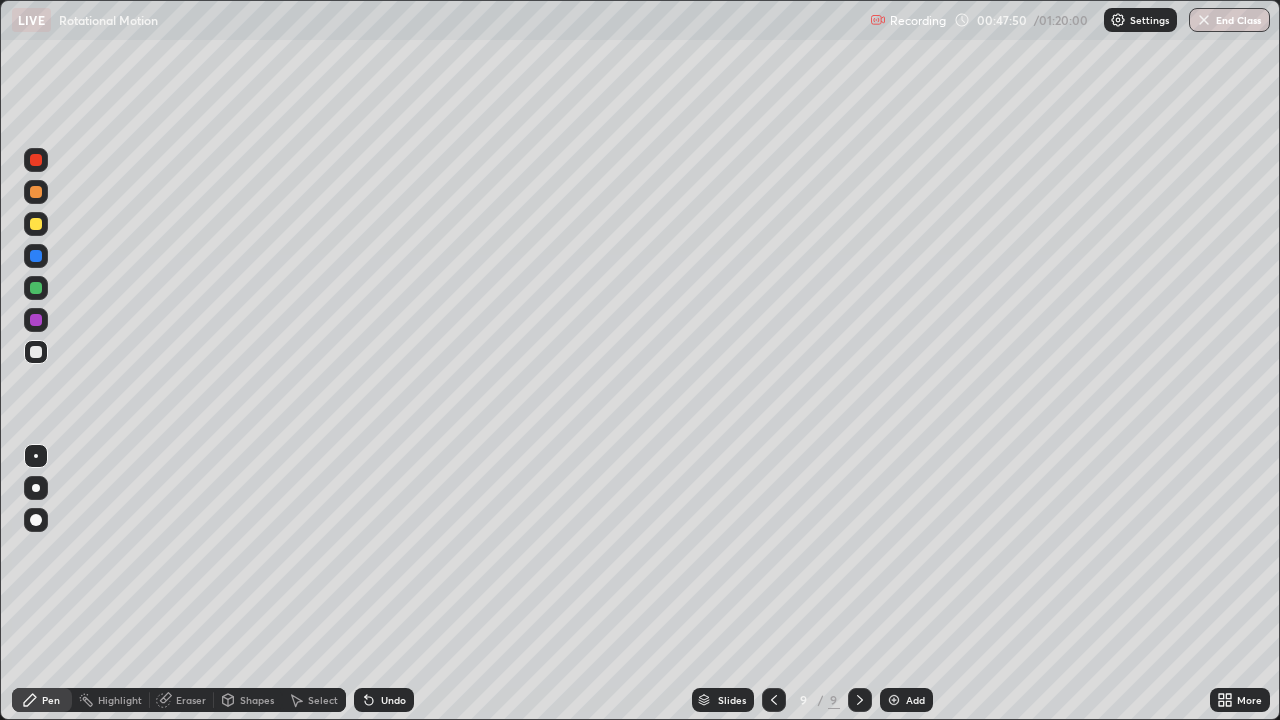 click at bounding box center [36, 320] 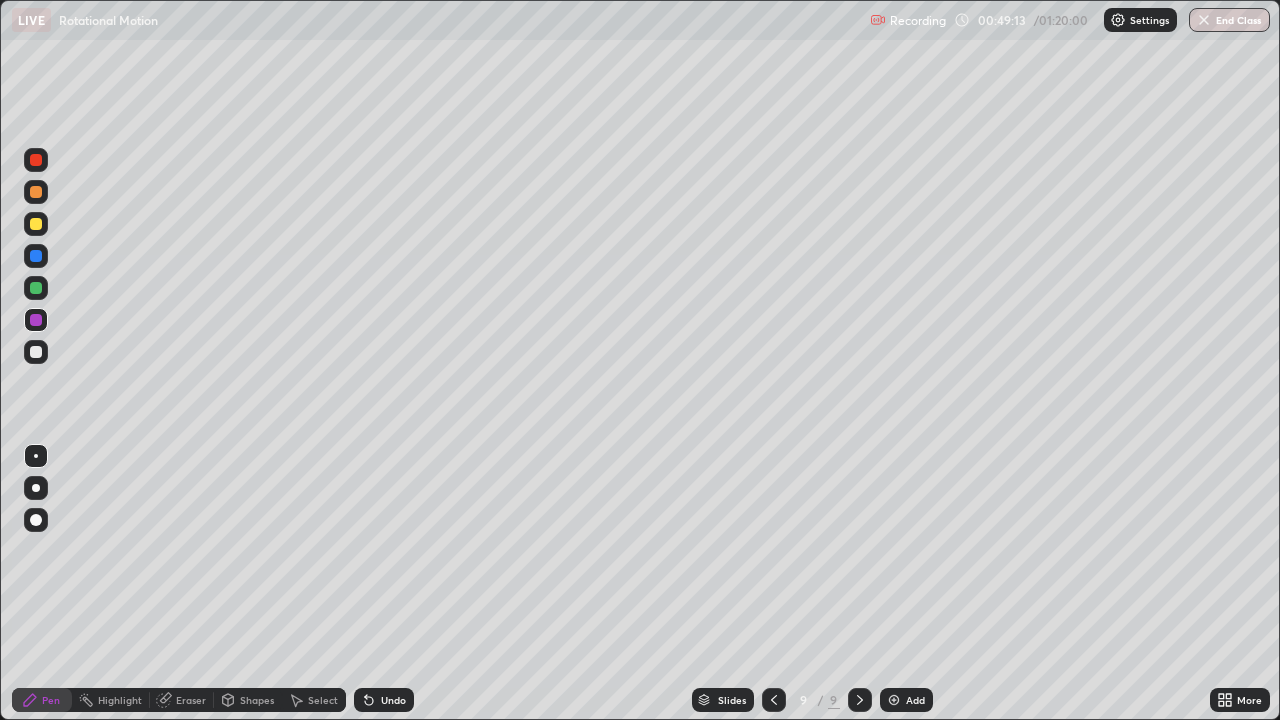 click at bounding box center (36, 224) 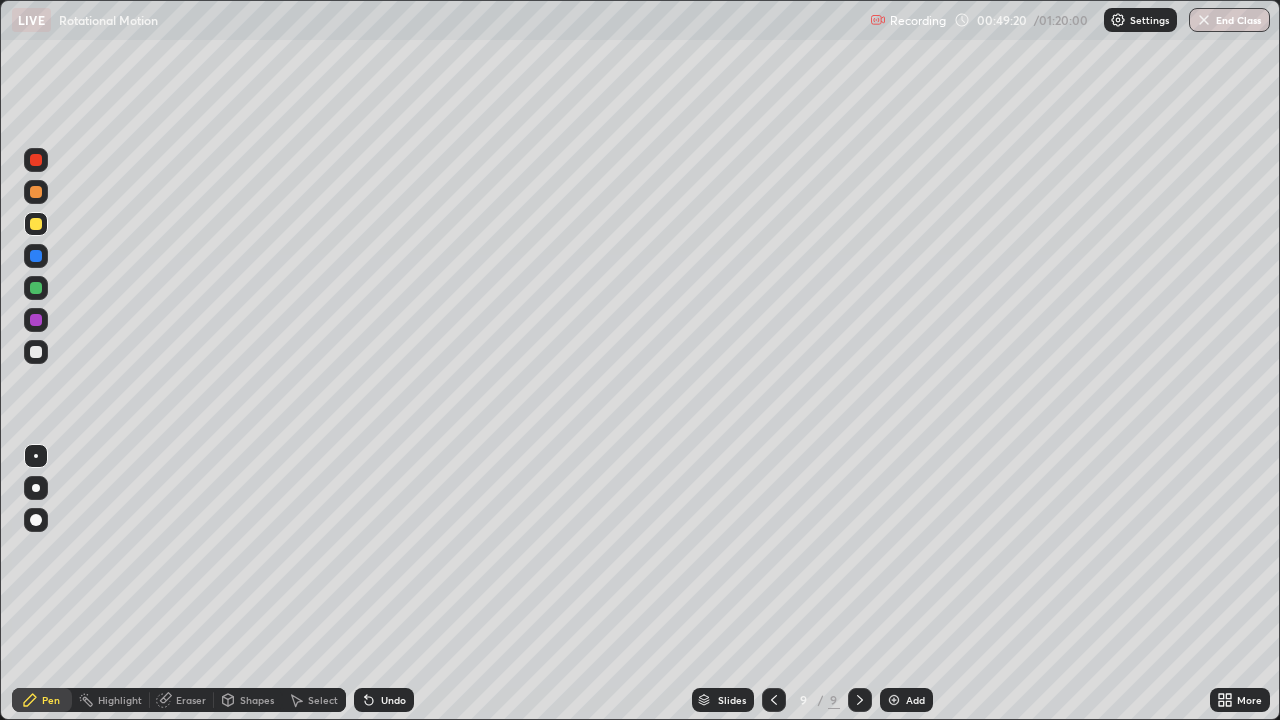 click at bounding box center (36, 256) 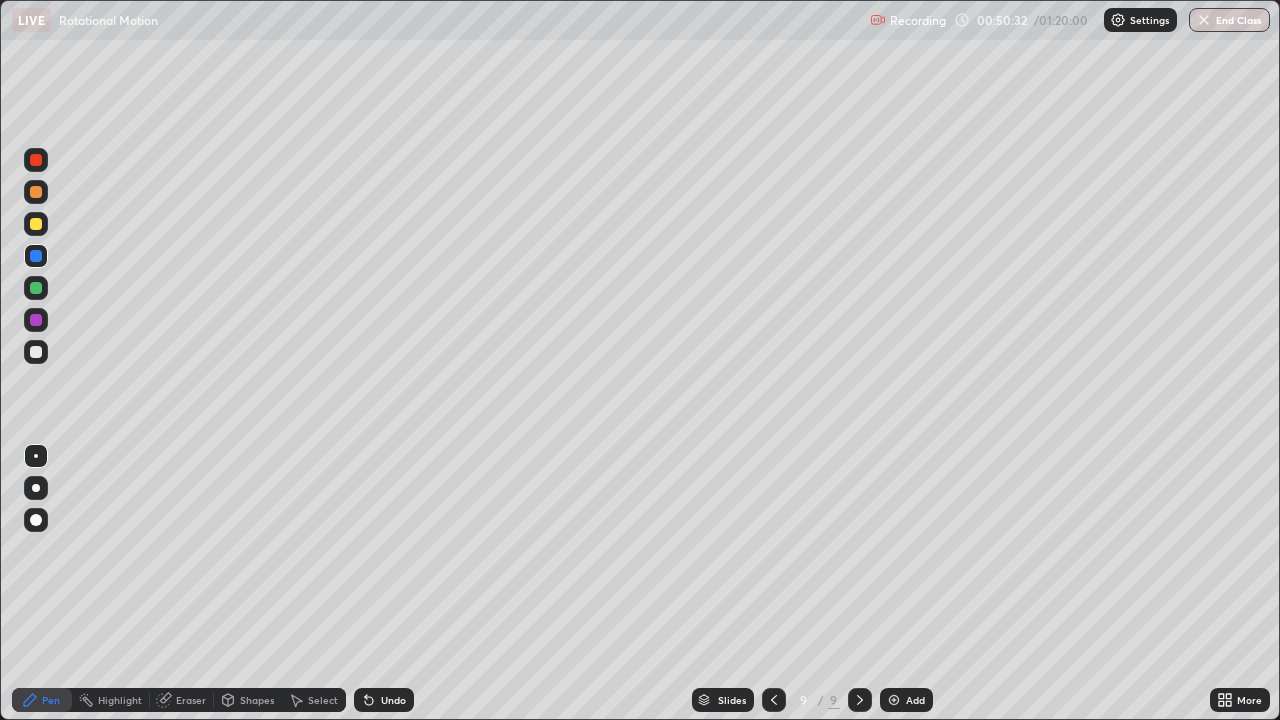 click at bounding box center (36, 352) 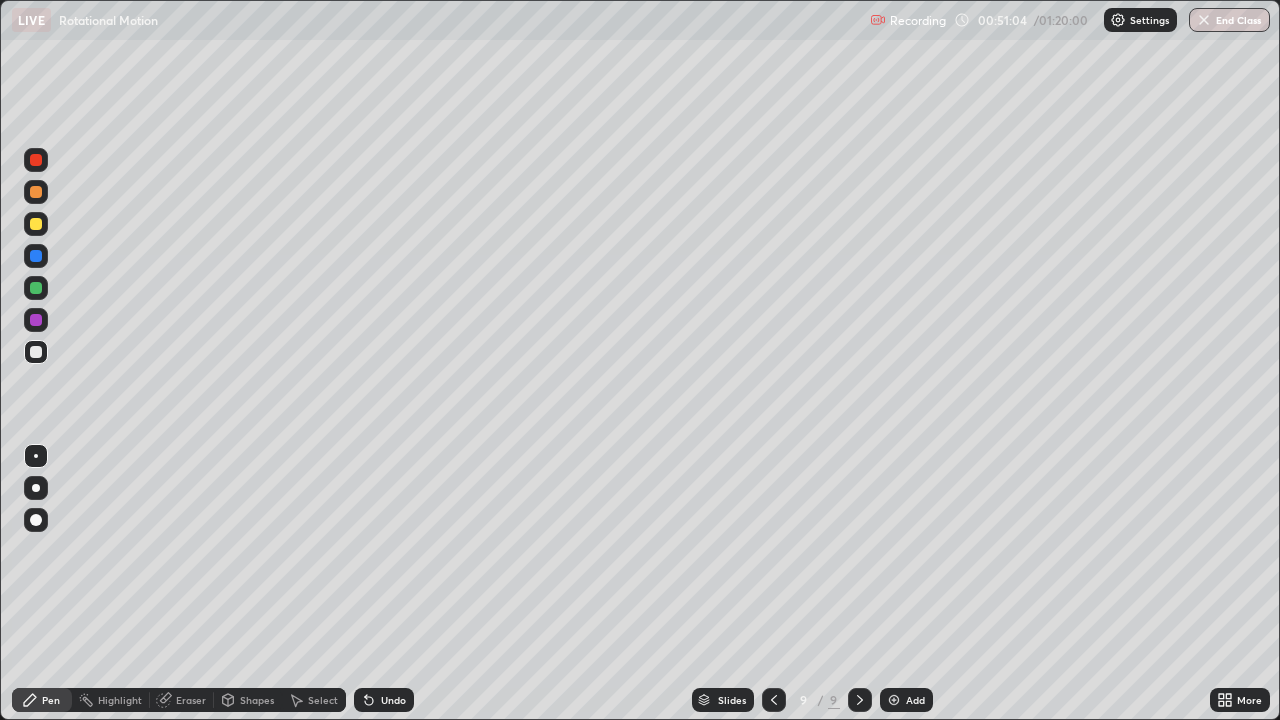 click at bounding box center (36, 224) 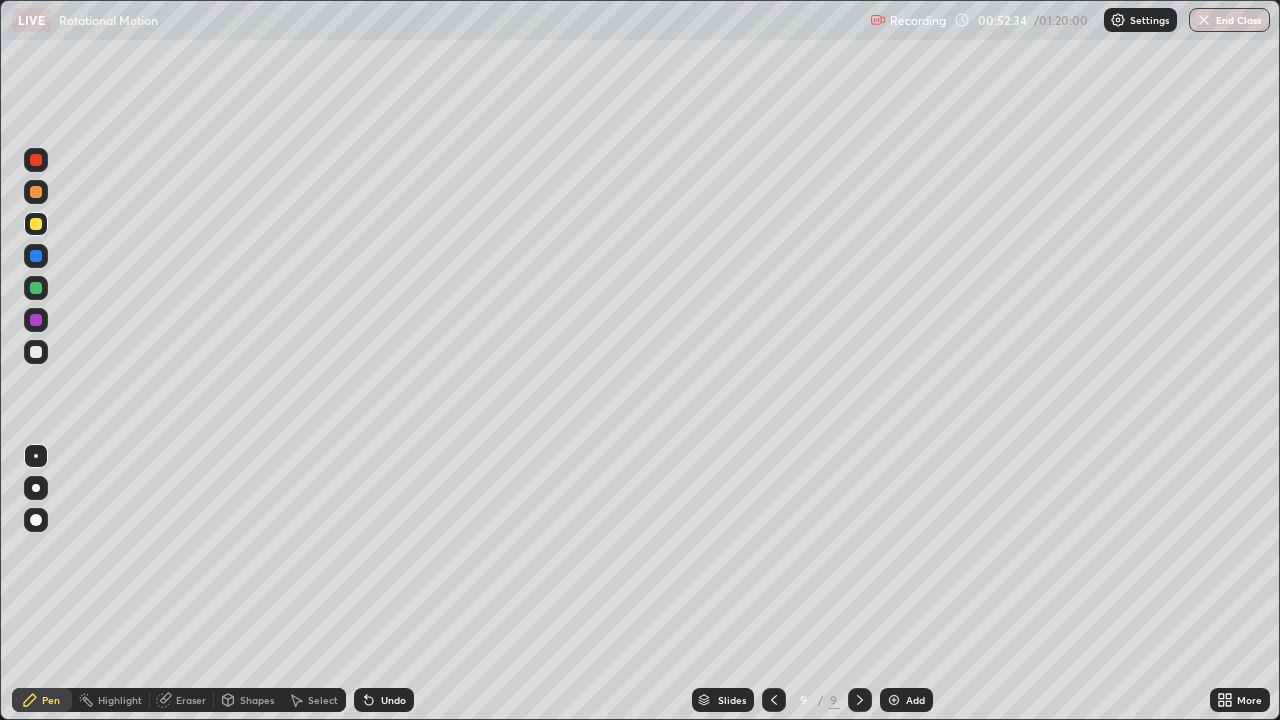 click 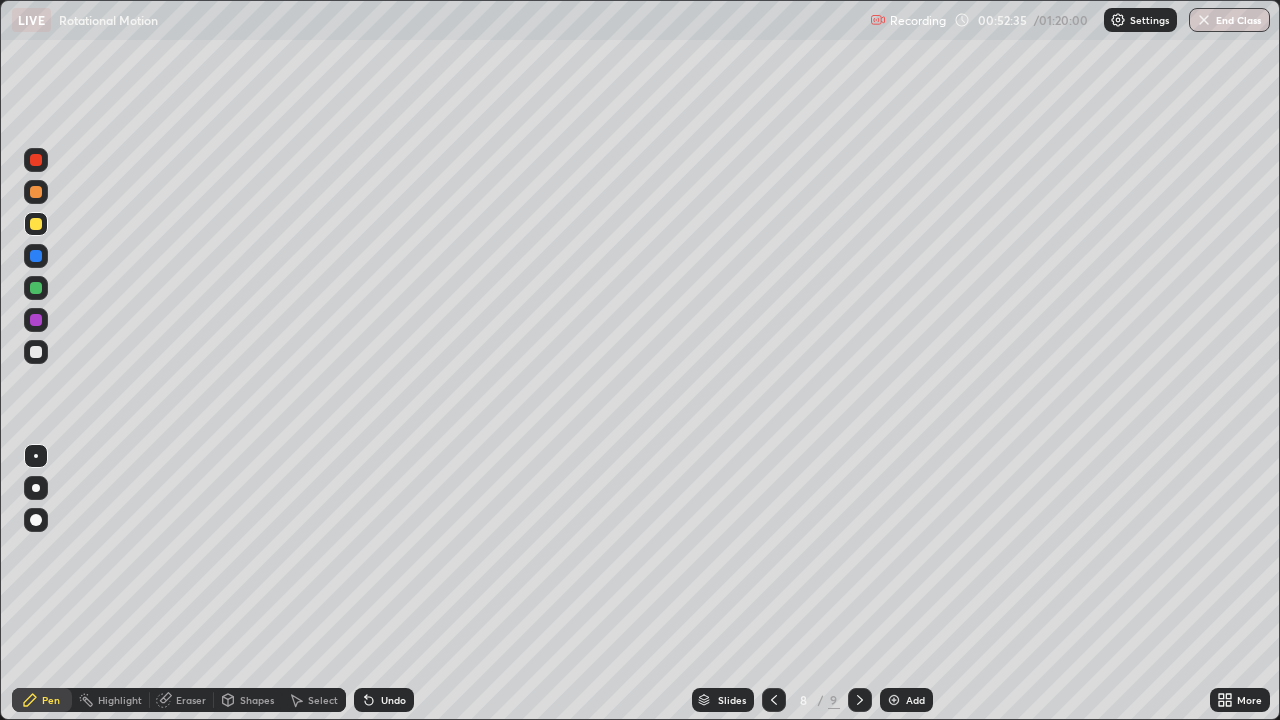 click at bounding box center [774, 700] 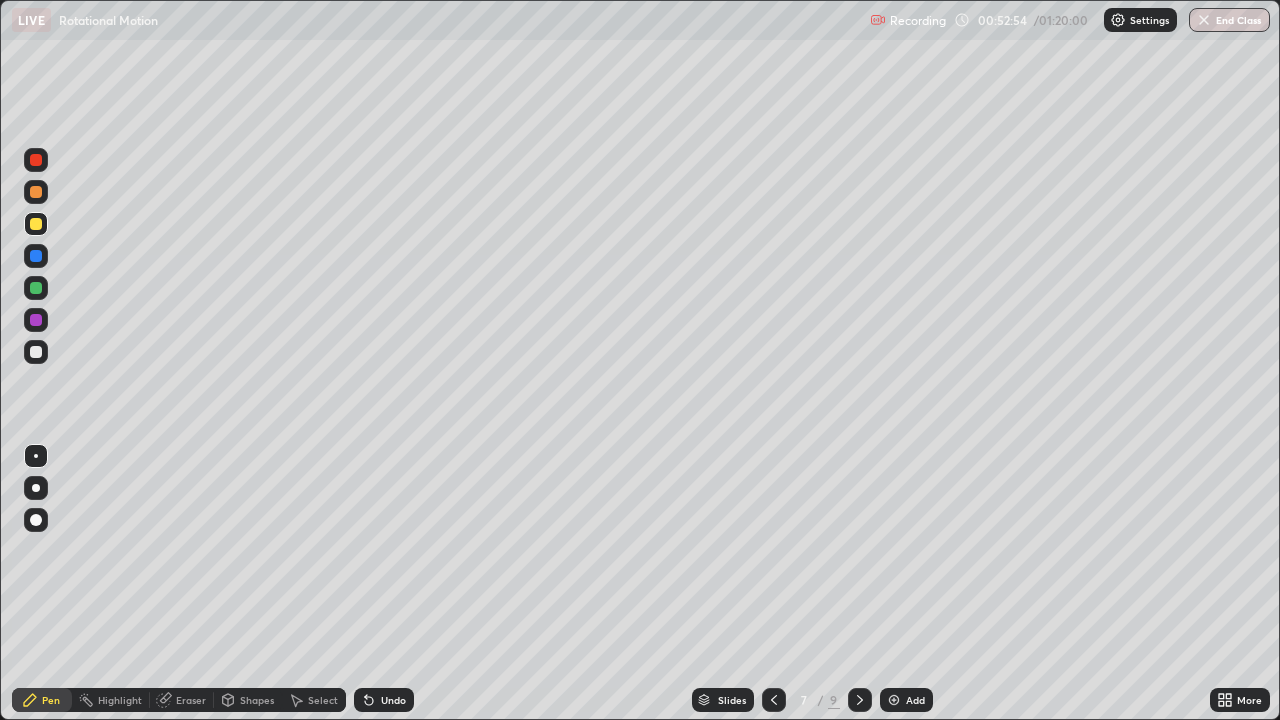 click 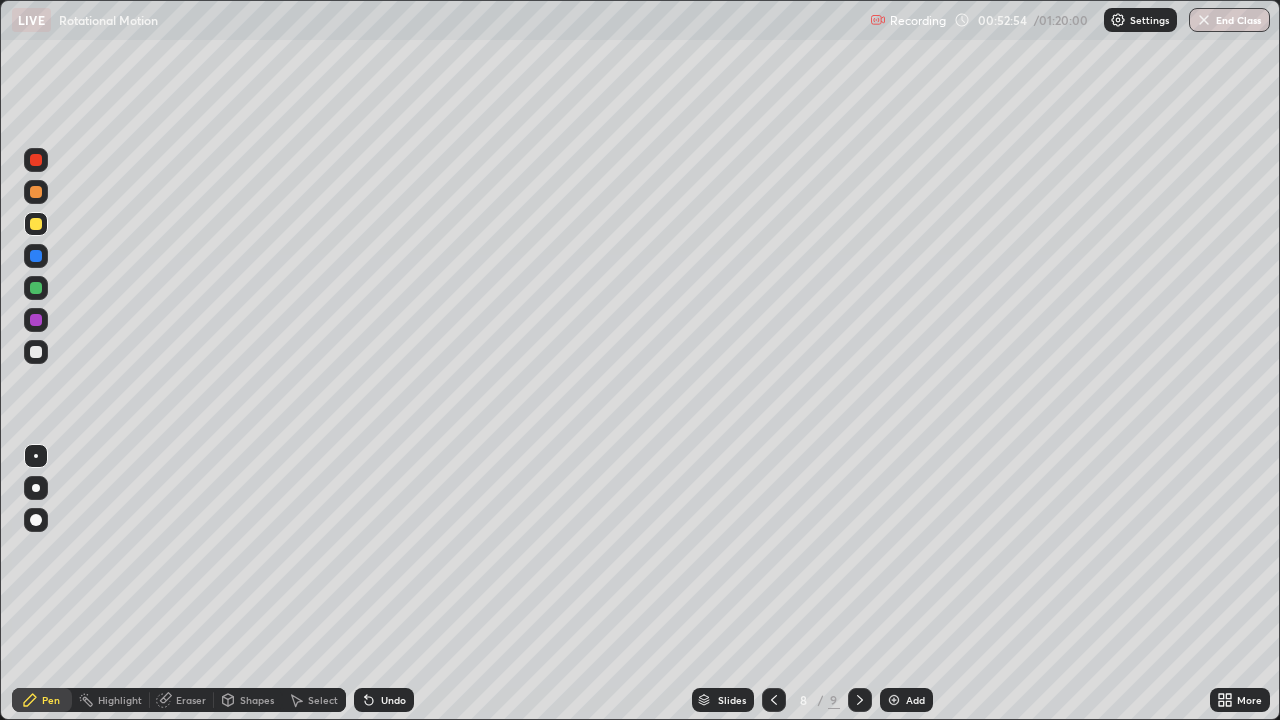 click 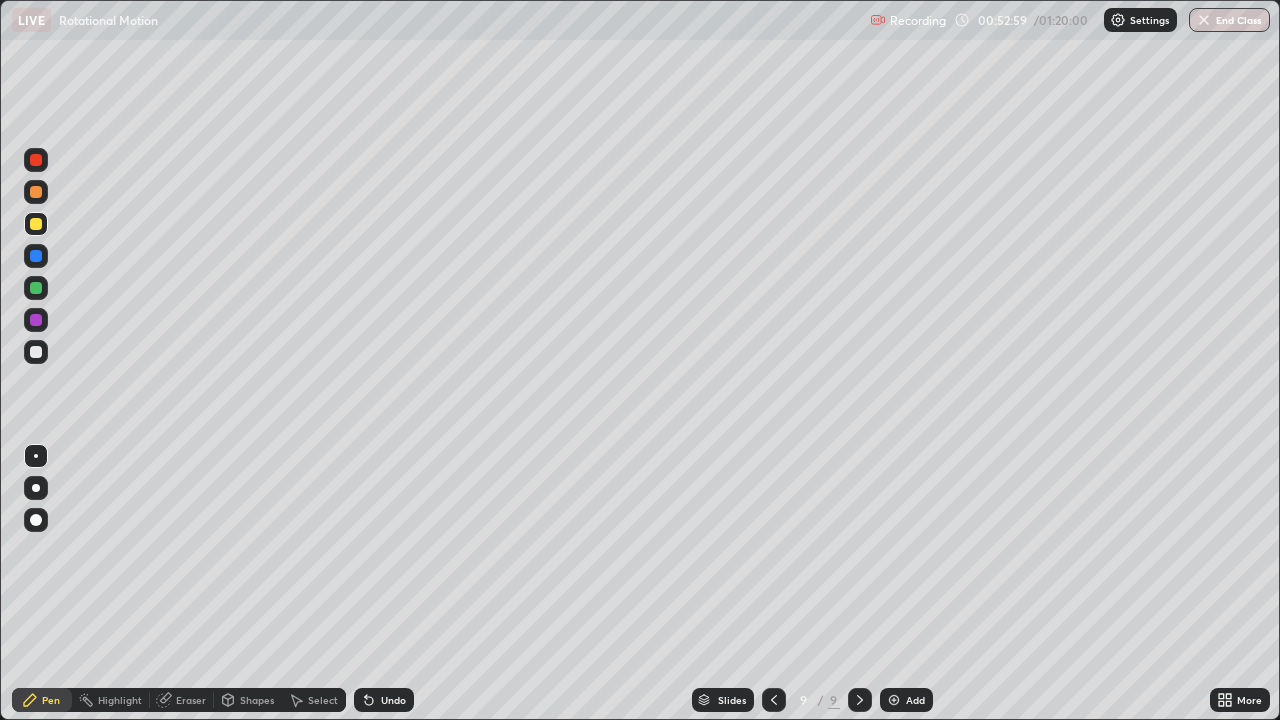 click at bounding box center (36, 352) 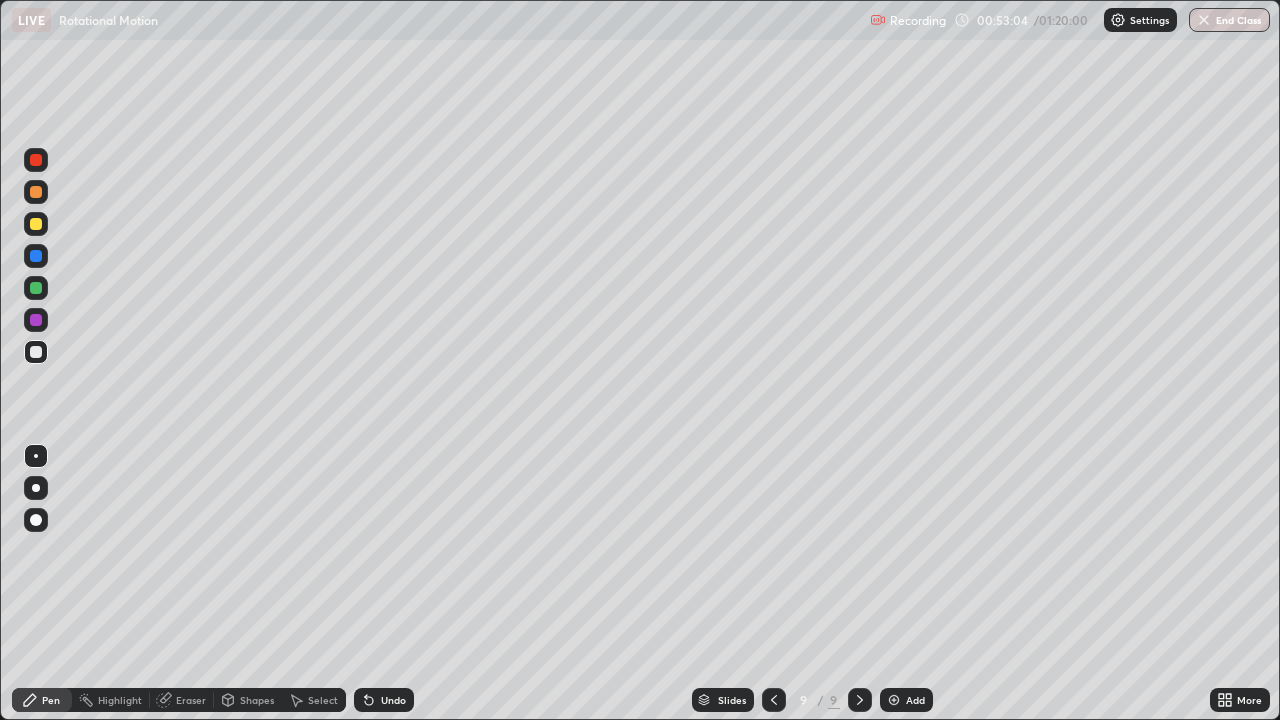 click at bounding box center (36, 288) 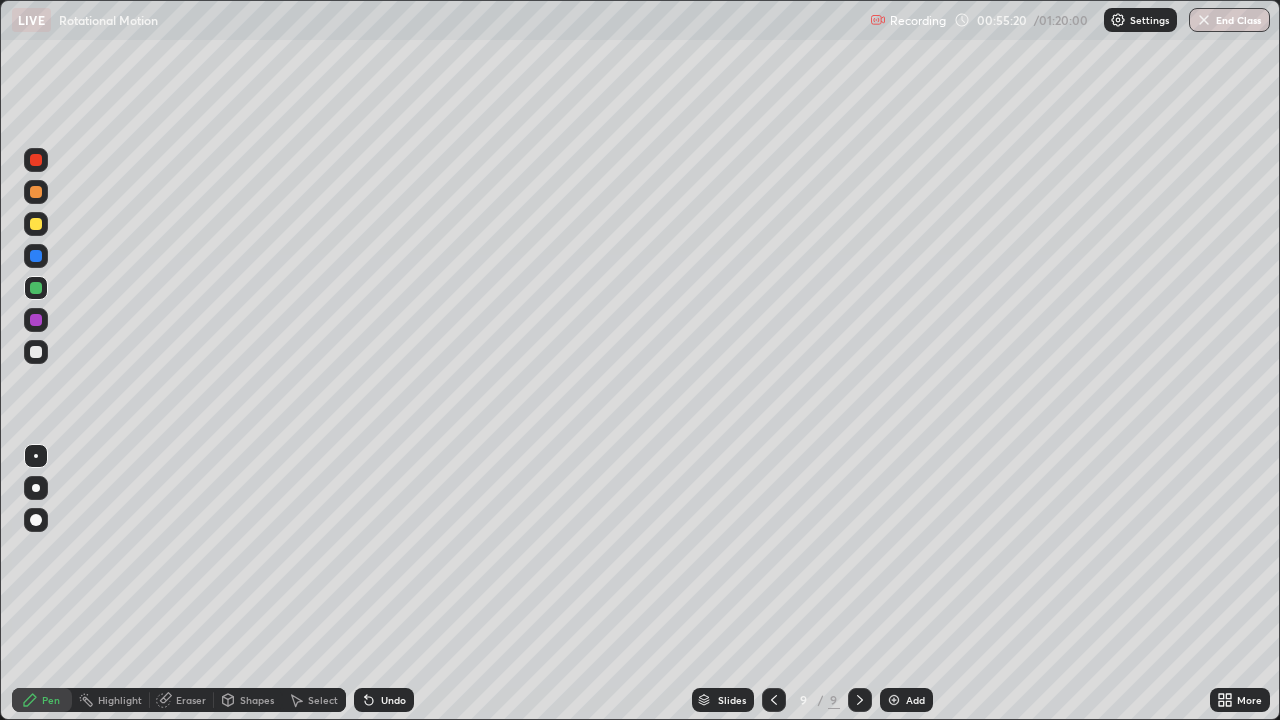 click on "Undo" at bounding box center (384, 700) 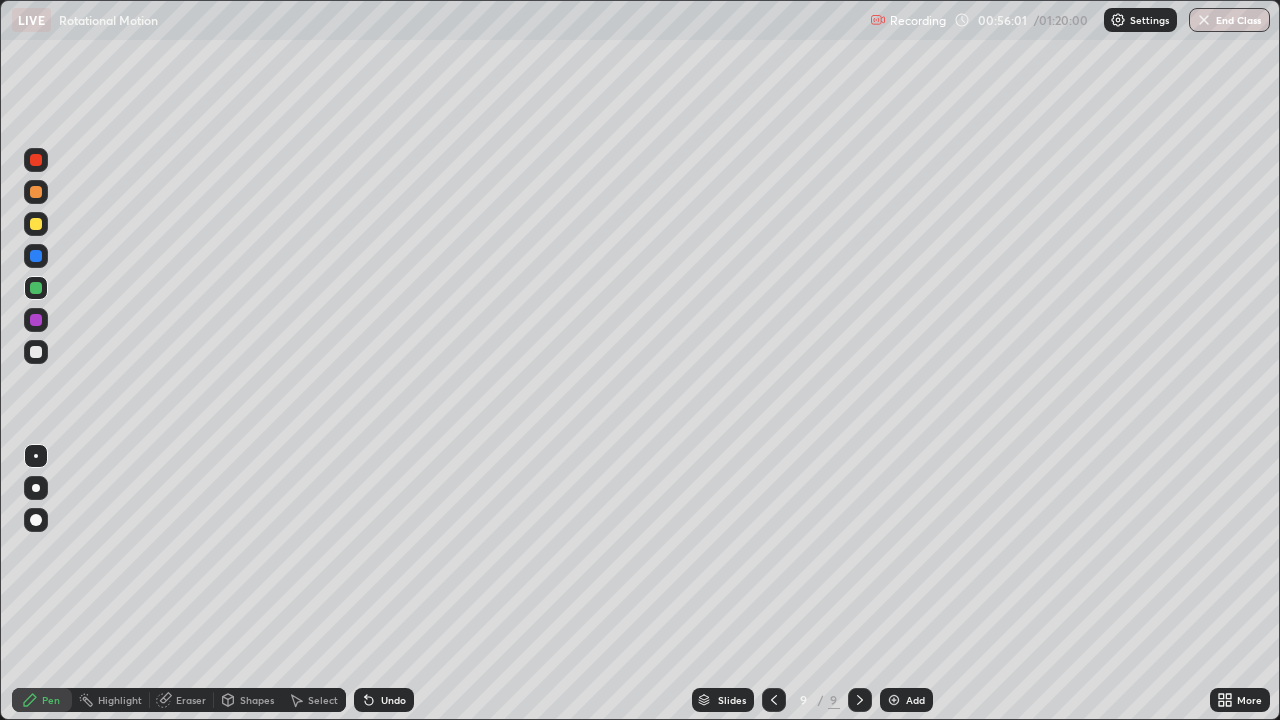 click on "Eraser" at bounding box center [191, 700] 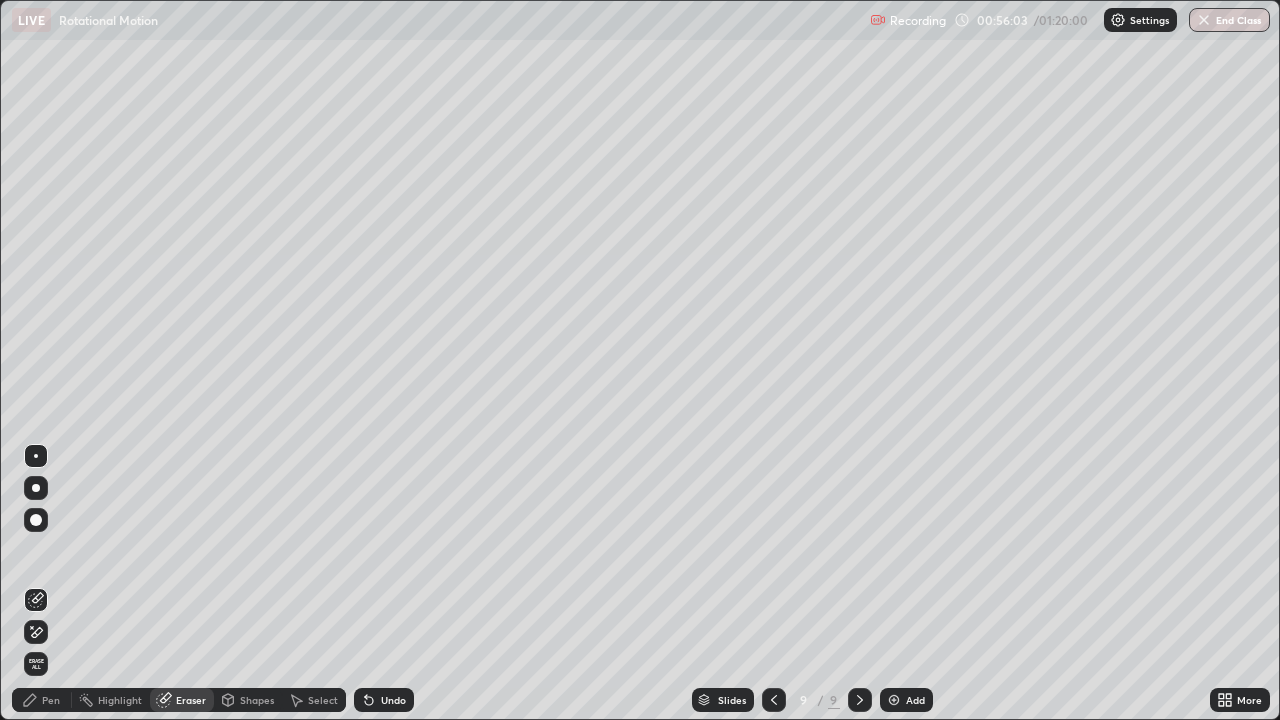 click on "Pen" at bounding box center [51, 700] 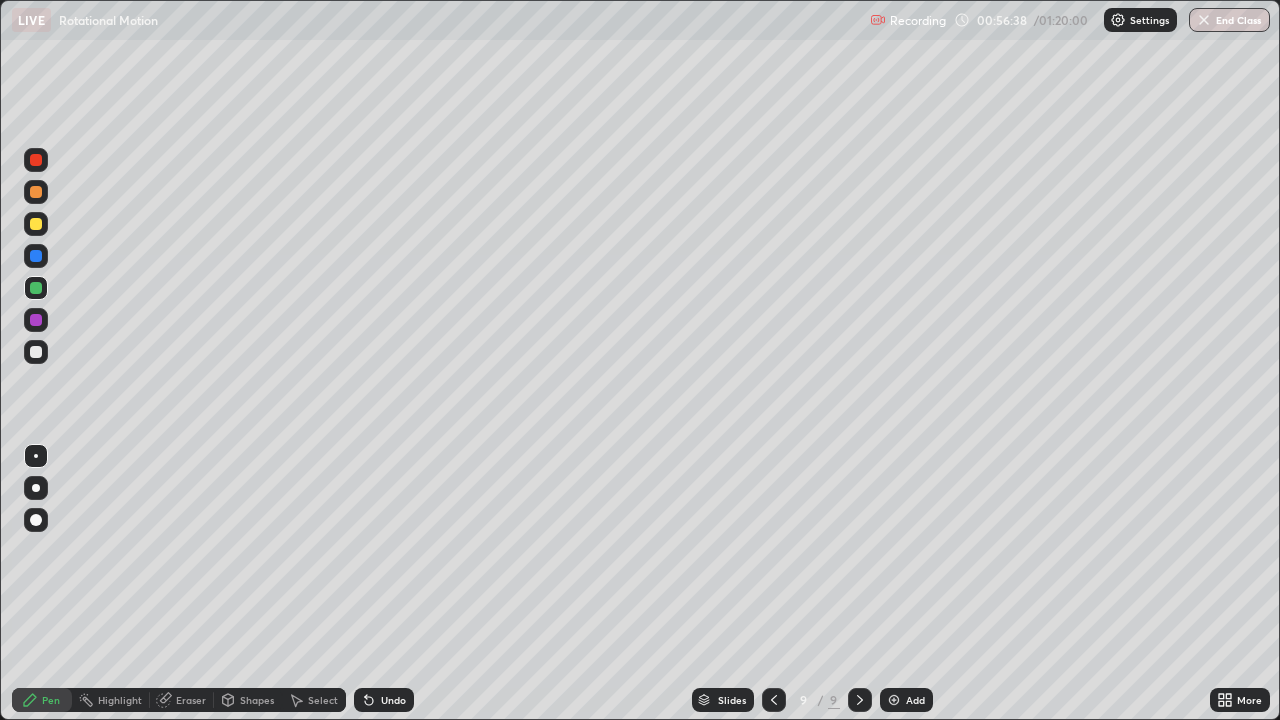 click at bounding box center (774, 700) 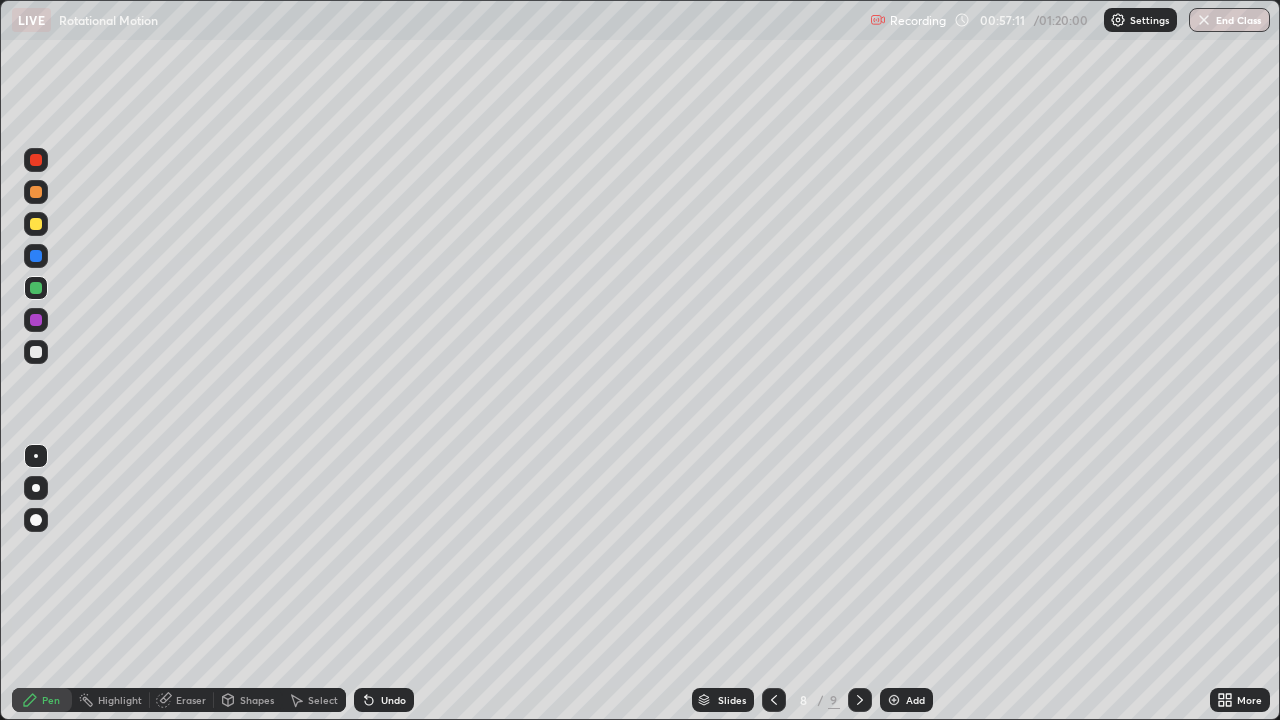 click at bounding box center (860, 700) 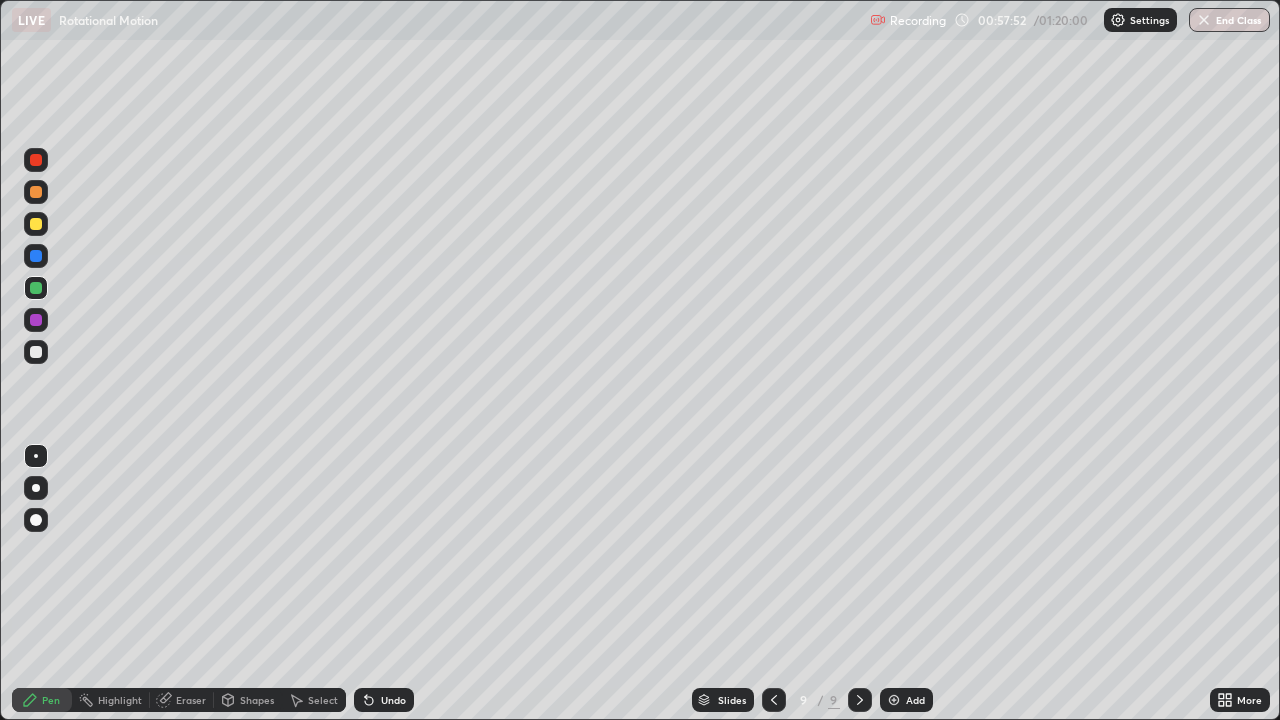 click on "Highlight" at bounding box center (120, 700) 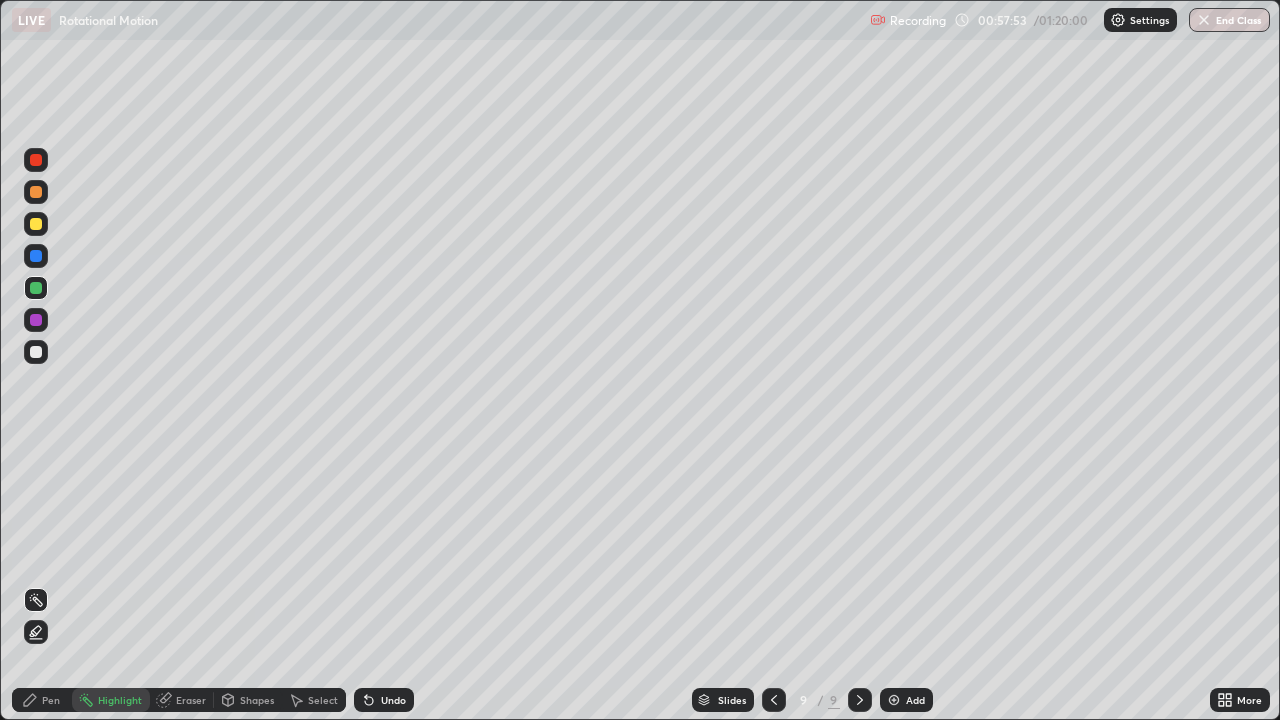 click at bounding box center (36, 352) 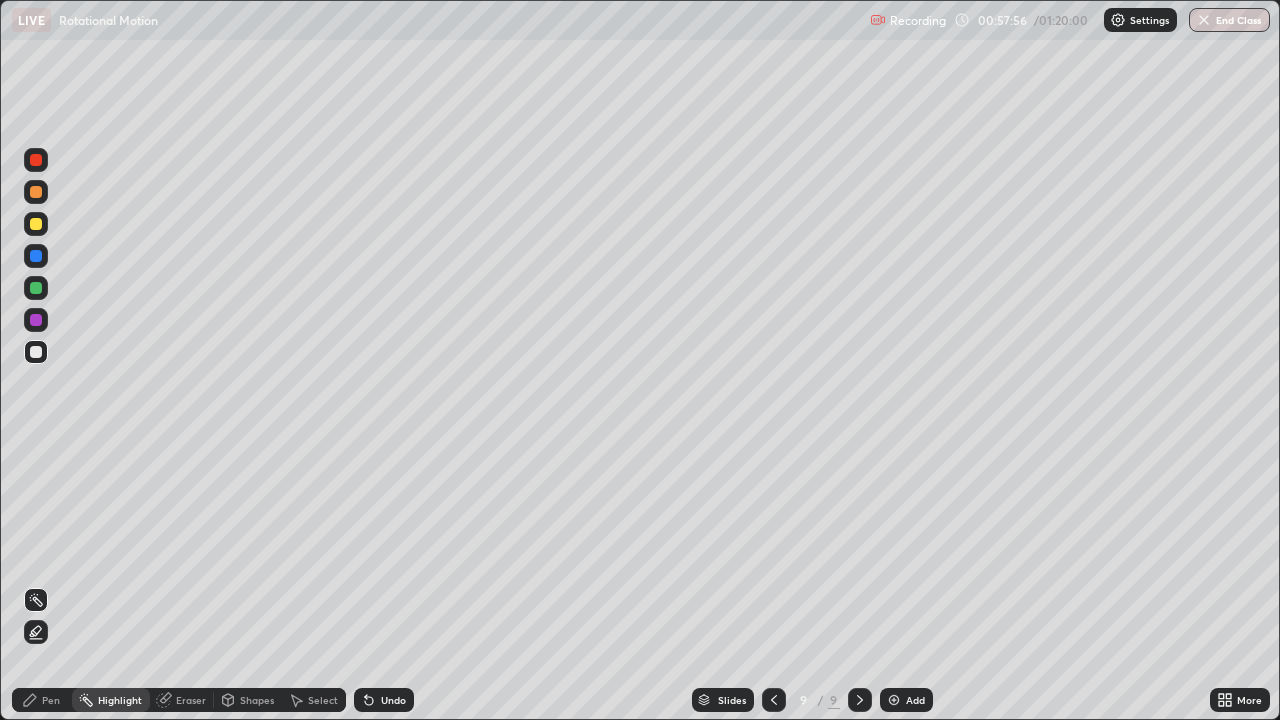 click on "Undo" at bounding box center (393, 700) 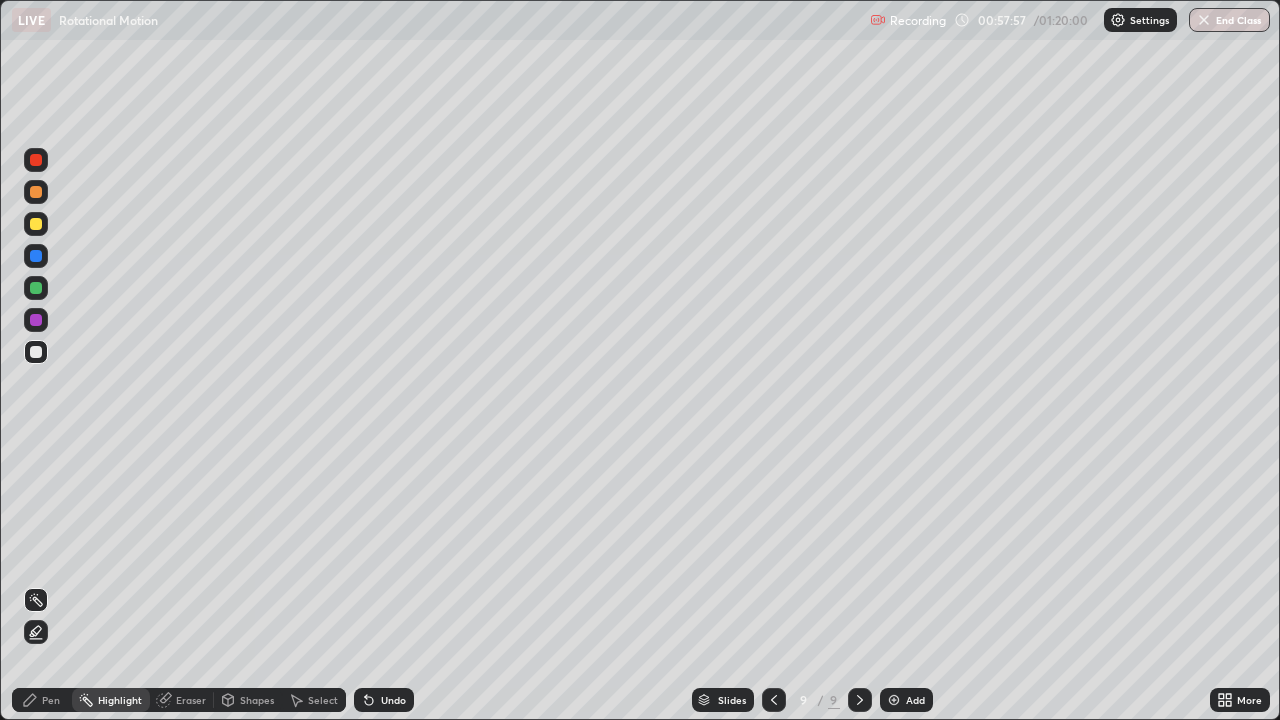 click on "Pen" at bounding box center [42, 700] 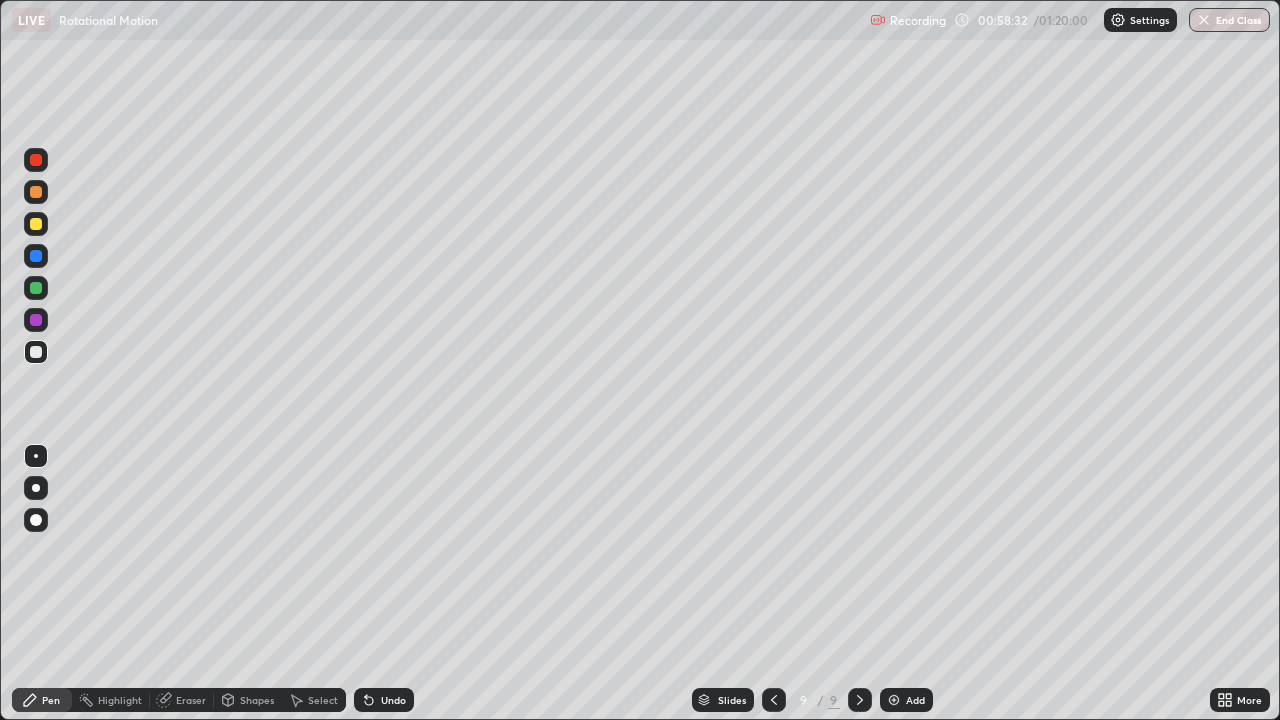 click at bounding box center [36, 192] 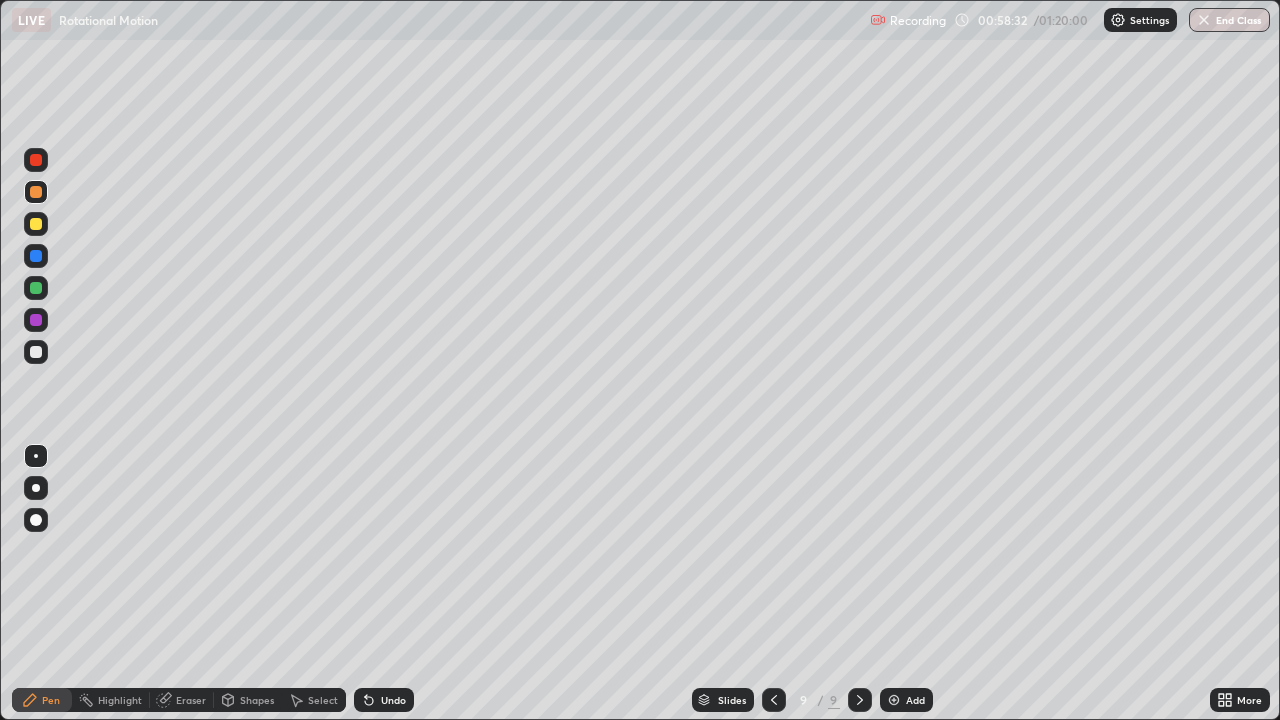 click at bounding box center [36, 160] 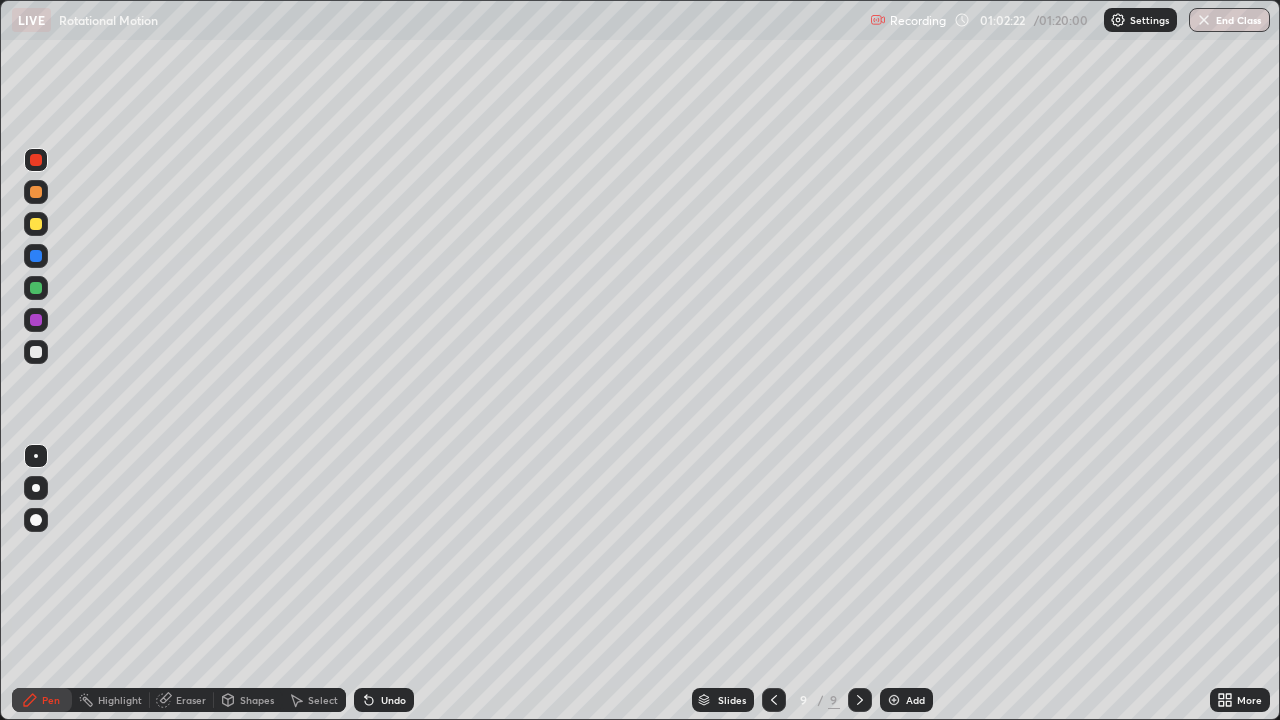 click at bounding box center (894, 700) 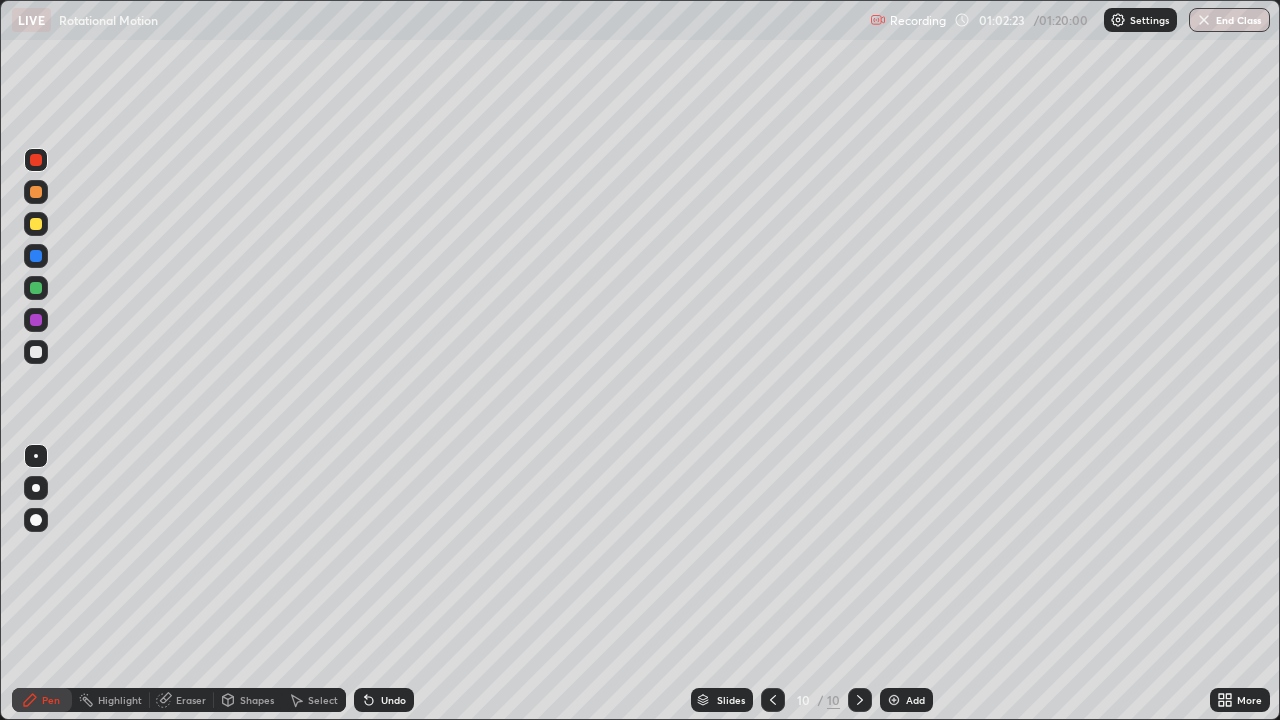 click at bounding box center [36, 224] 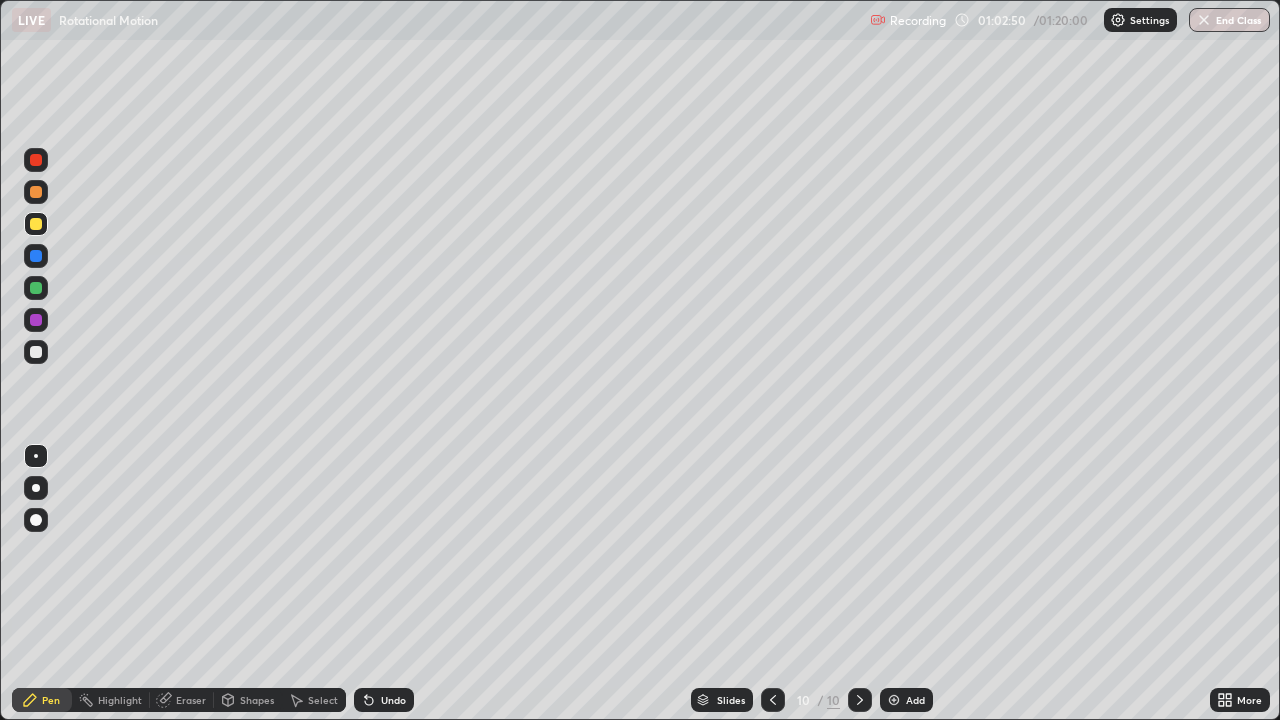 click at bounding box center (36, 352) 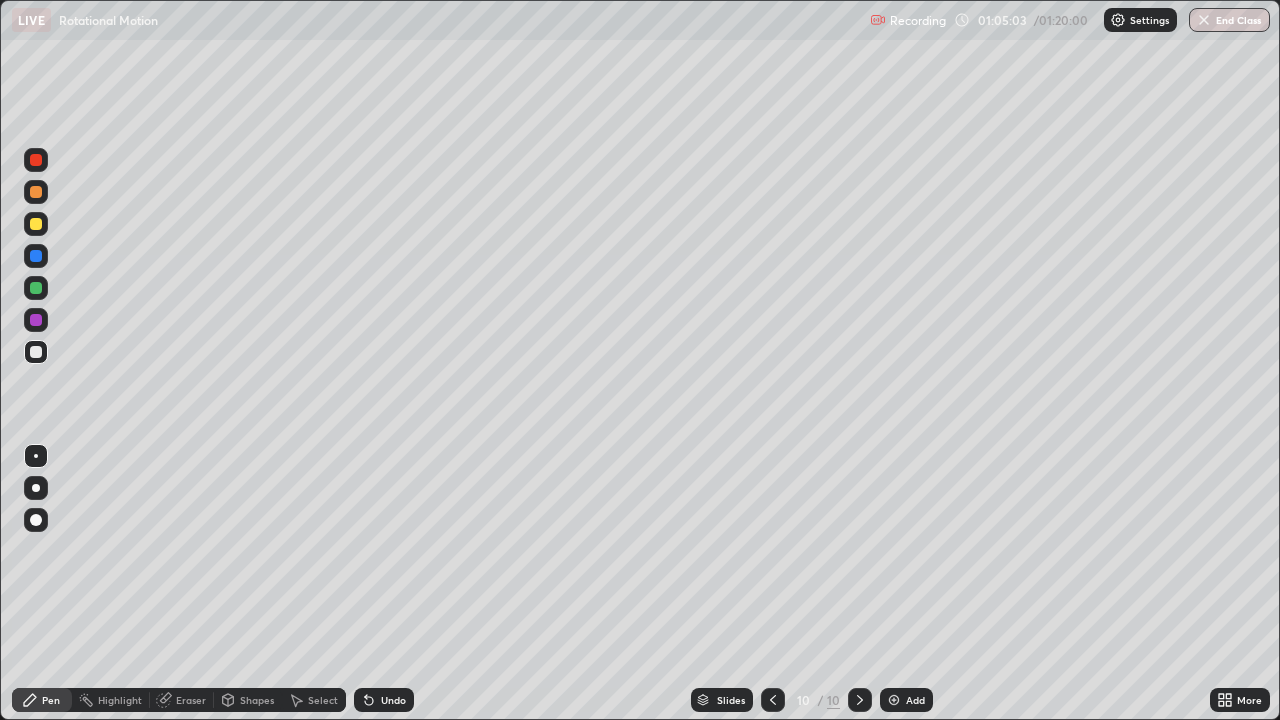 click at bounding box center [36, 288] 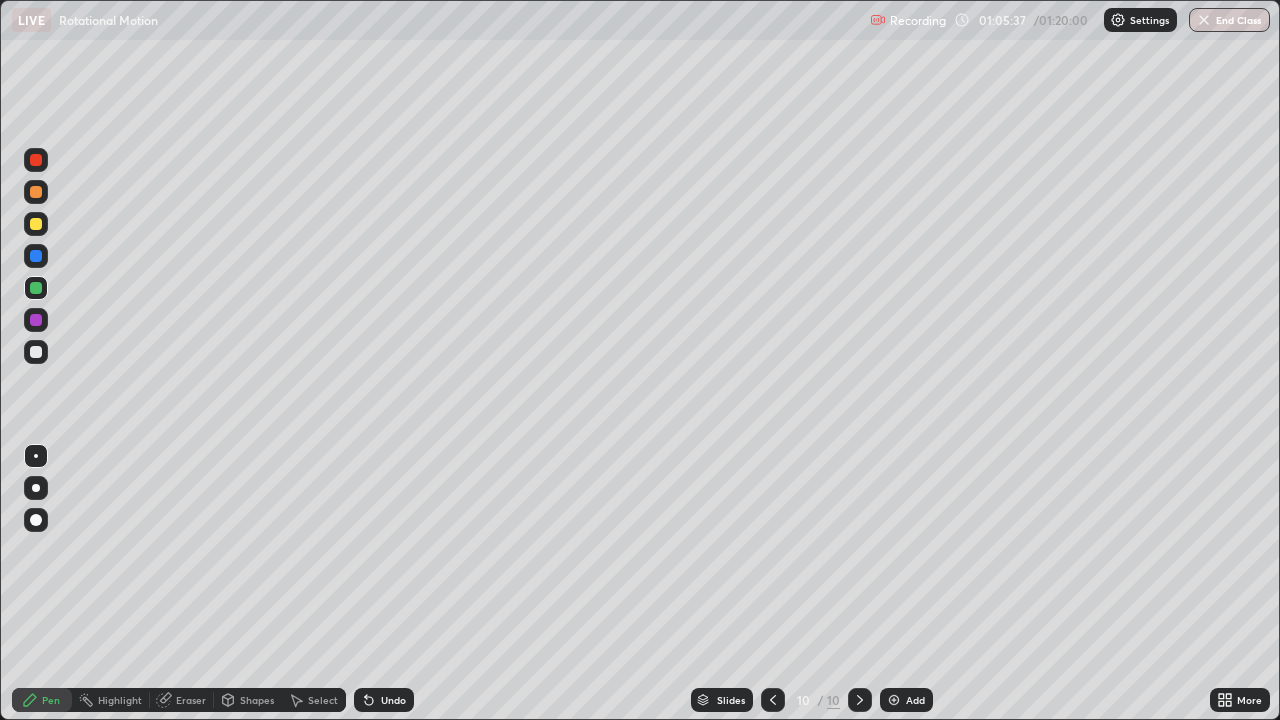 click at bounding box center [36, 320] 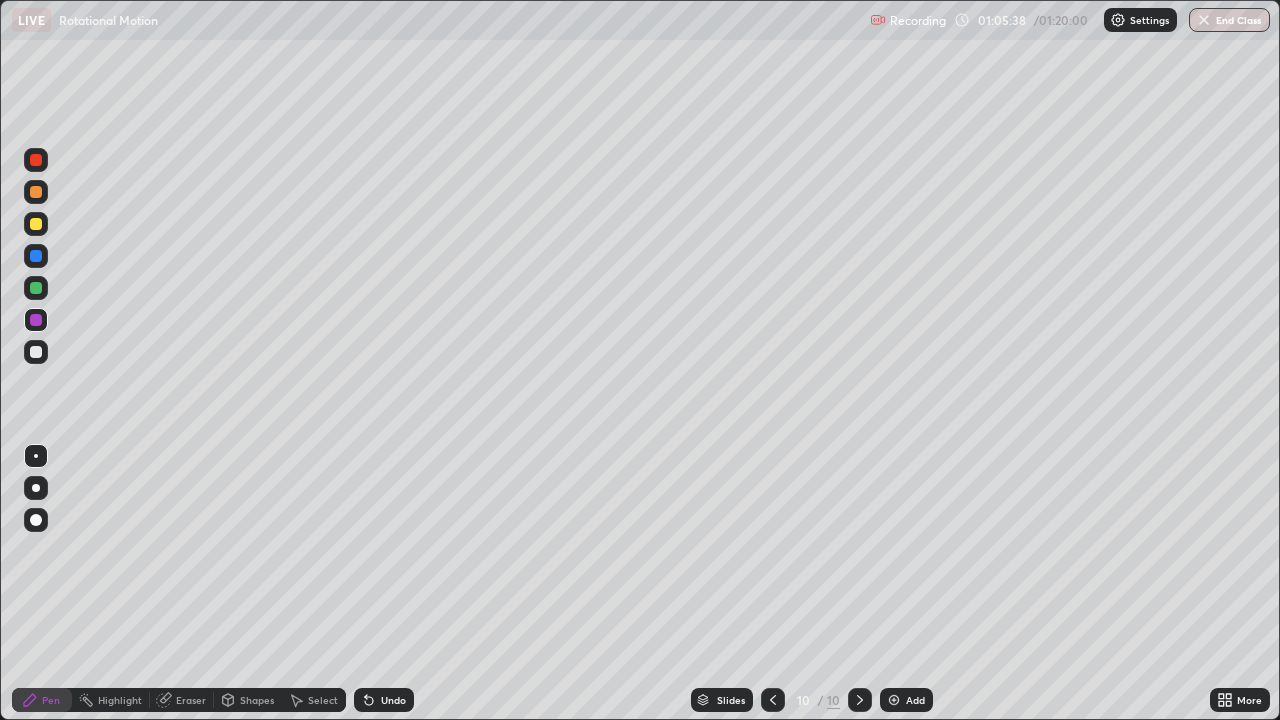 click at bounding box center [36, 352] 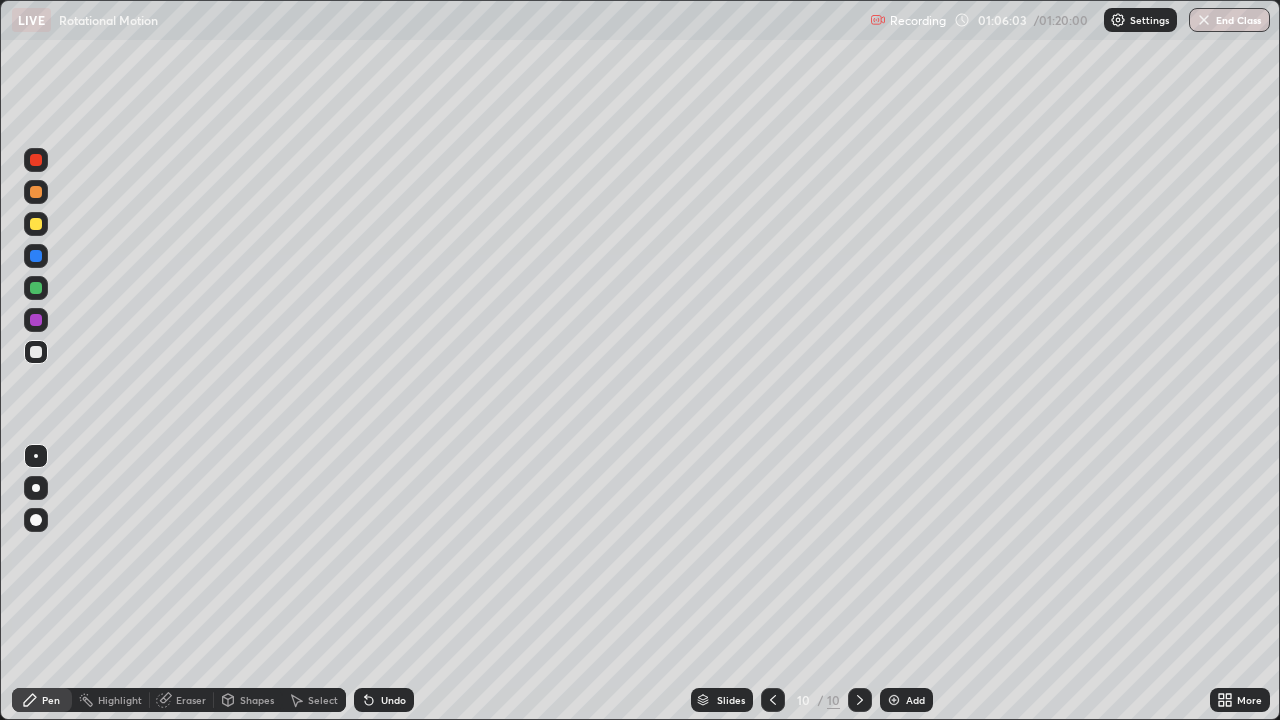 click at bounding box center (36, 160) 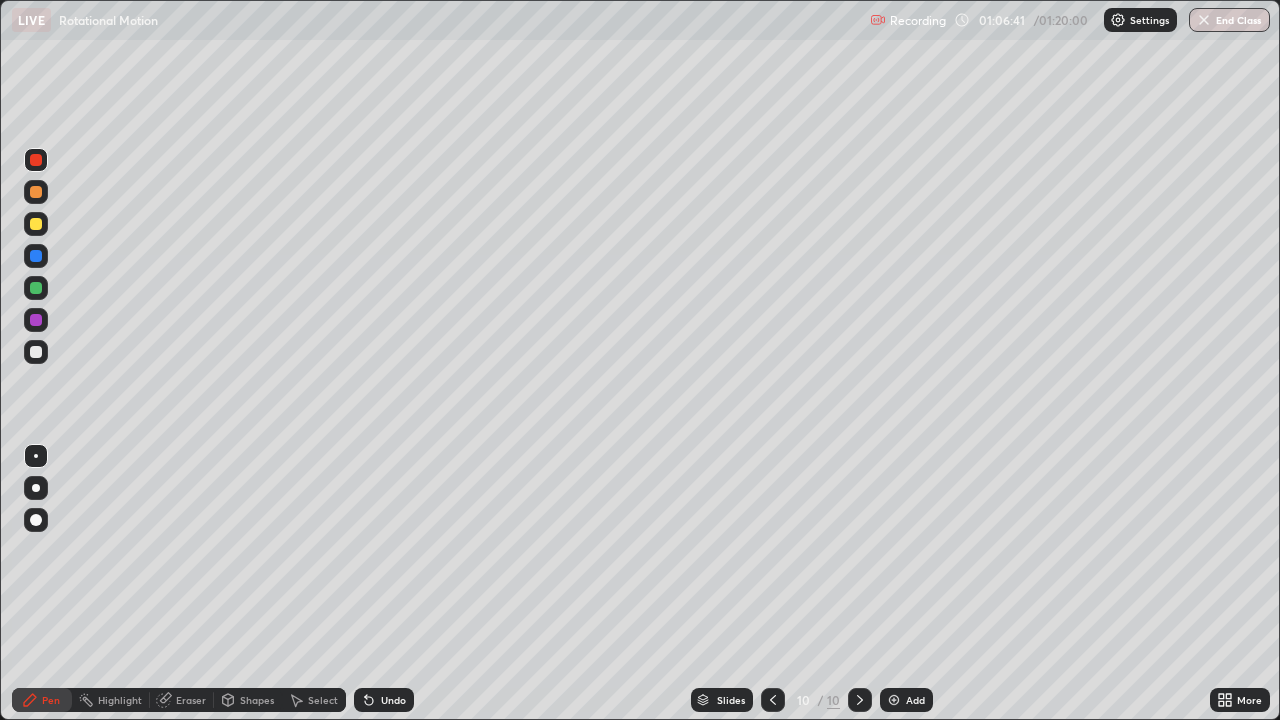 click at bounding box center [36, 352] 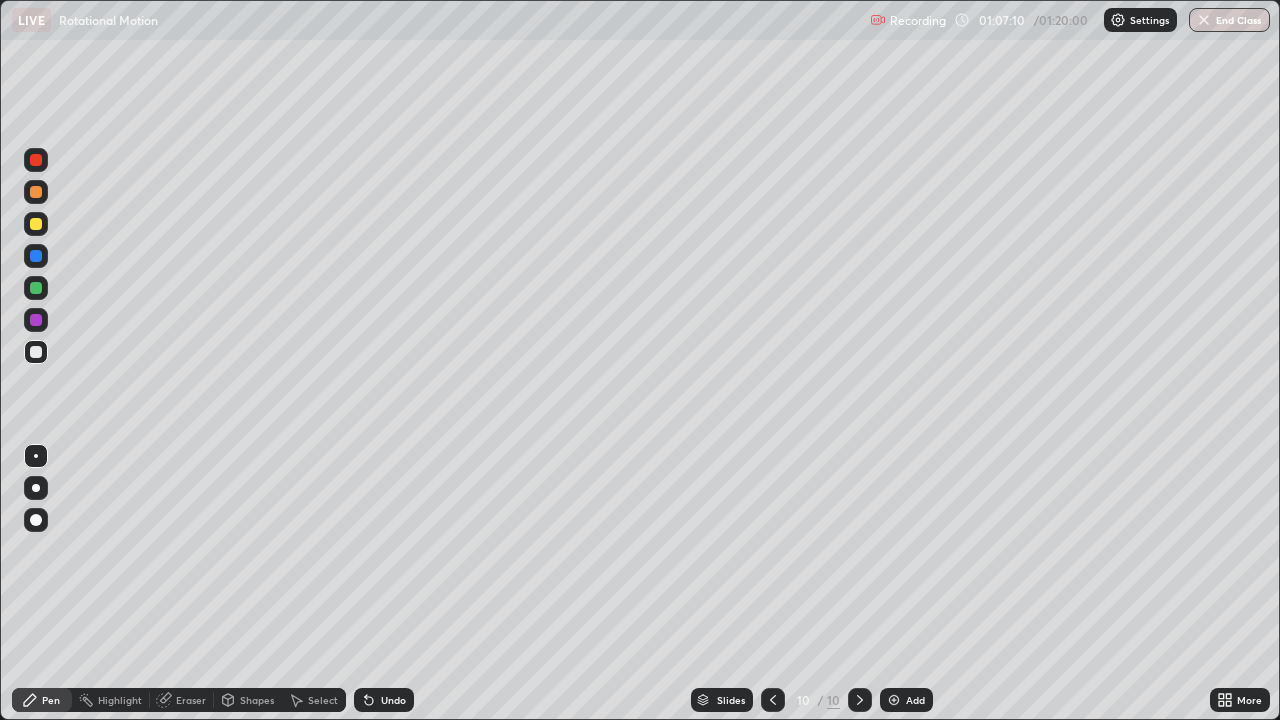 click at bounding box center (36, 320) 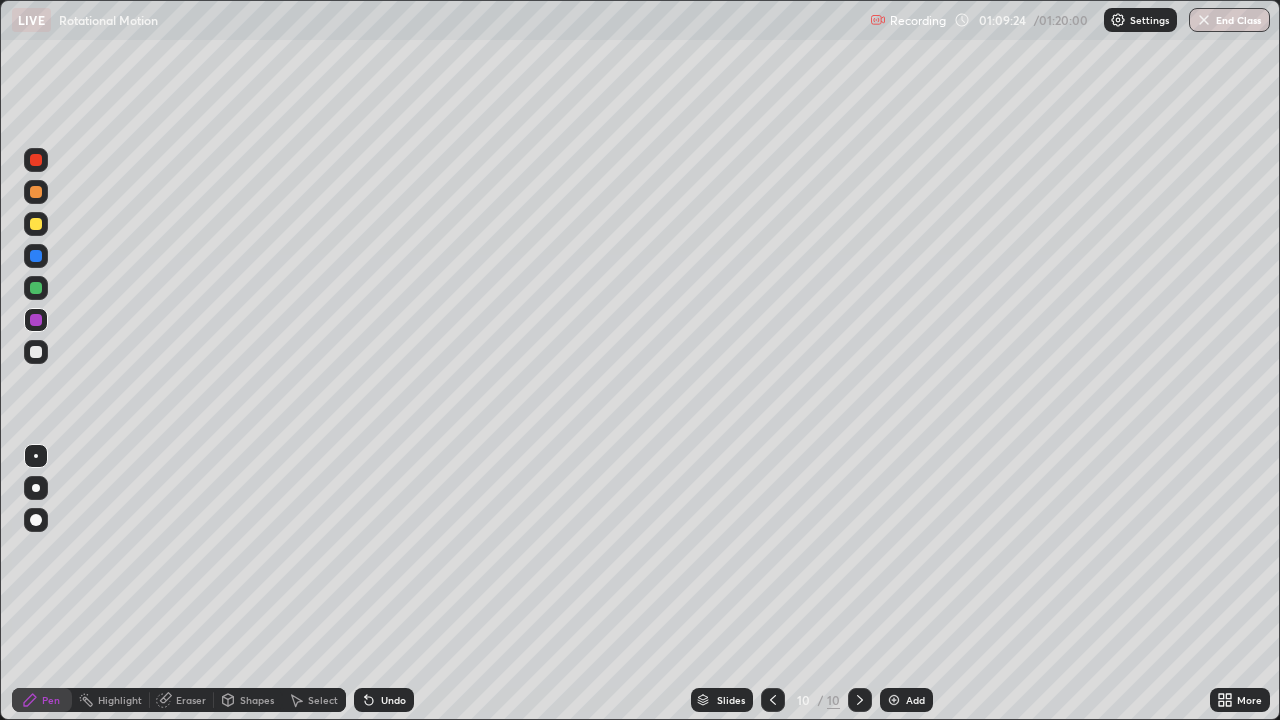 click at bounding box center [894, 700] 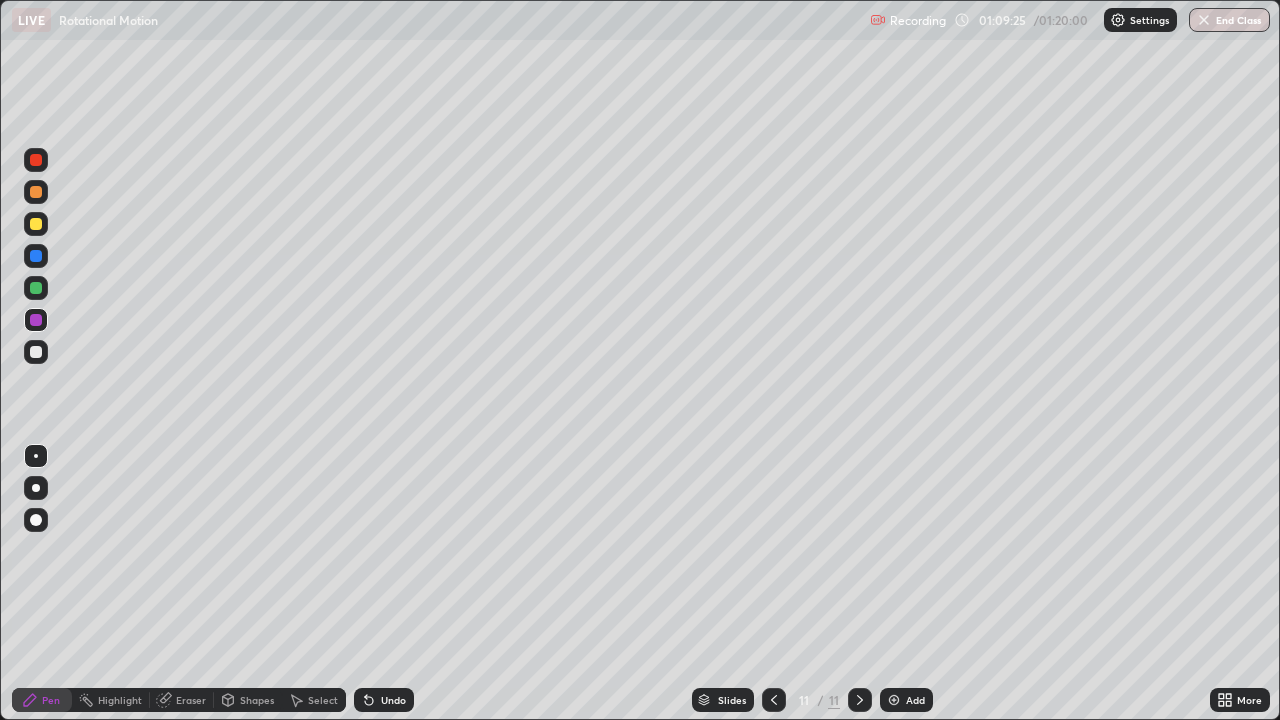click at bounding box center (36, 352) 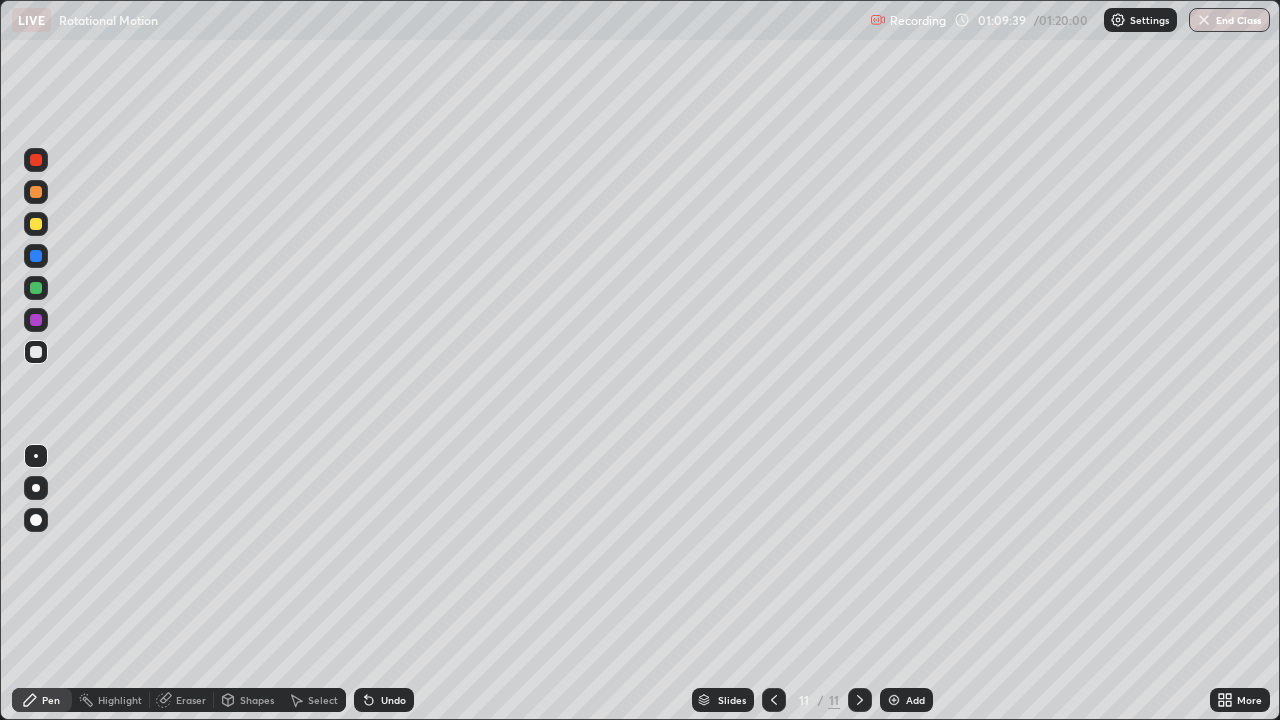 click at bounding box center [36, 320] 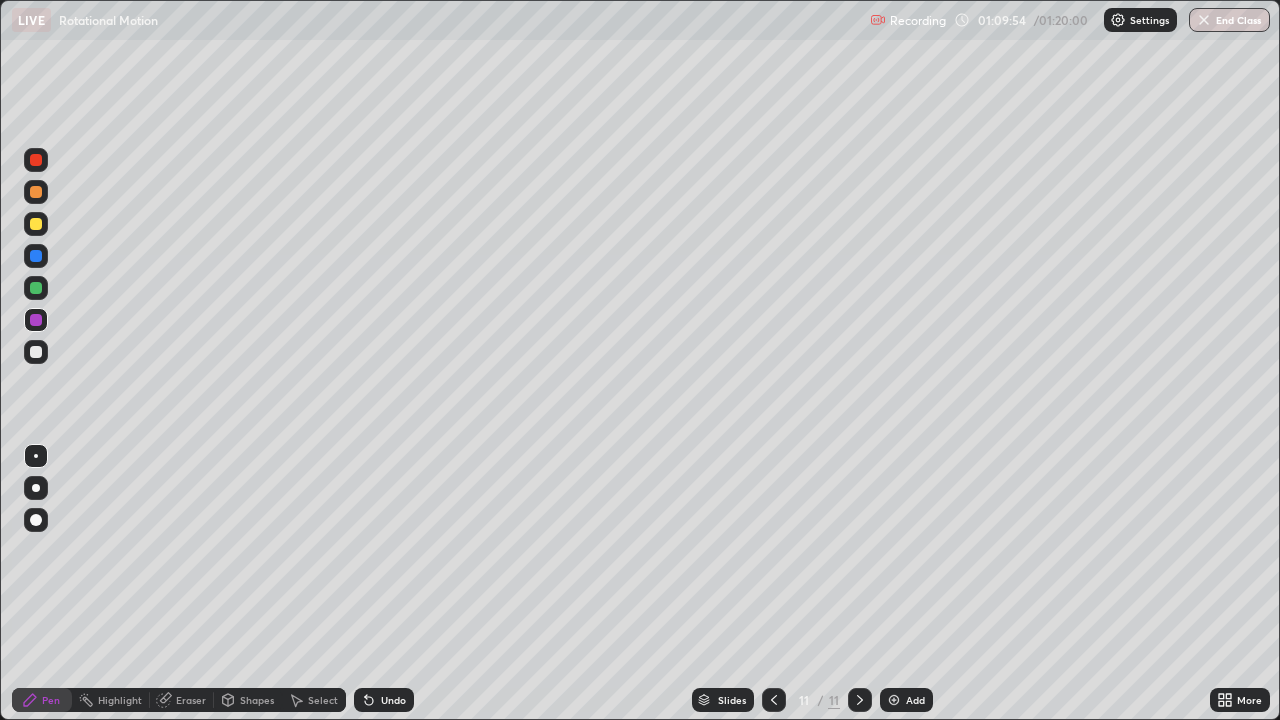 click on "Eraser" at bounding box center (191, 700) 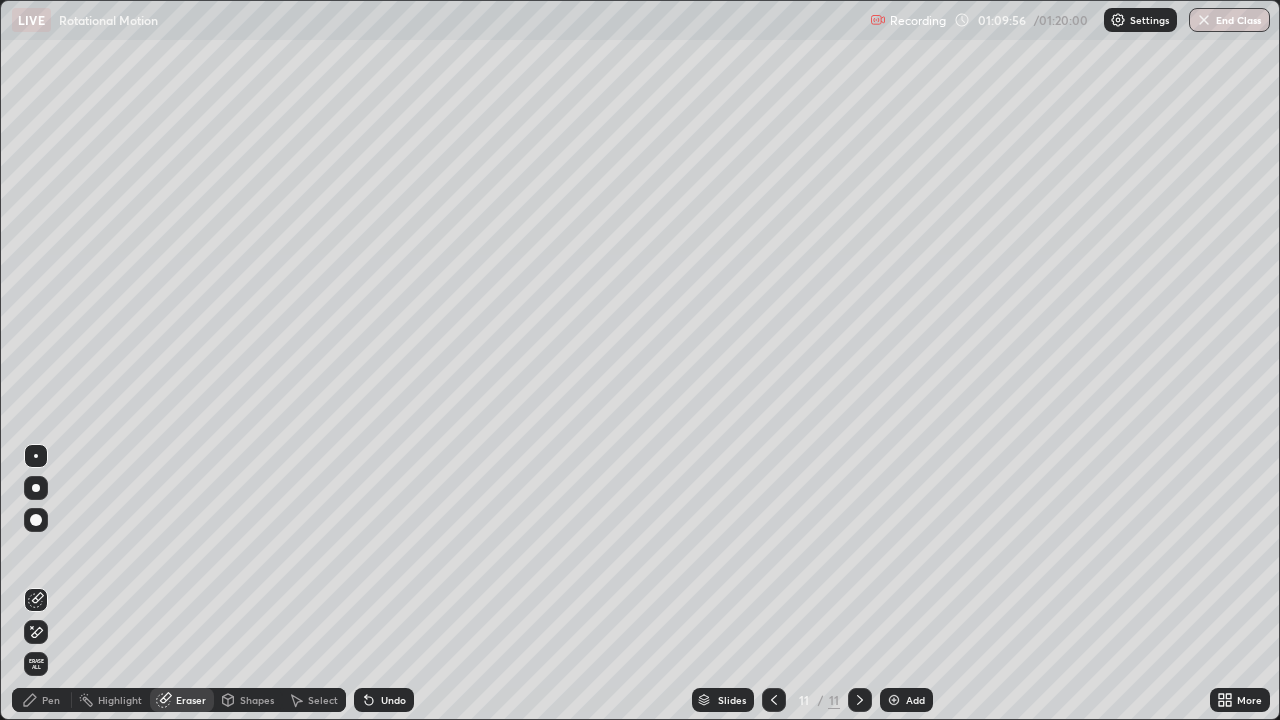 click on "Pen" at bounding box center (51, 700) 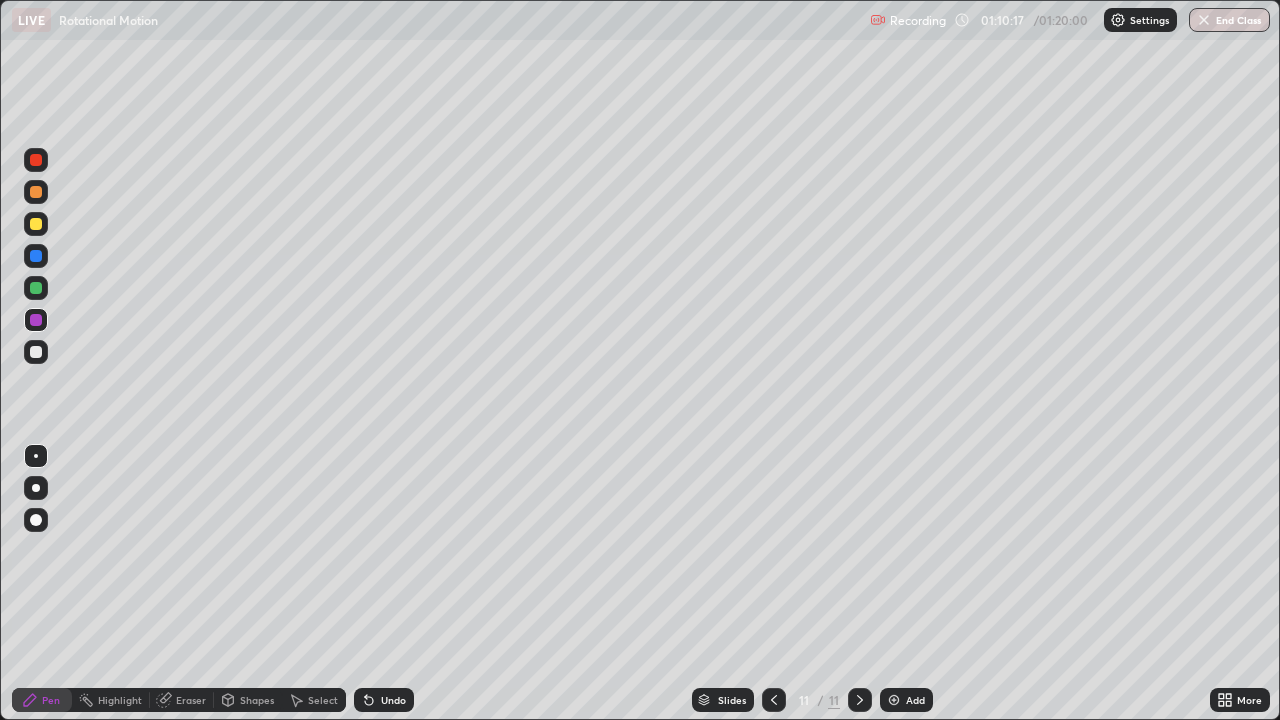 click at bounding box center [36, 288] 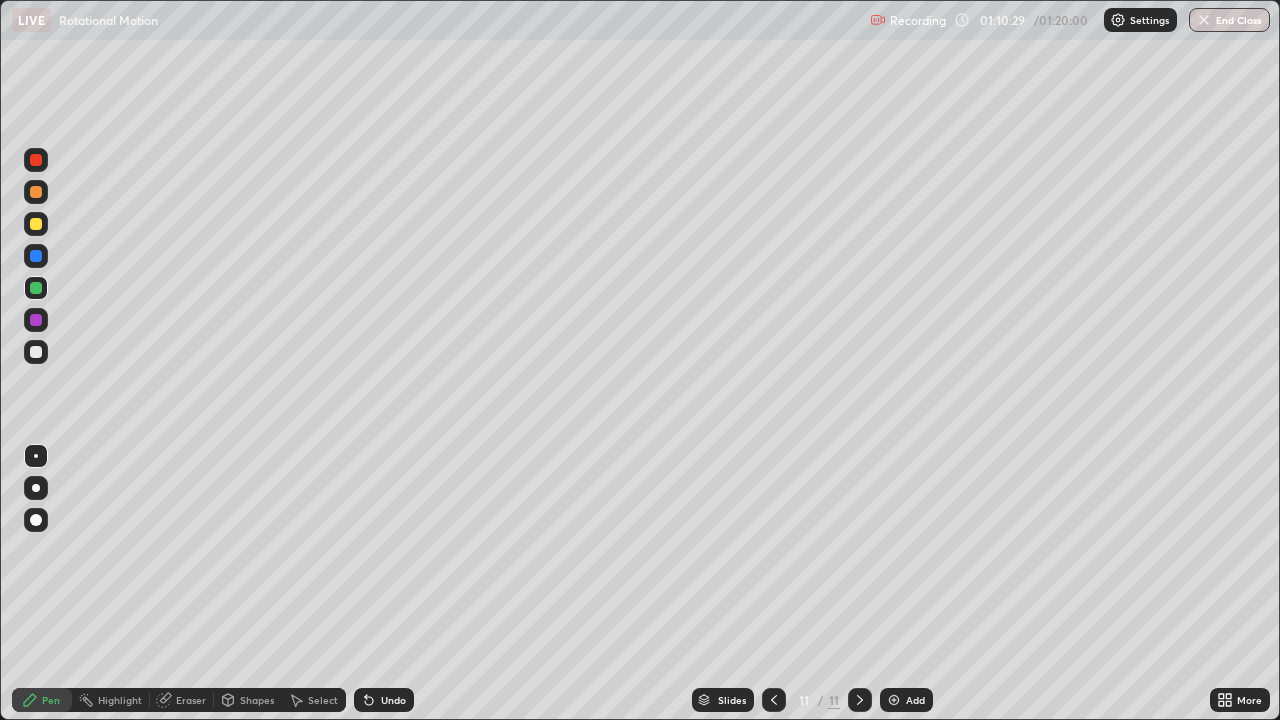click at bounding box center [36, 256] 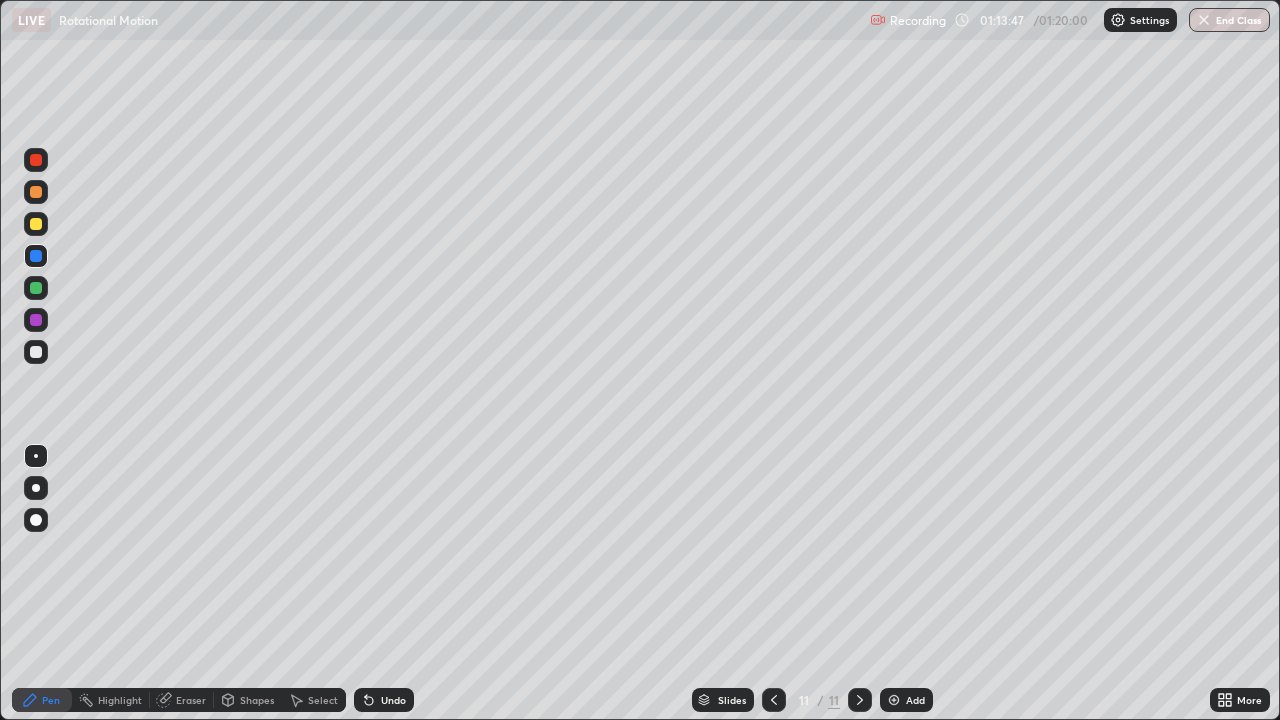 click 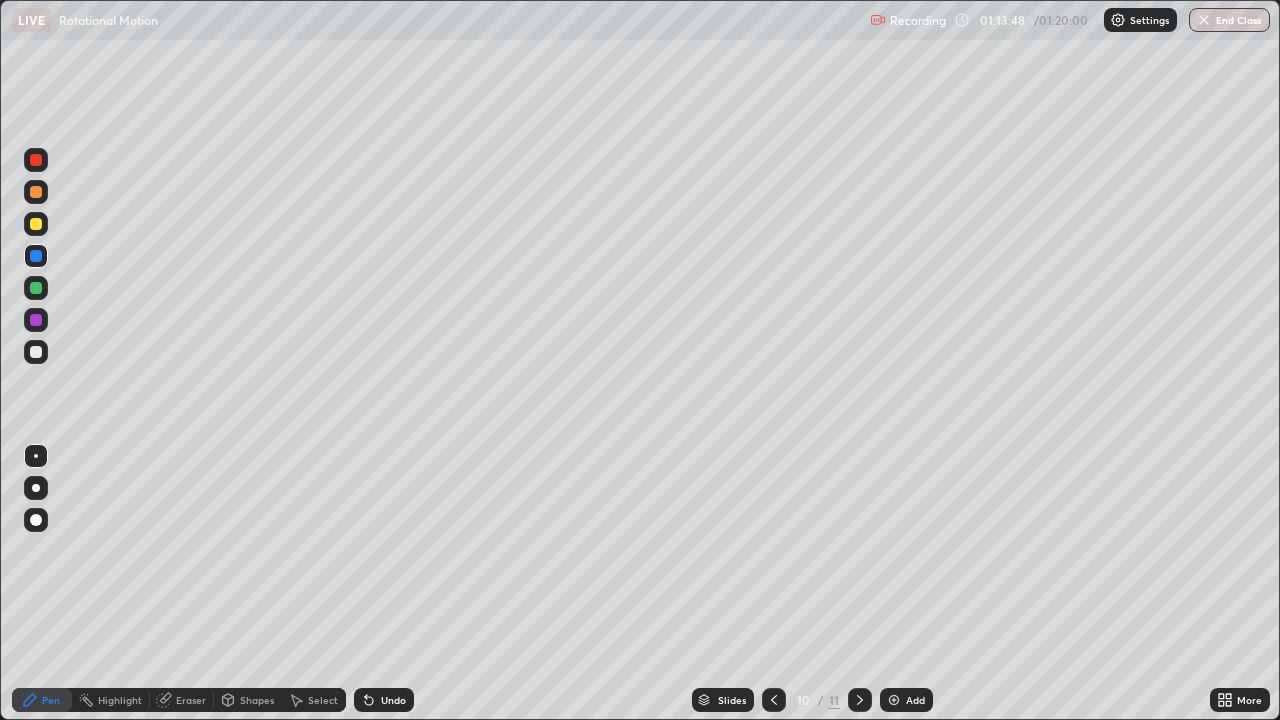 click 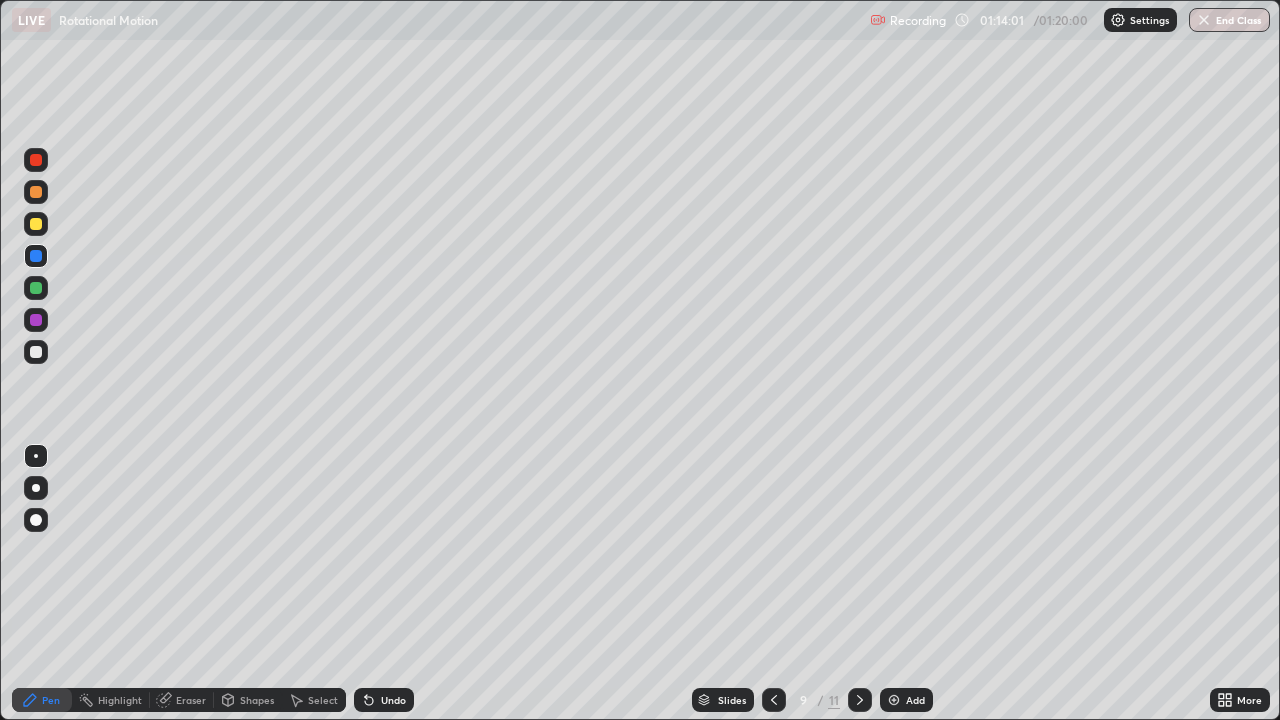 click 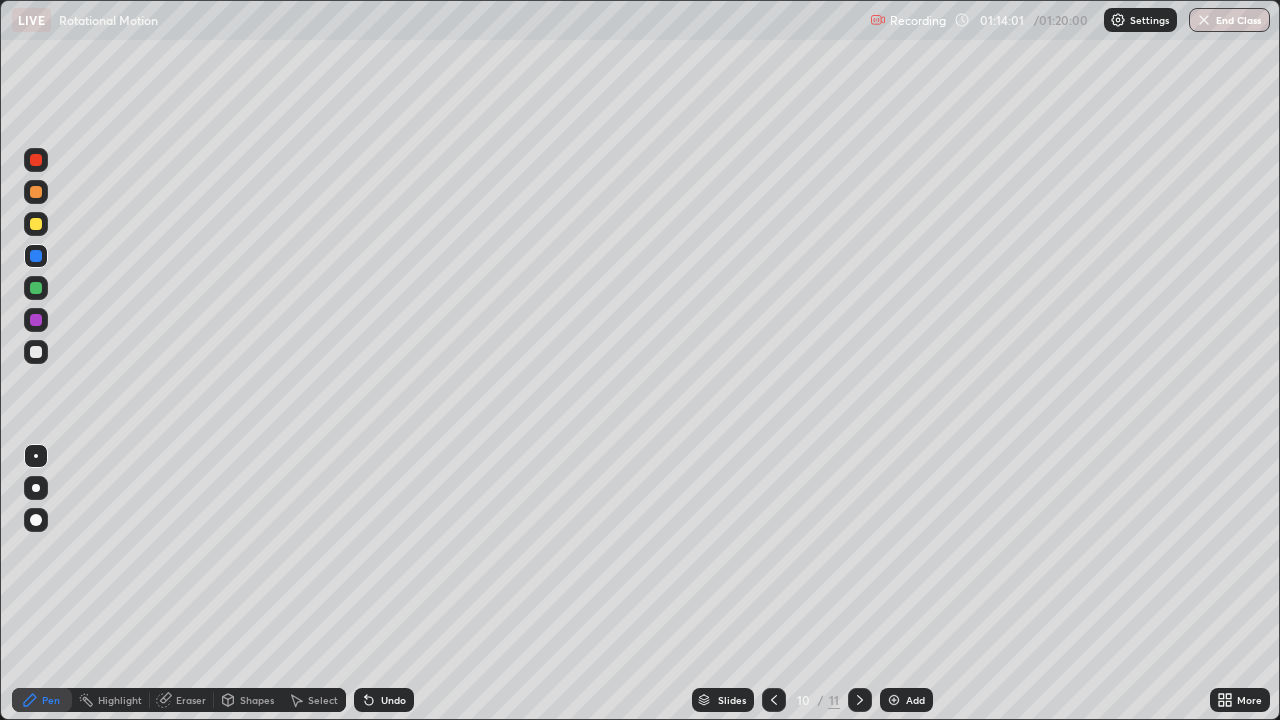 click 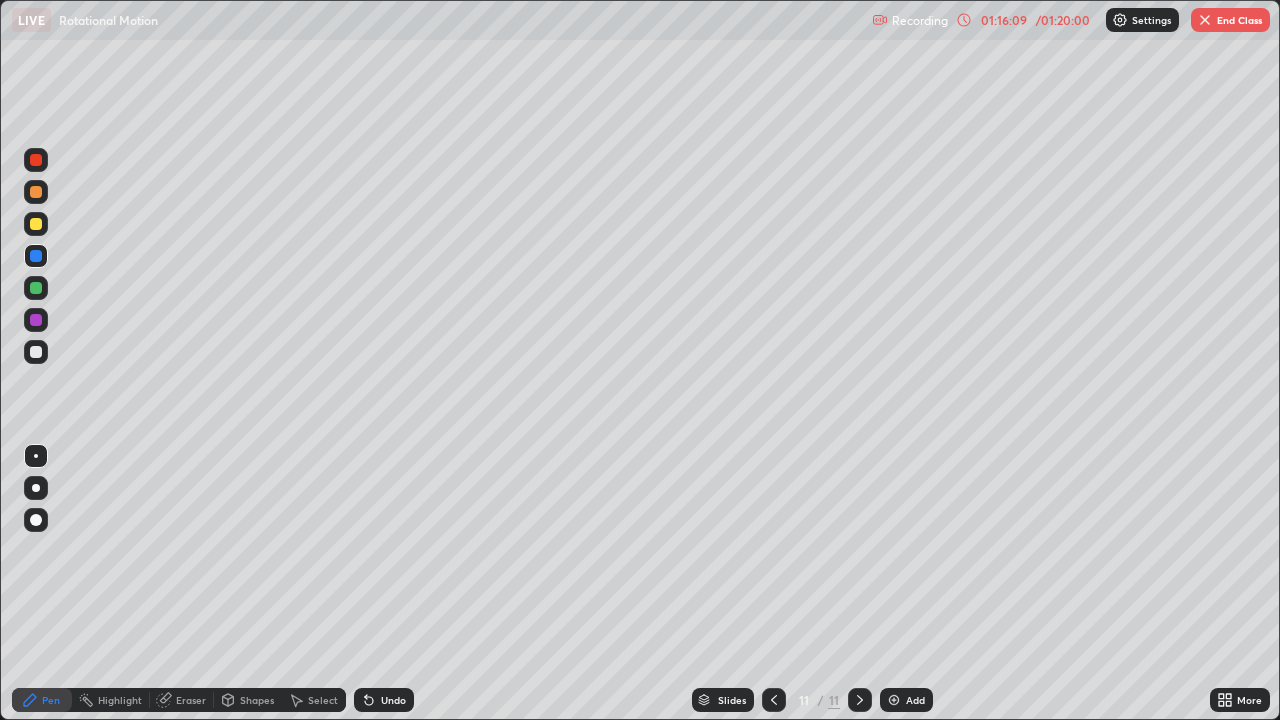 click at bounding box center (36, 352) 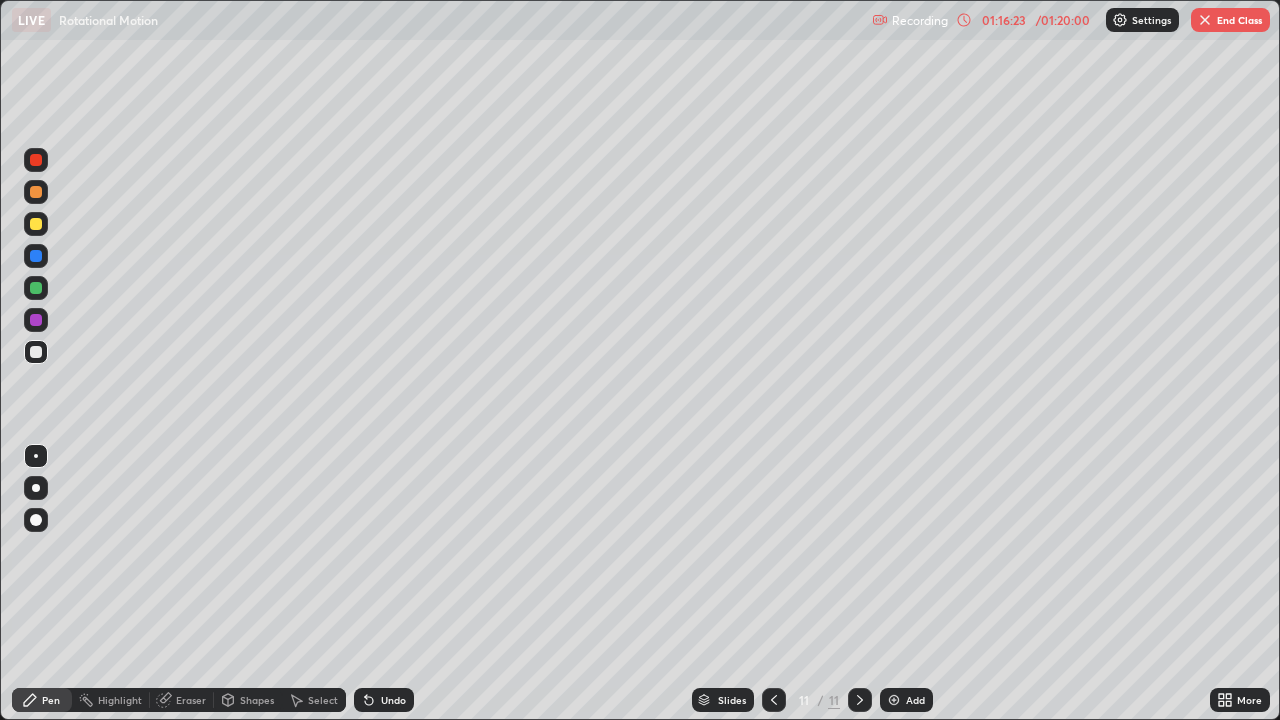 click at bounding box center [36, 224] 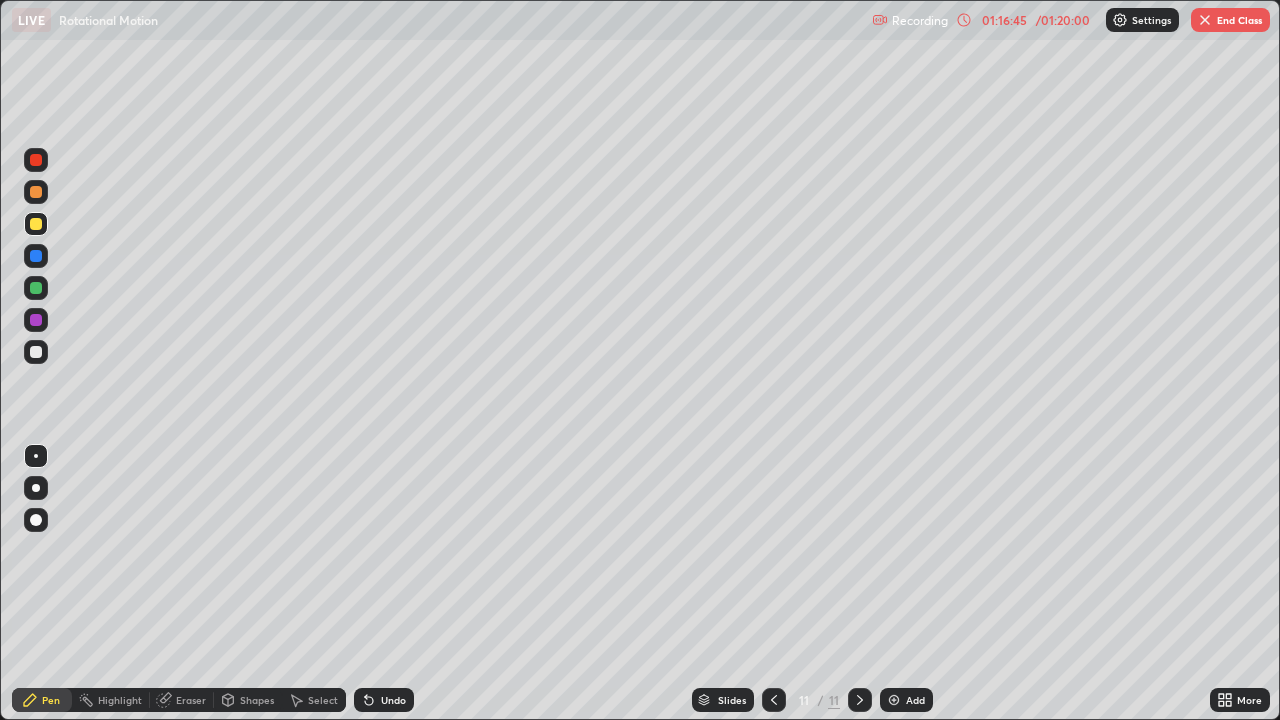 click at bounding box center (36, 352) 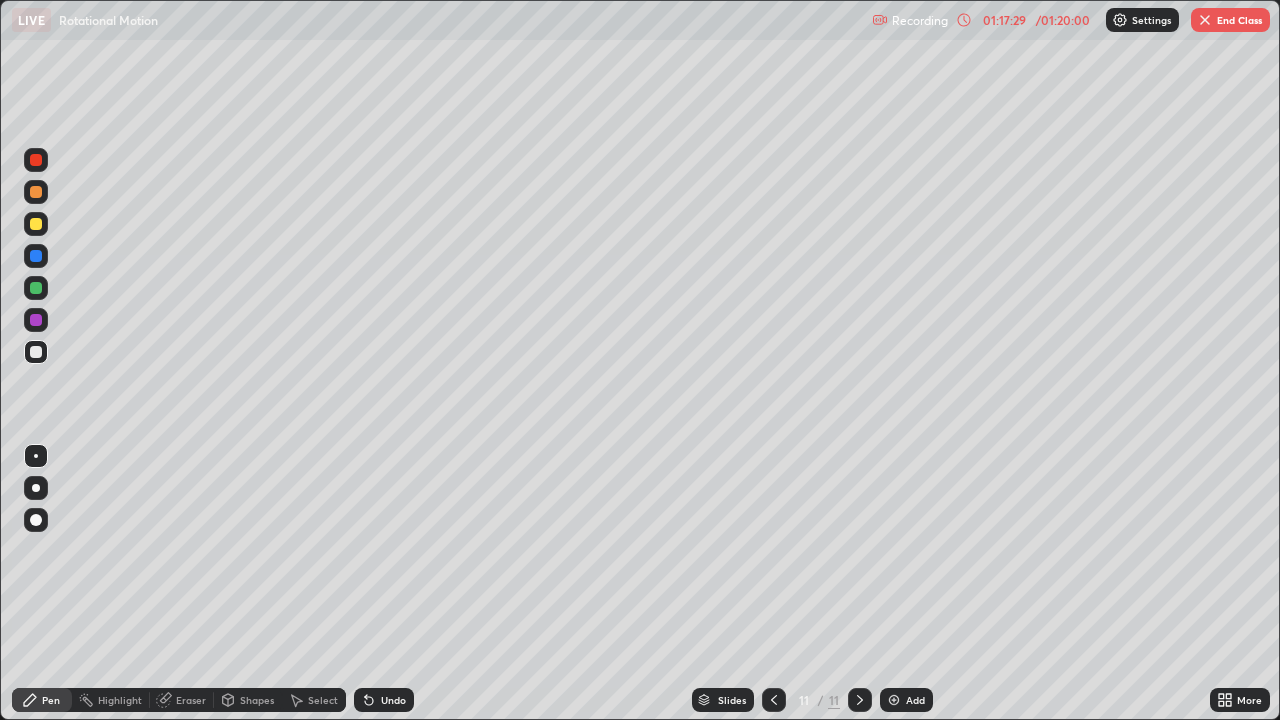 click at bounding box center [36, 320] 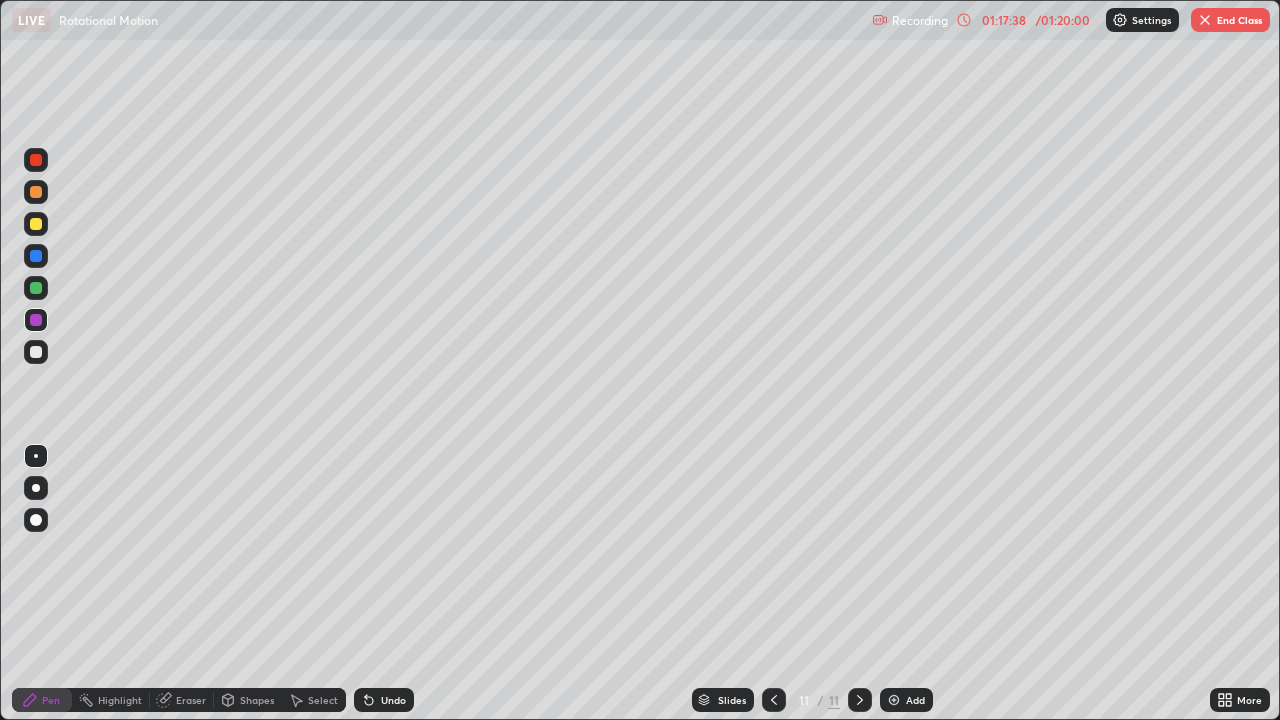 click at bounding box center (36, 288) 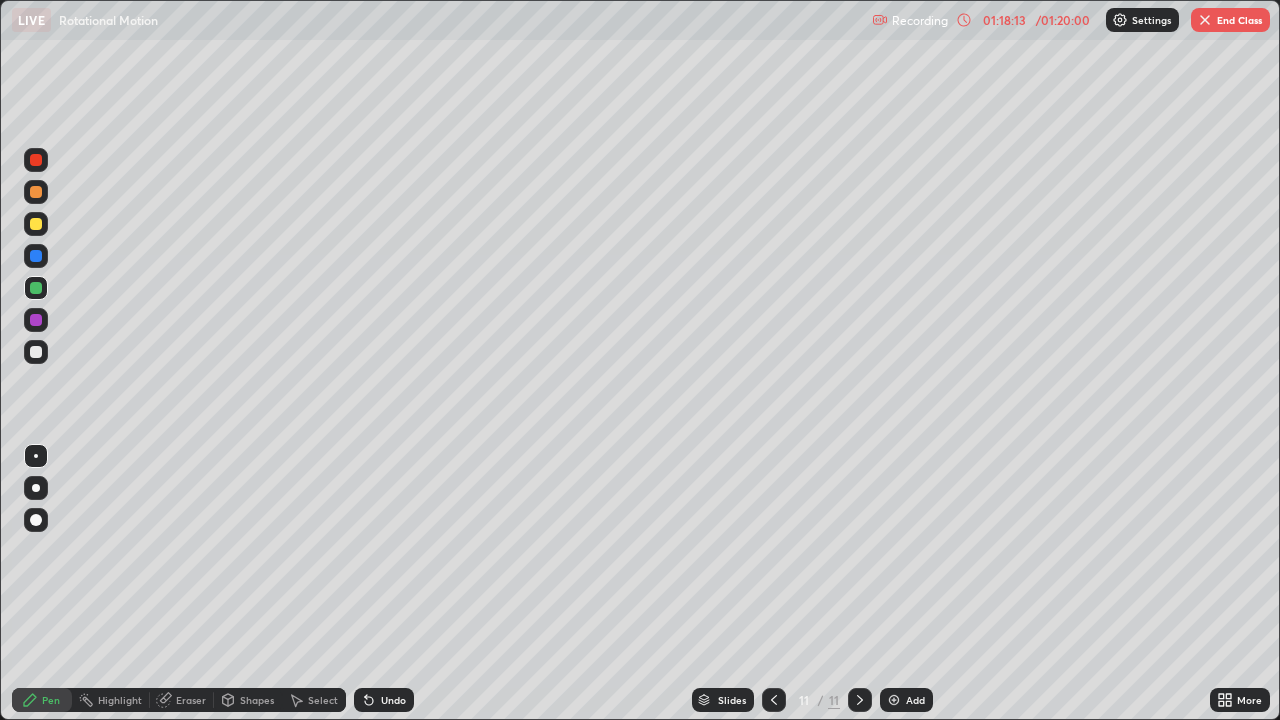 click at bounding box center [36, 192] 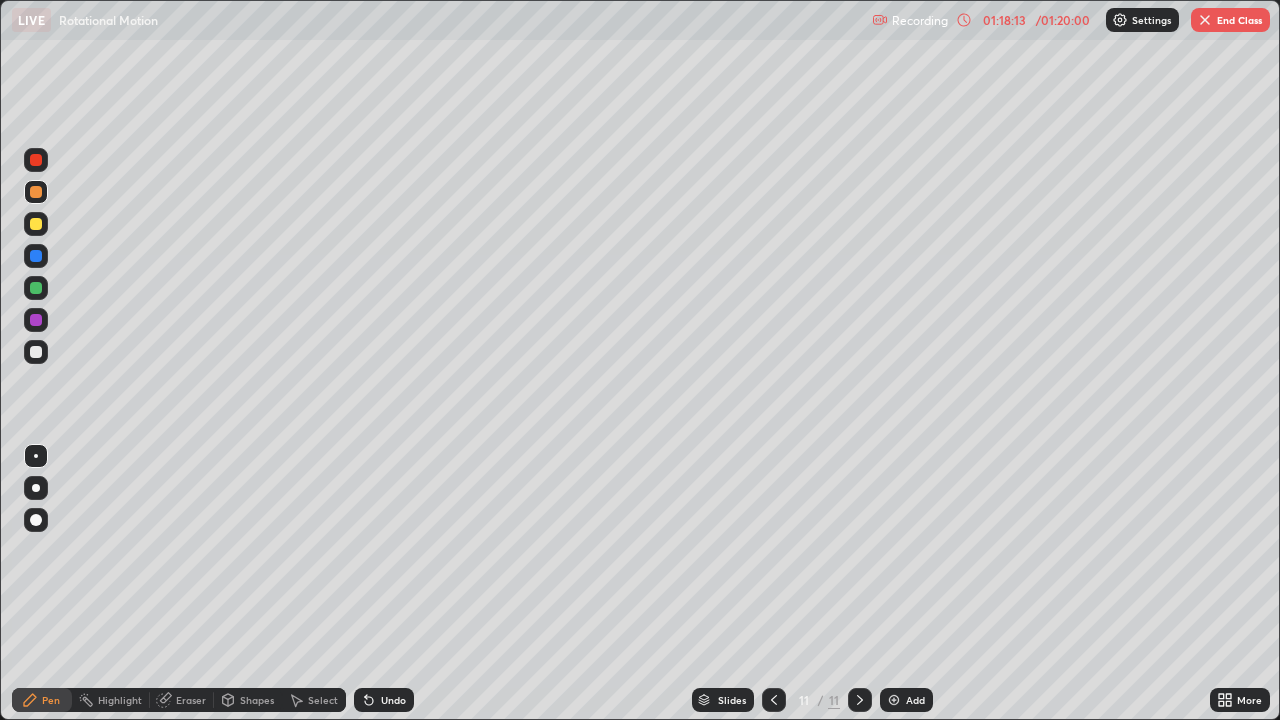 click at bounding box center [36, 160] 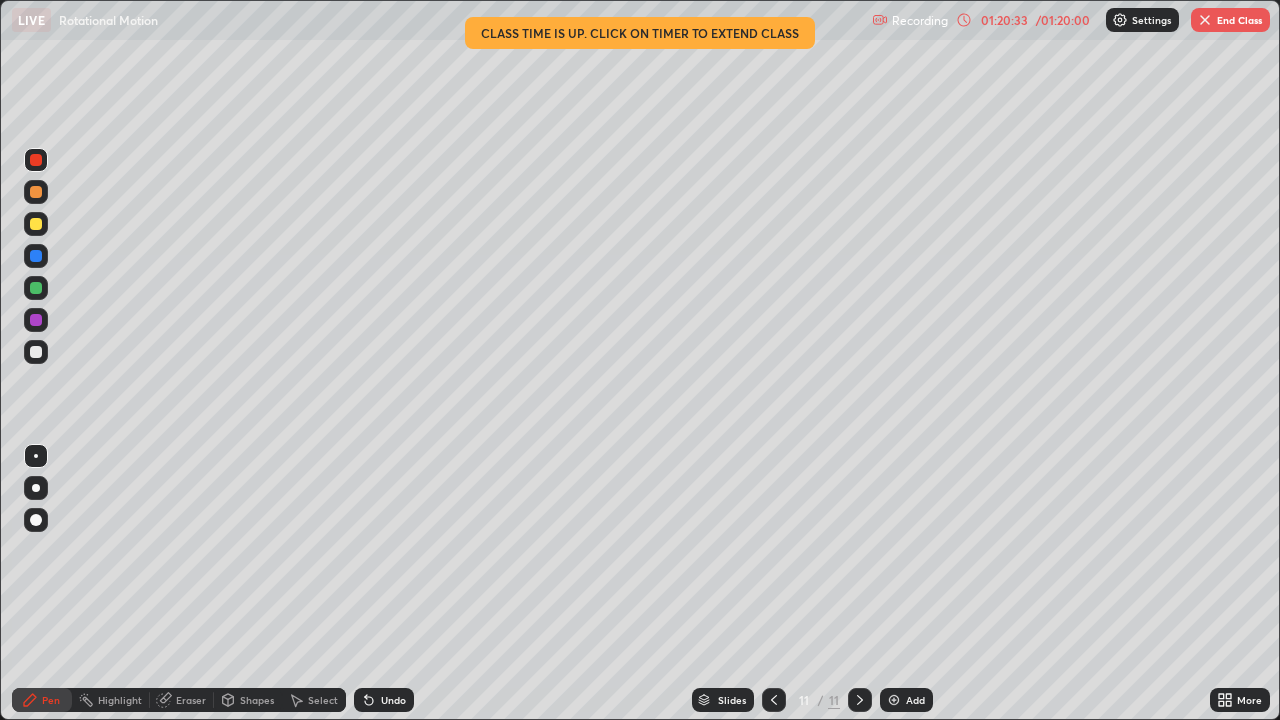 click on "End Class" at bounding box center (1230, 20) 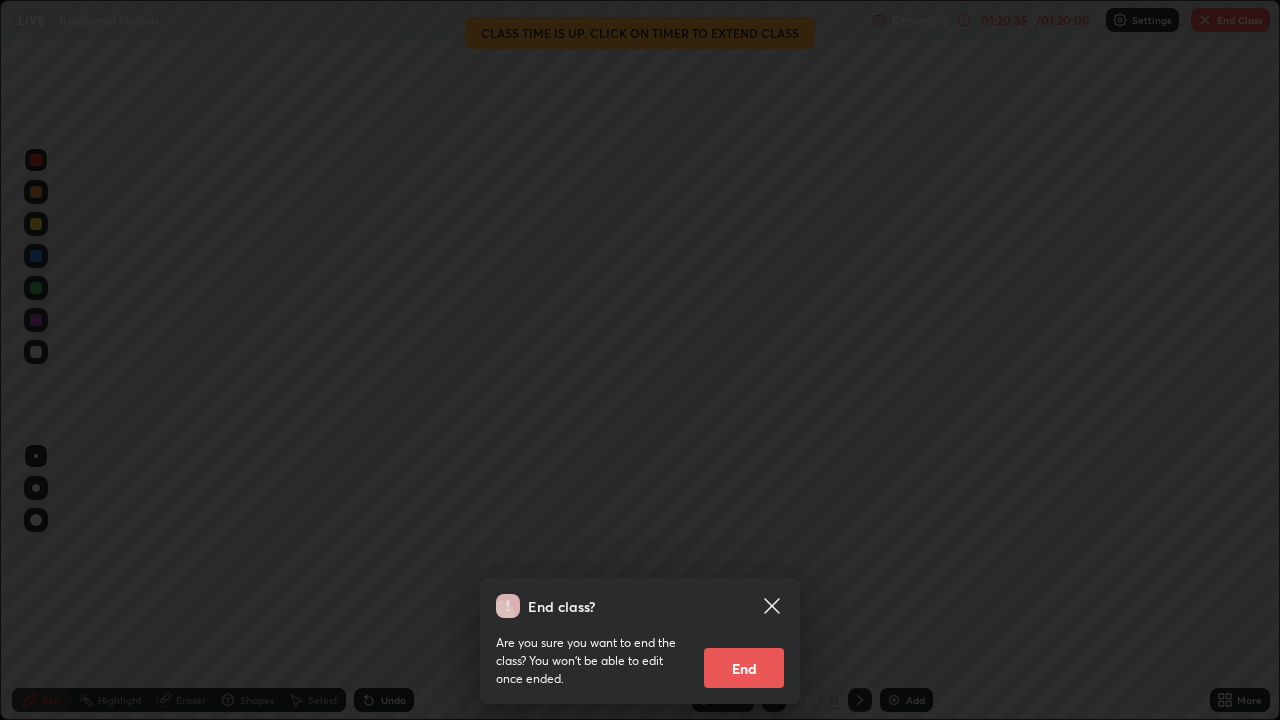 click on "End" at bounding box center (744, 668) 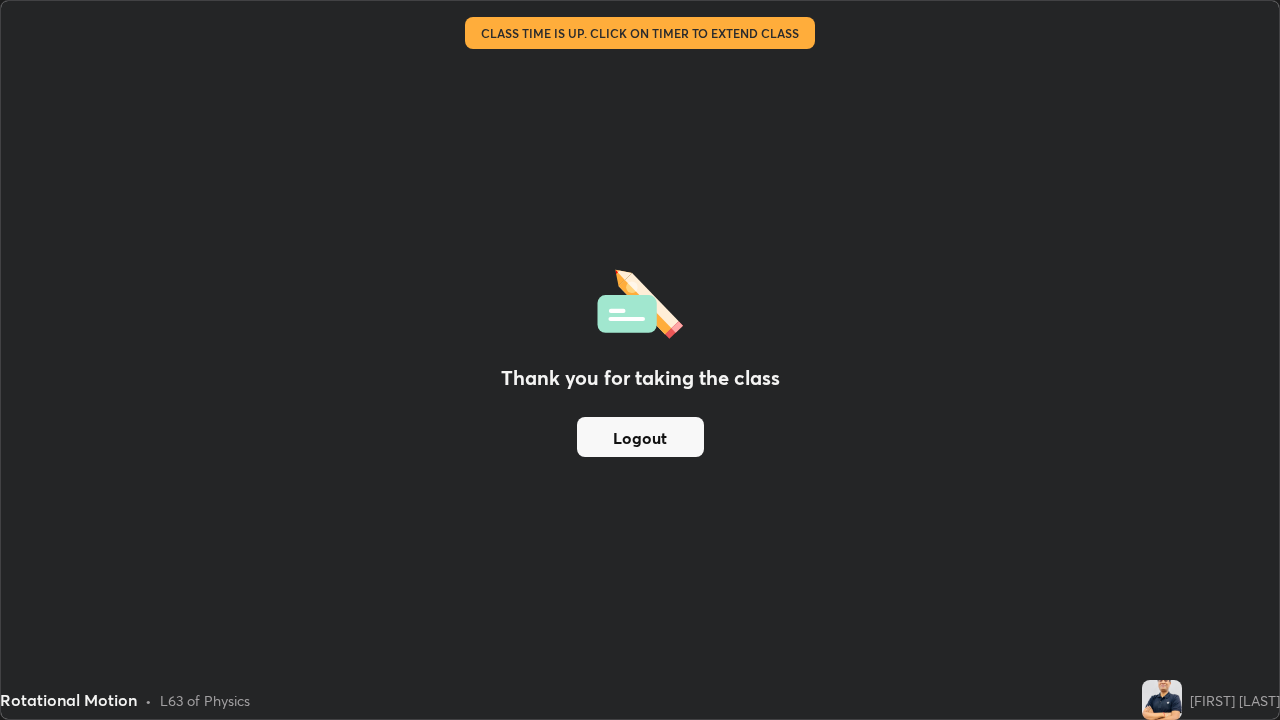 click on "Logout" at bounding box center [640, 437] 